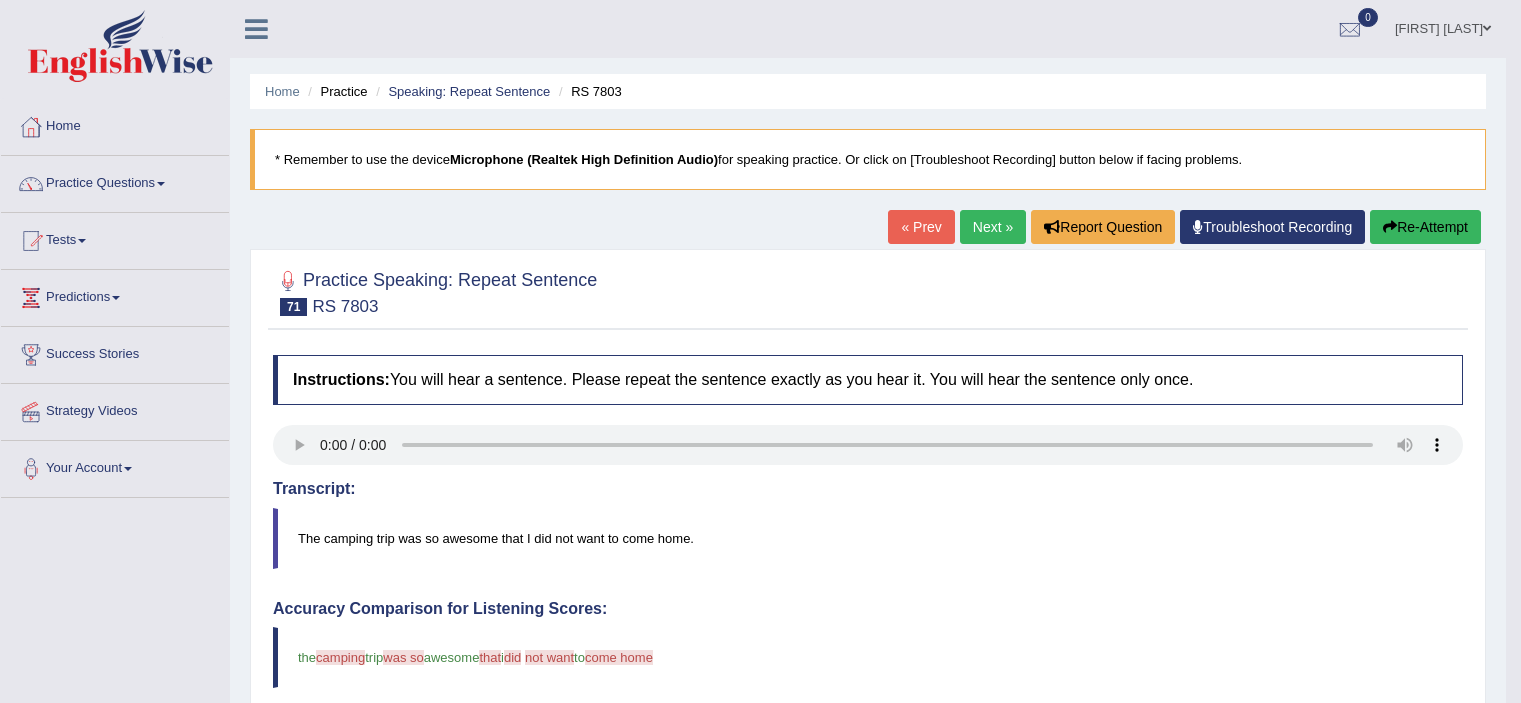 scroll, scrollTop: 197, scrollLeft: 0, axis: vertical 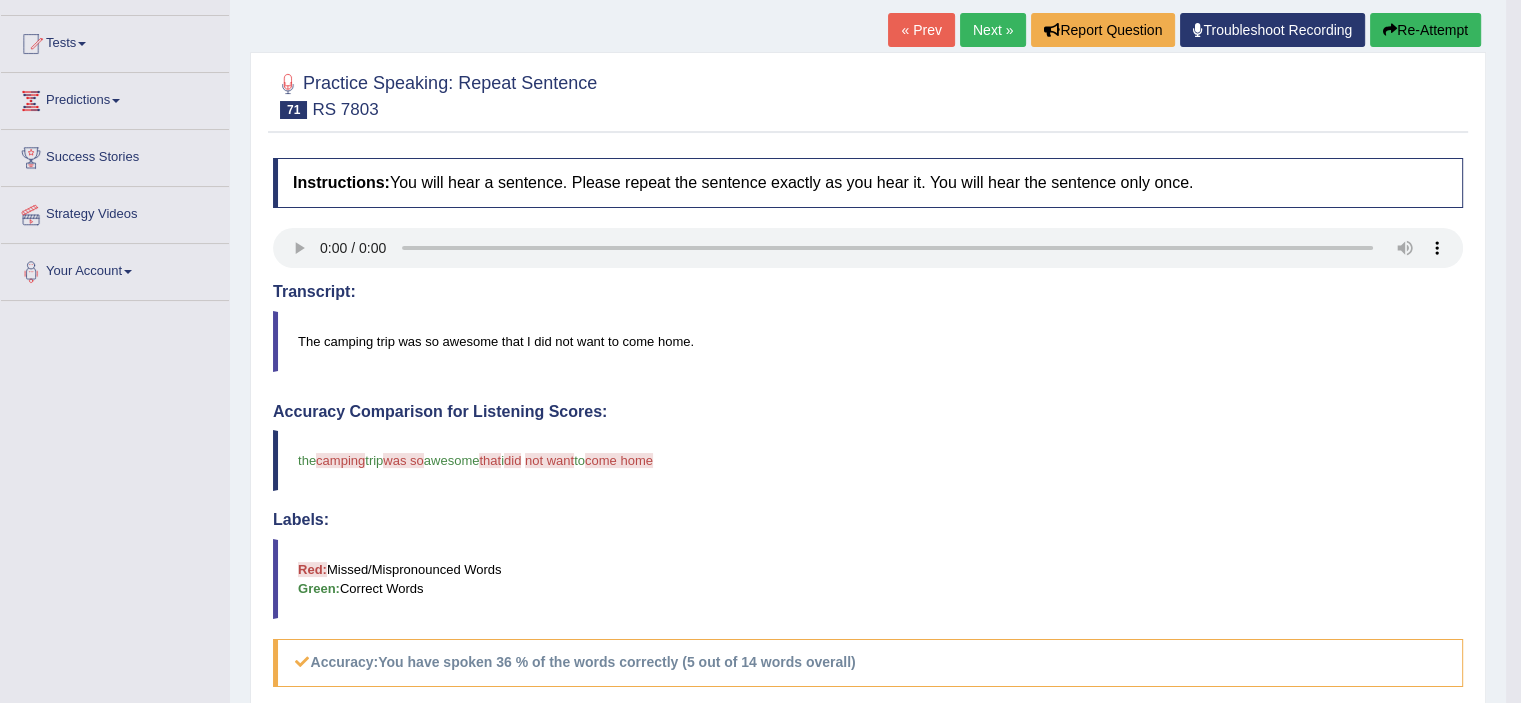 click on "Transcript:" at bounding box center (868, 292) 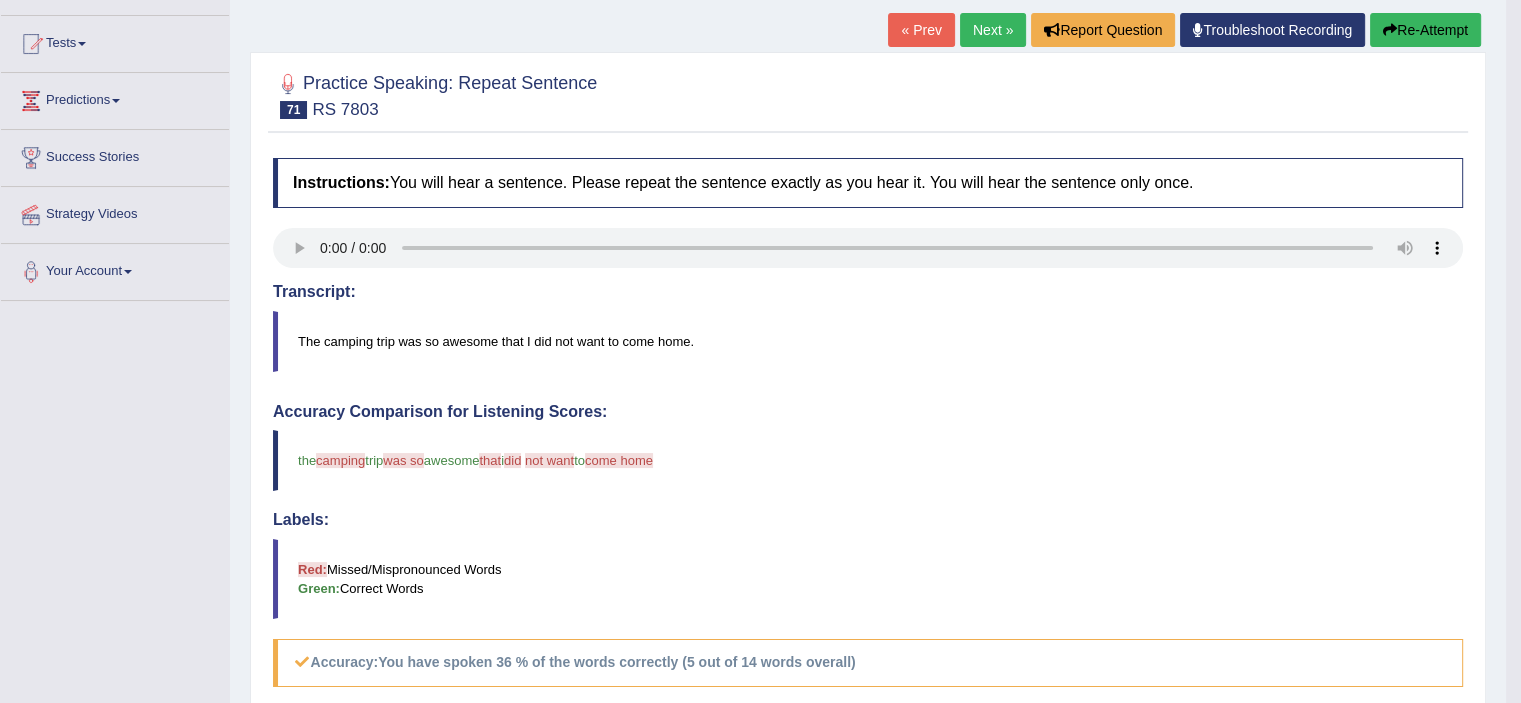 click on "Instructions:  You will hear a sentence. Please repeat the sentence exactly as you hear it. You will hear the sentence only once.
Transcript: The camping trip was so awesome that I did not want to come home. Created with Highcharts 7.1.2 Too low Too high Time Pitch meter: 0 2 4 6 8 10 Created with Highcharts 7.1.2 Great Too slow Too fast Time Speech pace meter: 0 5 10 15 20 25 30 35 40 Accuracy Comparison for Listening Scores: the  camping campine  trip  was so is  awesome  that  i  did cannot   not want come  to  come home return Labels:
Red:  Missed/Mispronounced Words
Green:  Correct Words
Accuracy:  You have spoken 36 % of the words correctly (5 out of 14 words overall) Voice Analysis: A.I. Scores:
1  / 3              Content
5  / 5              Oral fluency
4.4  / 5              Pronunciation
Your Response: Status:" at bounding box center (868, 613) 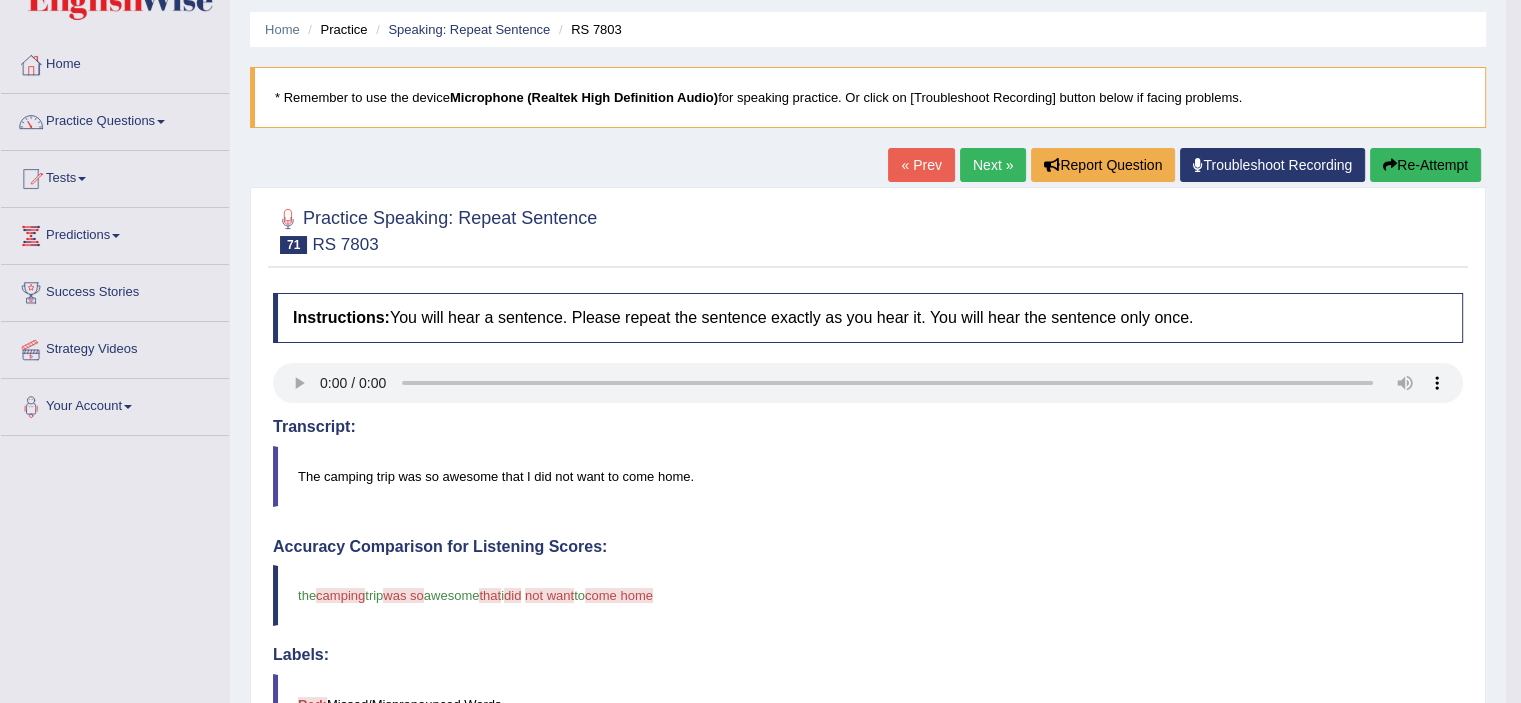 scroll, scrollTop: 24, scrollLeft: 0, axis: vertical 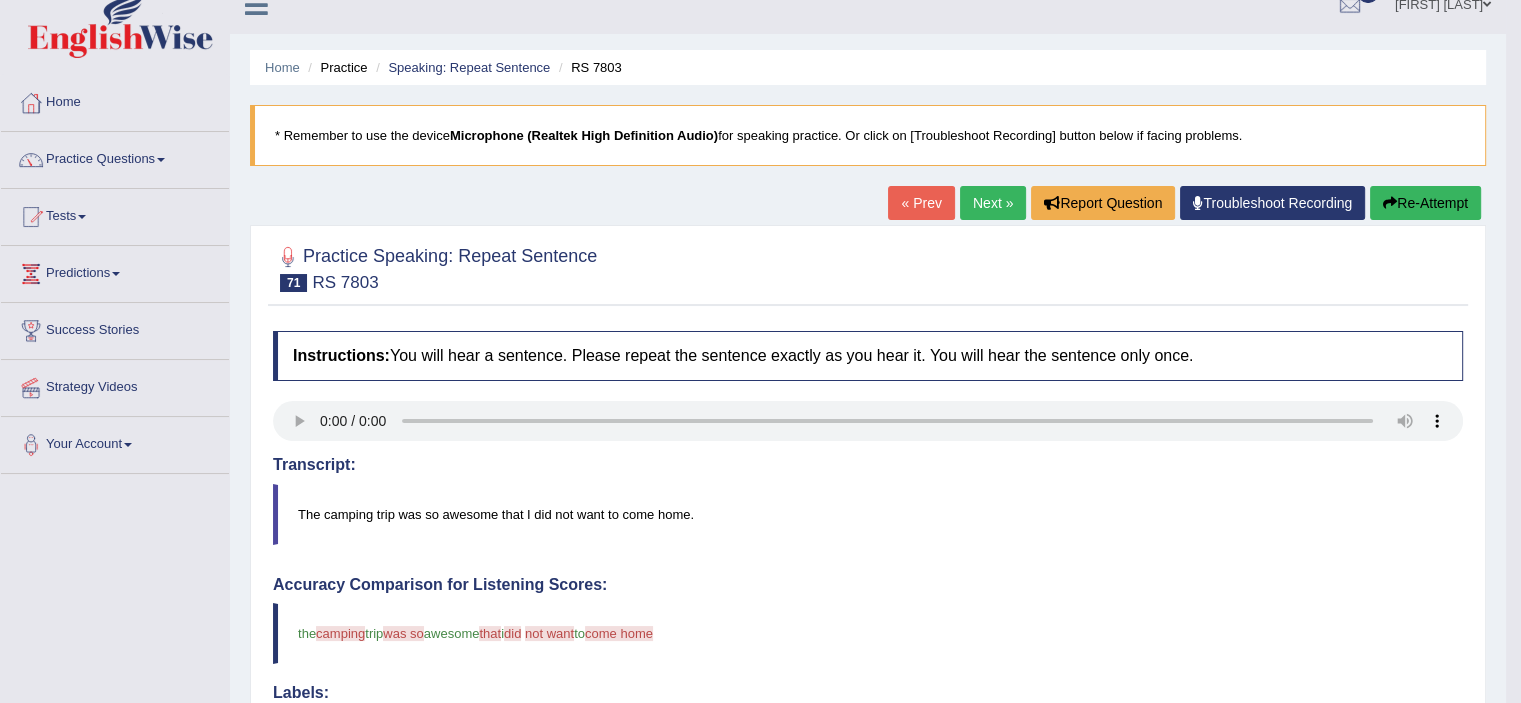 click on "Next »" at bounding box center [993, 203] 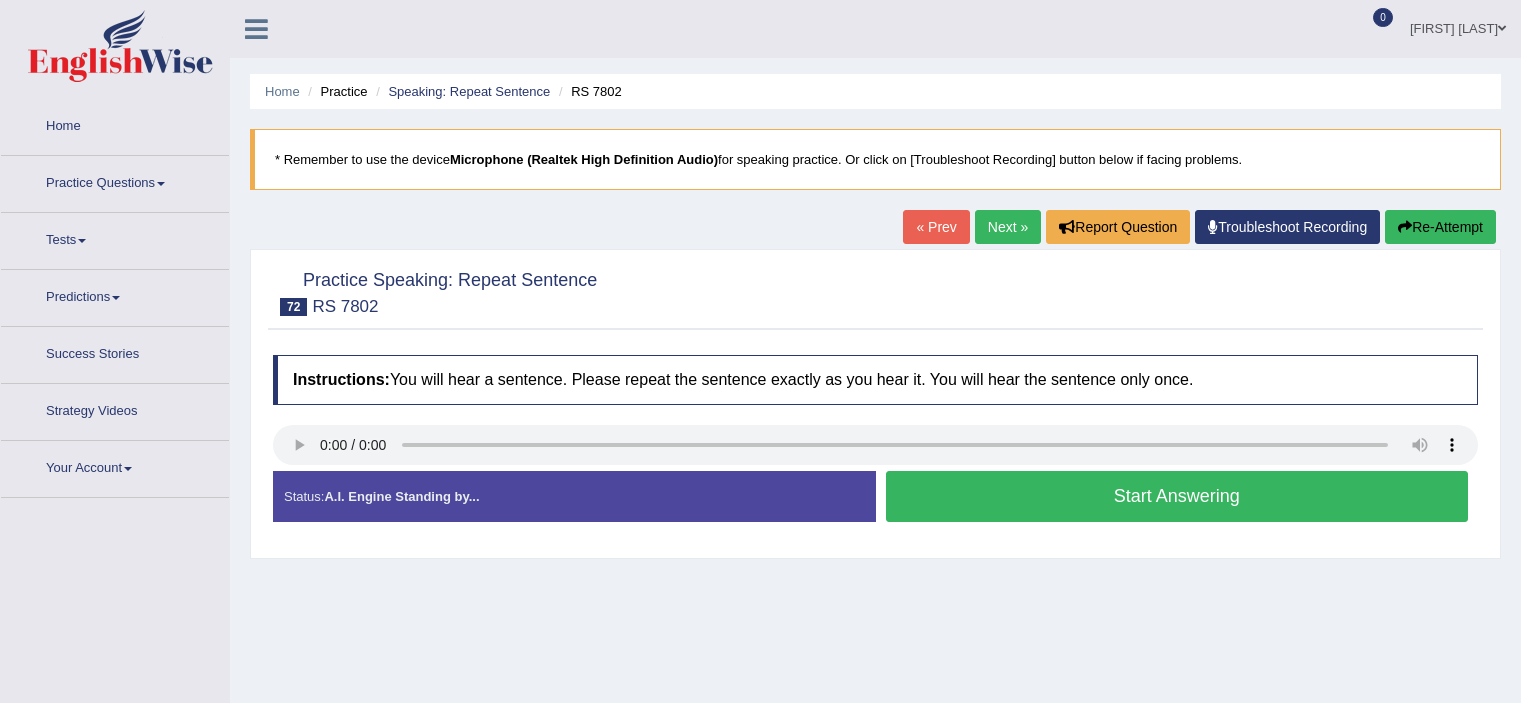 scroll, scrollTop: 0, scrollLeft: 0, axis: both 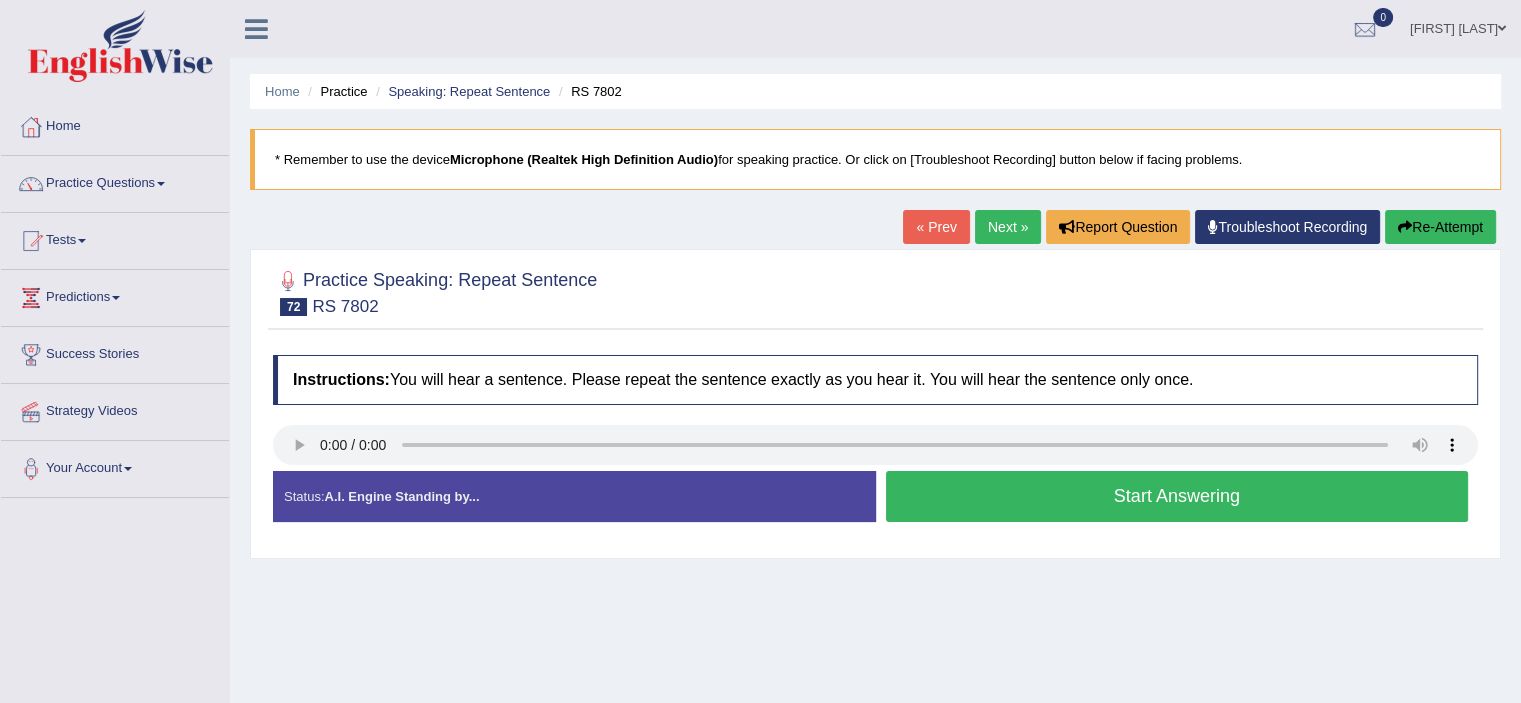 click on "Start Answering" at bounding box center [1177, 496] 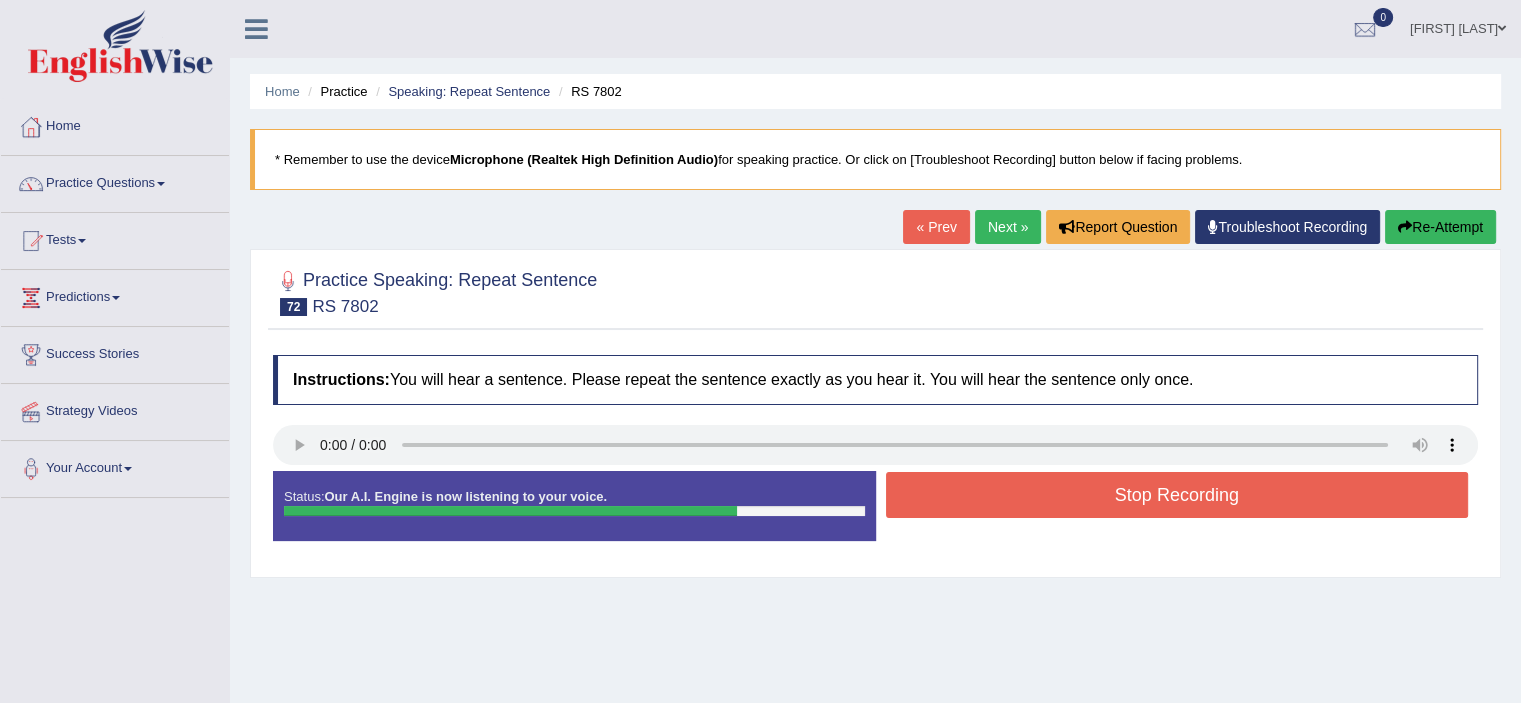 click on "Stop Recording" at bounding box center (1177, 495) 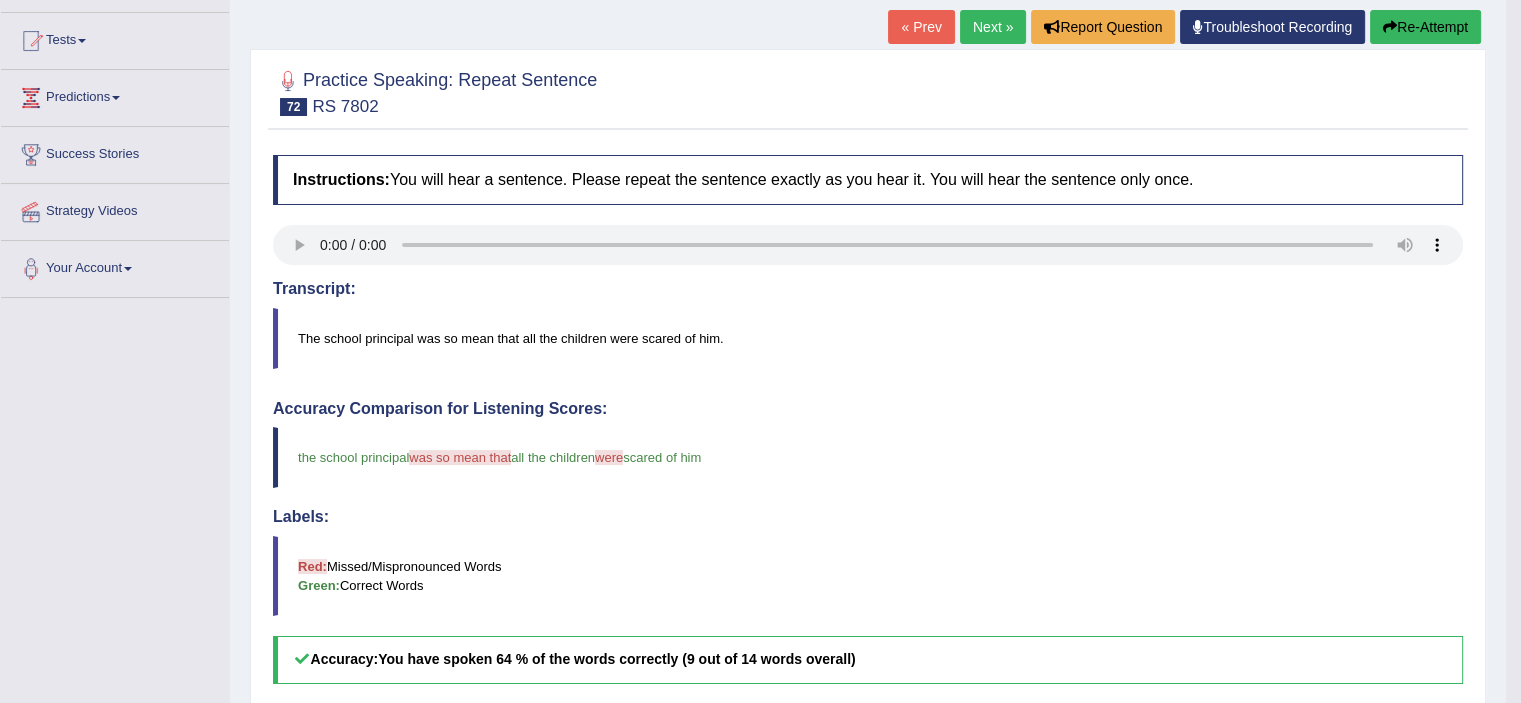 scroll, scrollTop: 196, scrollLeft: 0, axis: vertical 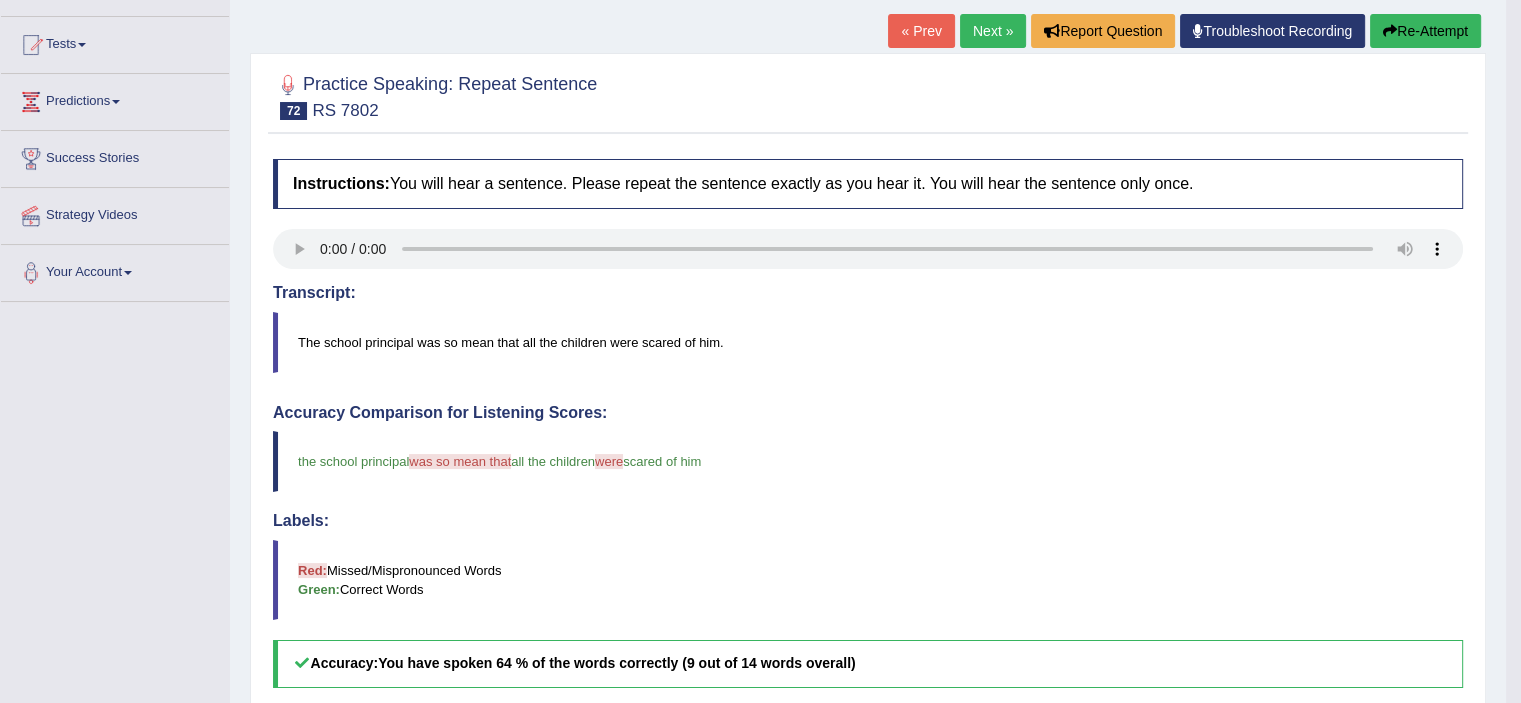 click on "Next »" at bounding box center (993, 31) 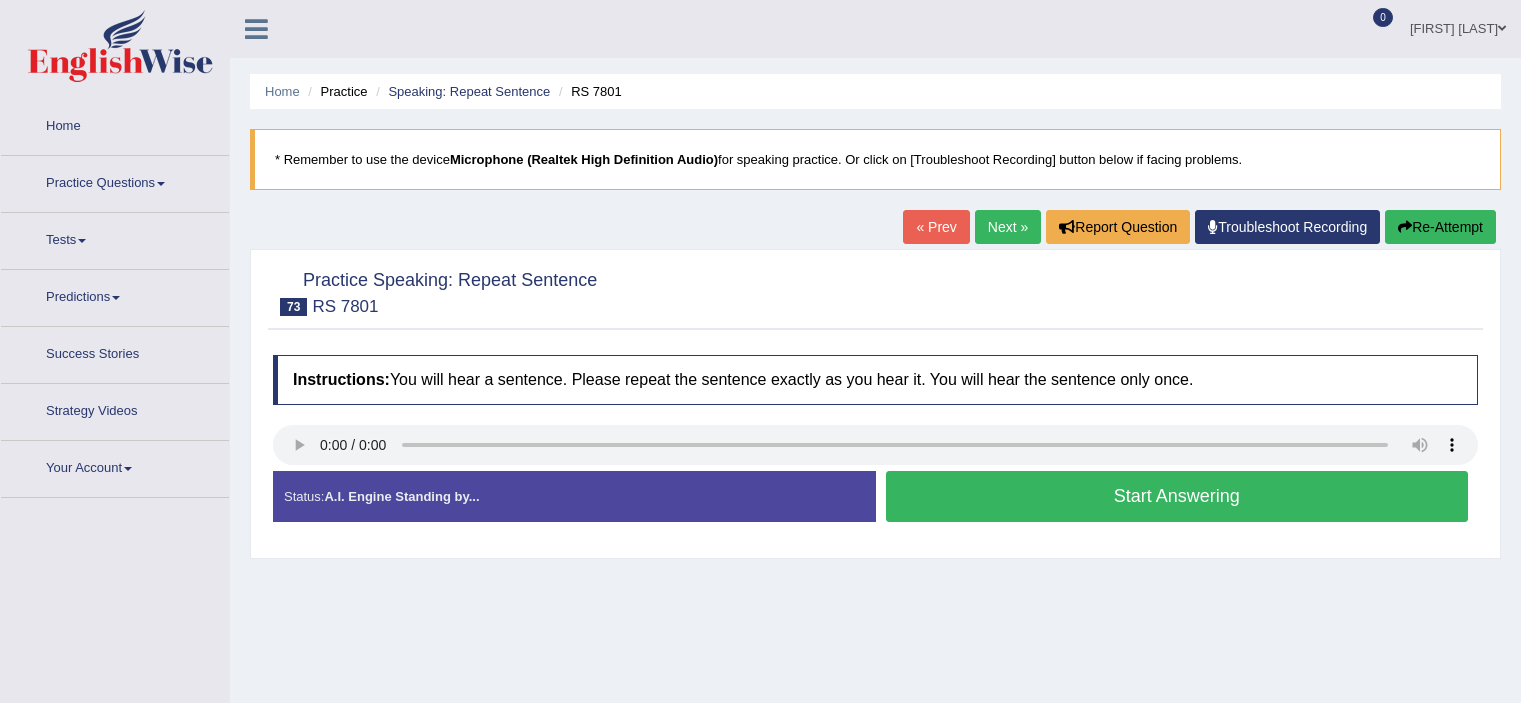 scroll, scrollTop: 0, scrollLeft: 0, axis: both 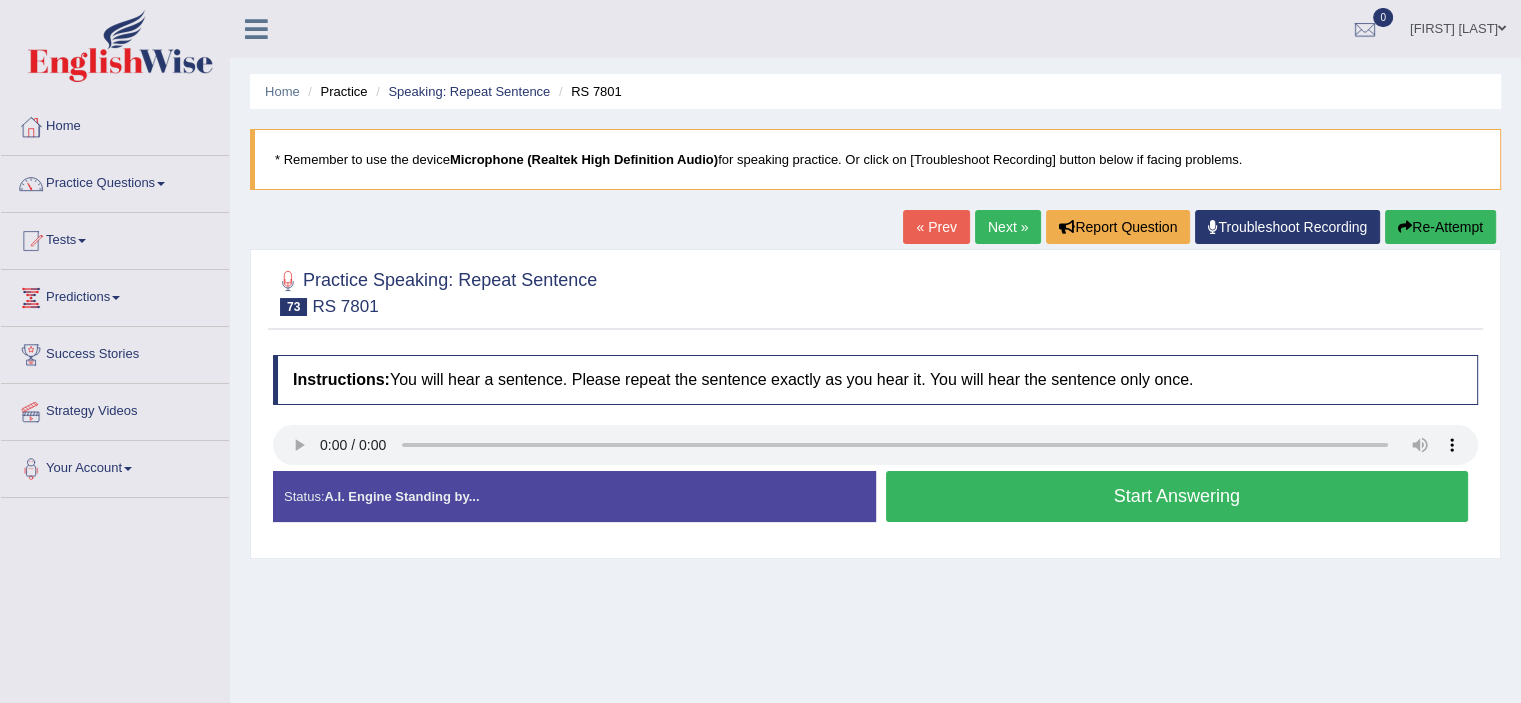 type 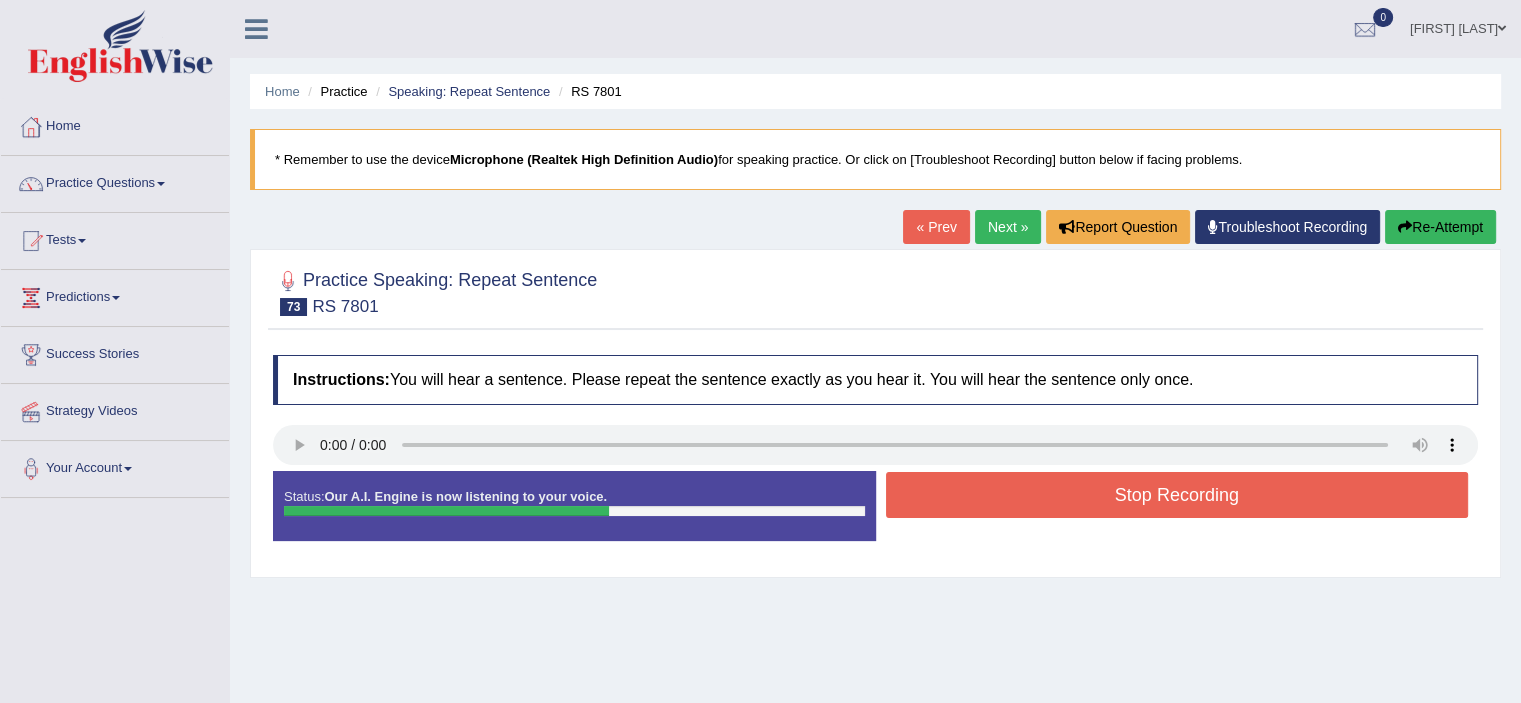 click on "Stop Recording" at bounding box center [1177, 495] 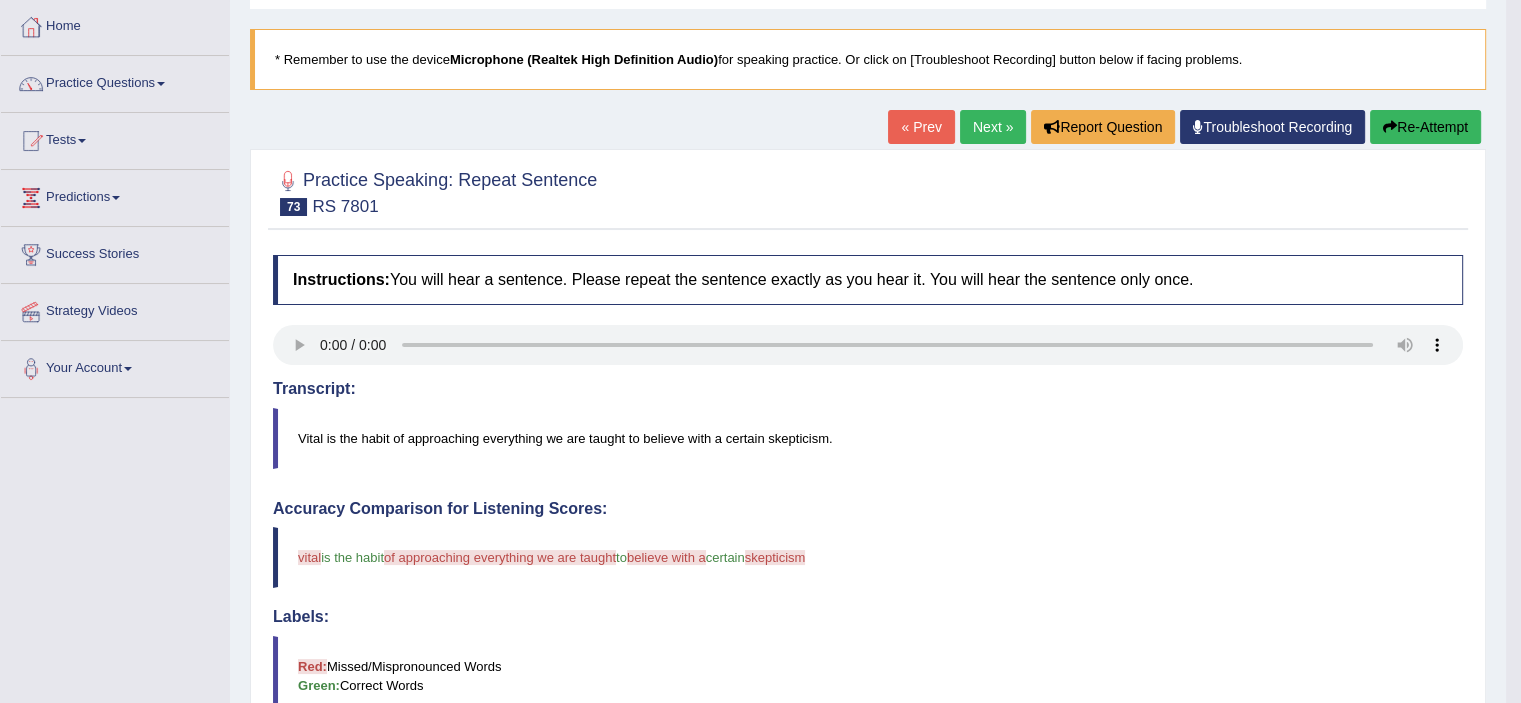 scroll, scrollTop: 108, scrollLeft: 0, axis: vertical 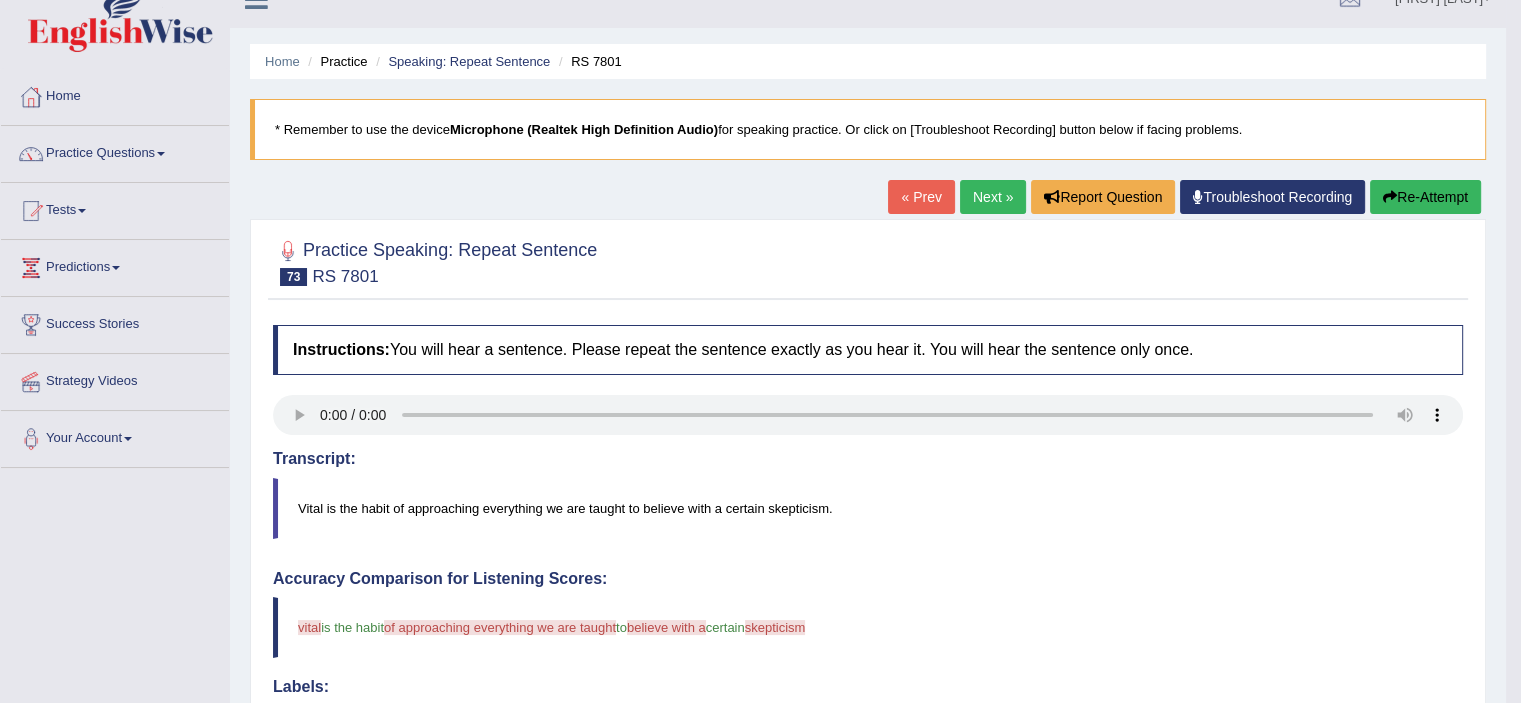 click on "Next »" at bounding box center (993, 197) 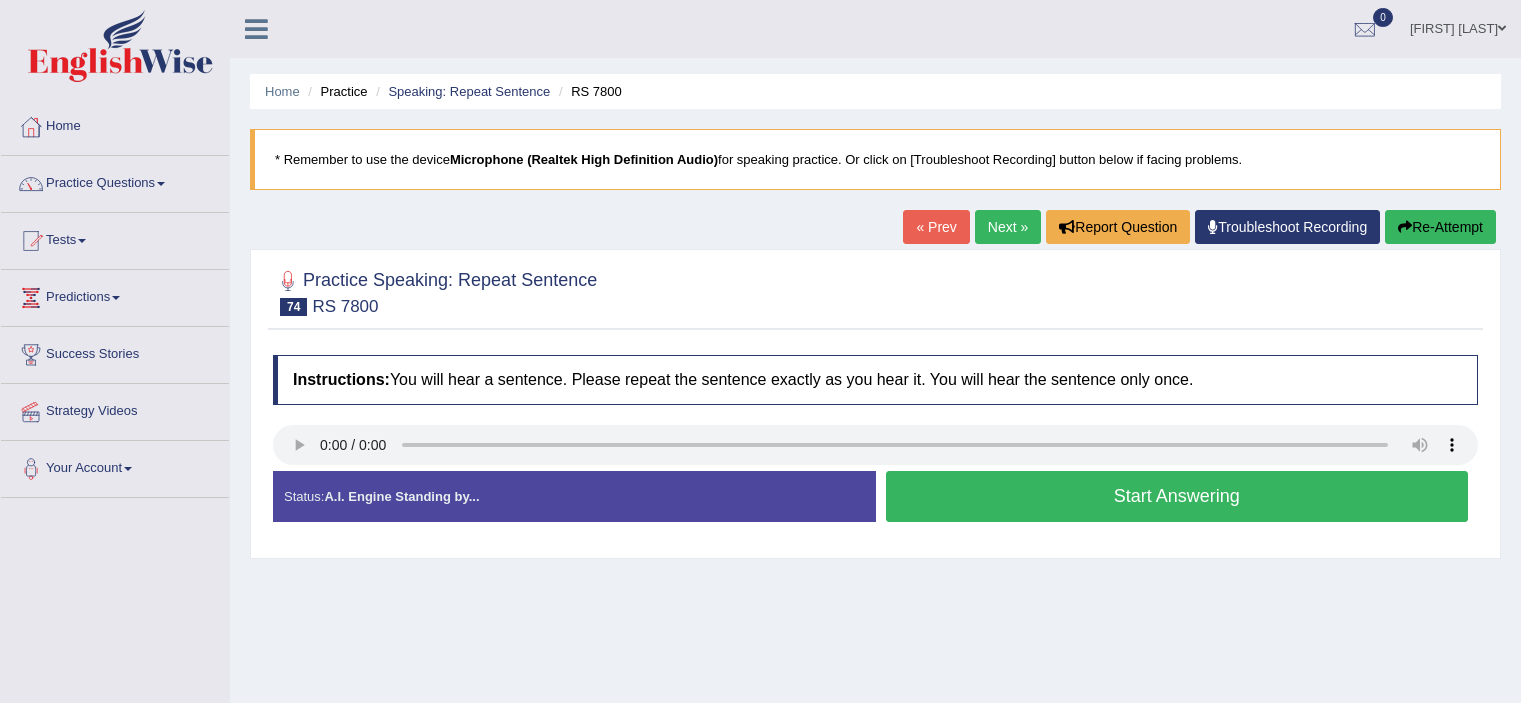 scroll, scrollTop: 0, scrollLeft: 0, axis: both 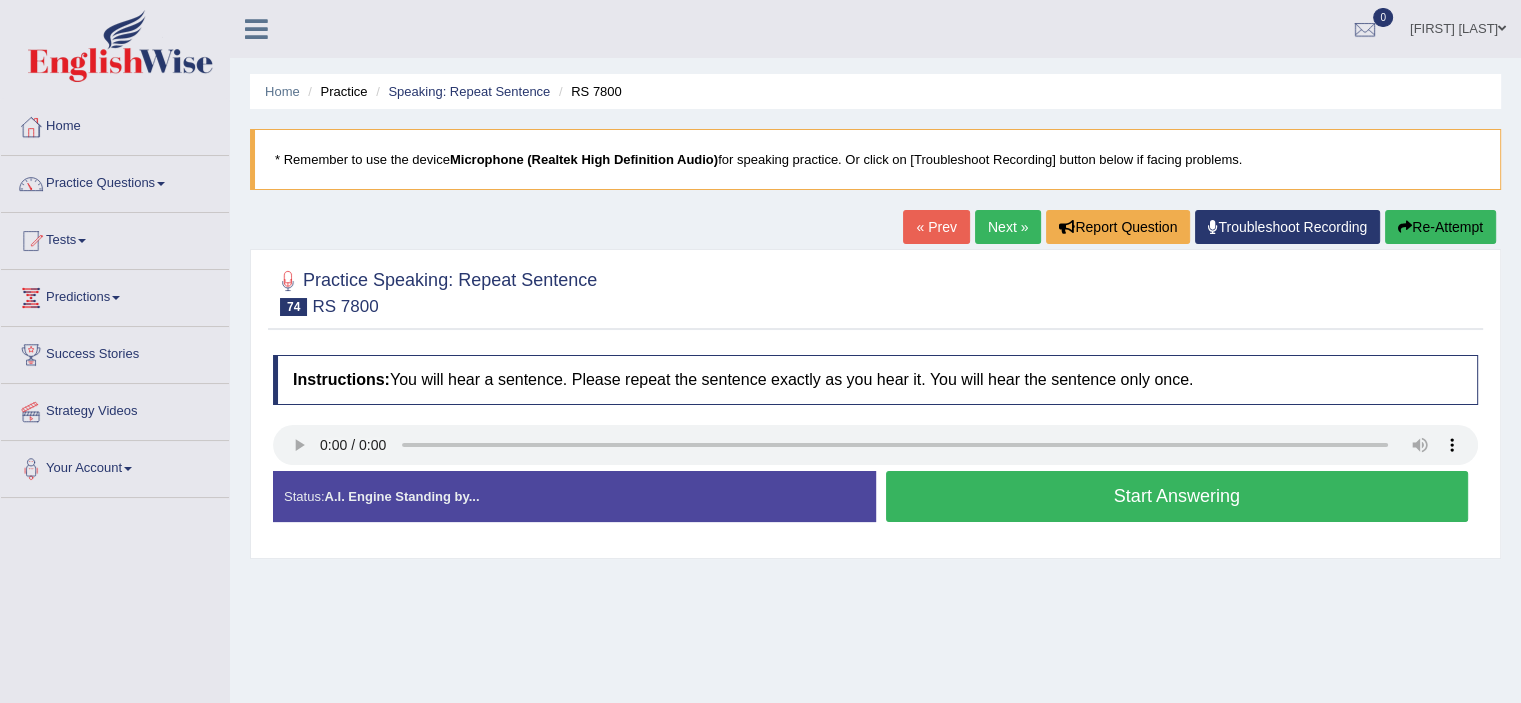 click on "Next »" at bounding box center (1008, 227) 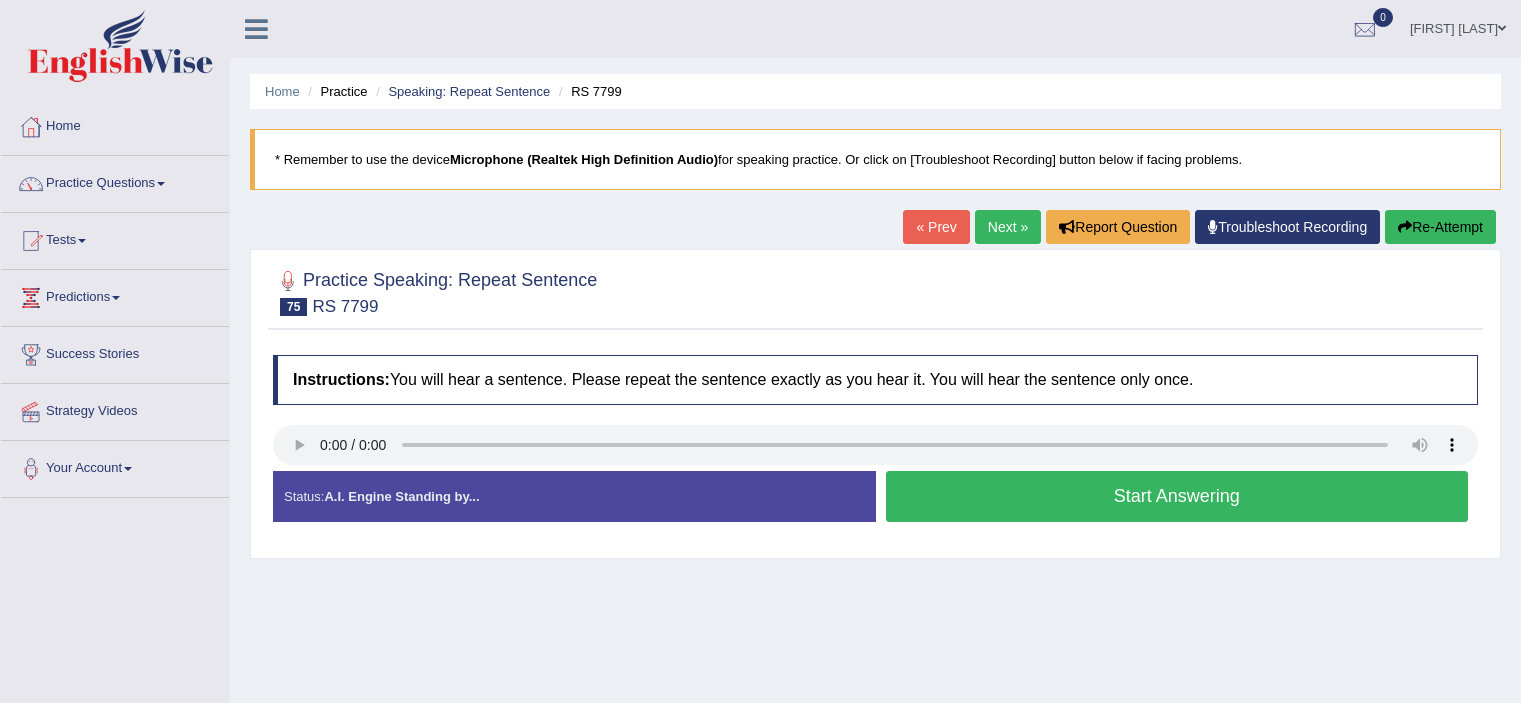 scroll, scrollTop: 0, scrollLeft: 0, axis: both 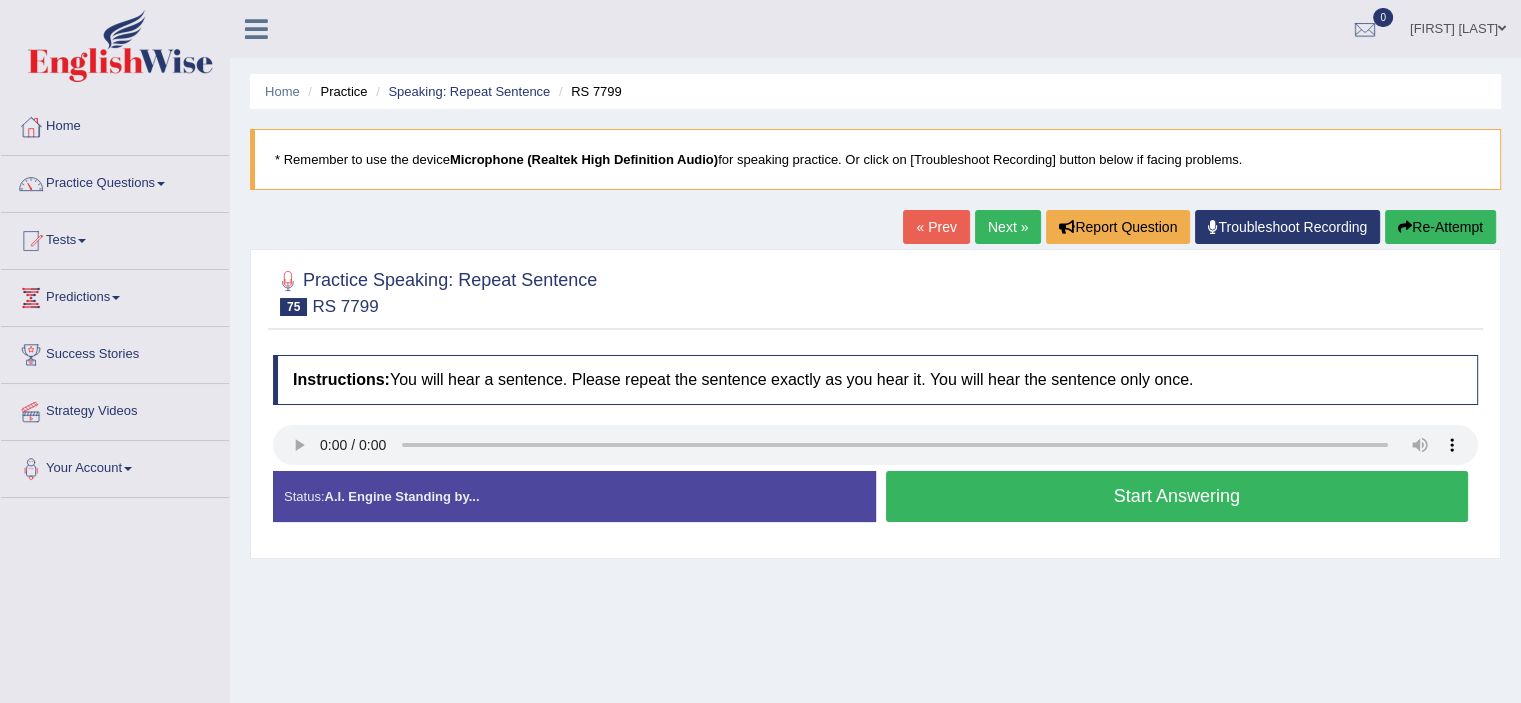 click on "« Prev" at bounding box center (936, 227) 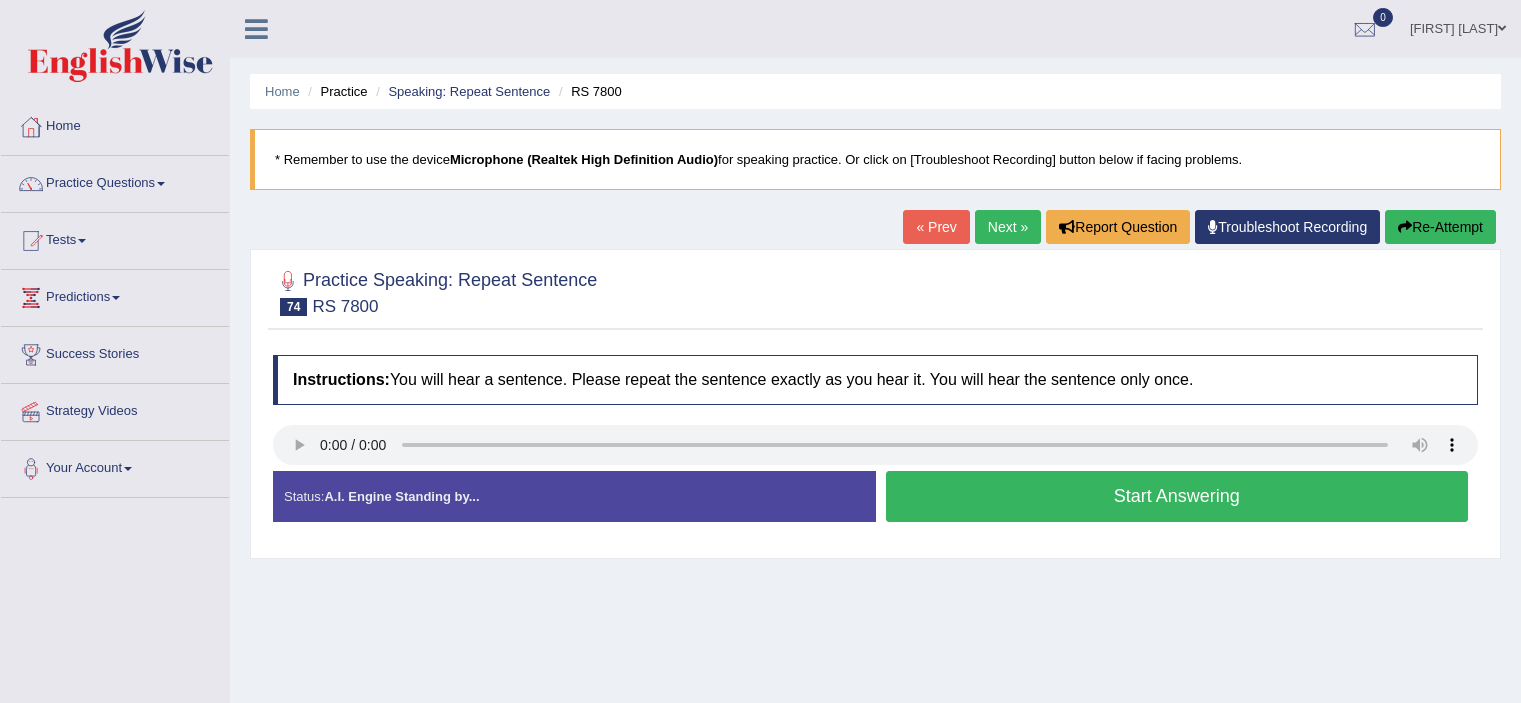 scroll, scrollTop: 0, scrollLeft: 0, axis: both 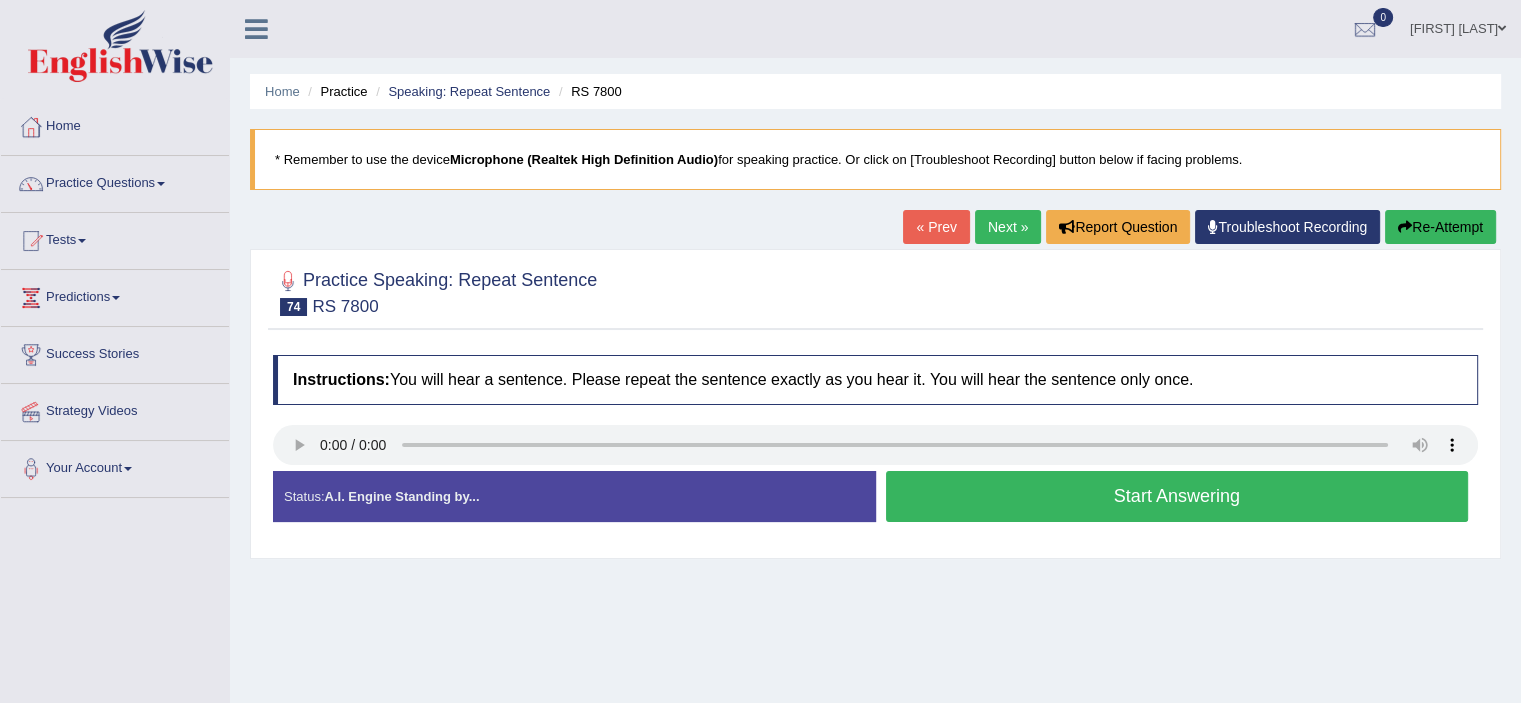 click on "« Prev" at bounding box center (936, 227) 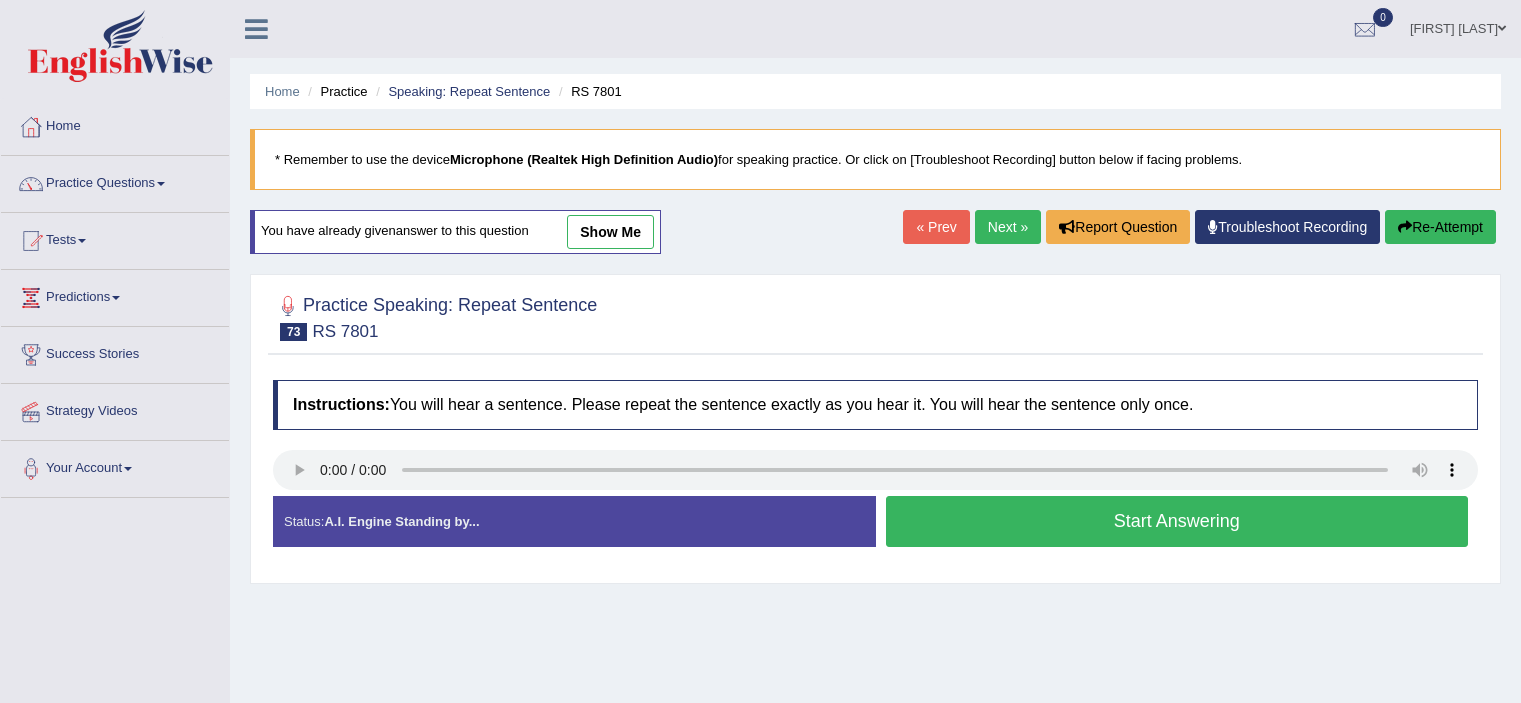 scroll, scrollTop: 0, scrollLeft: 0, axis: both 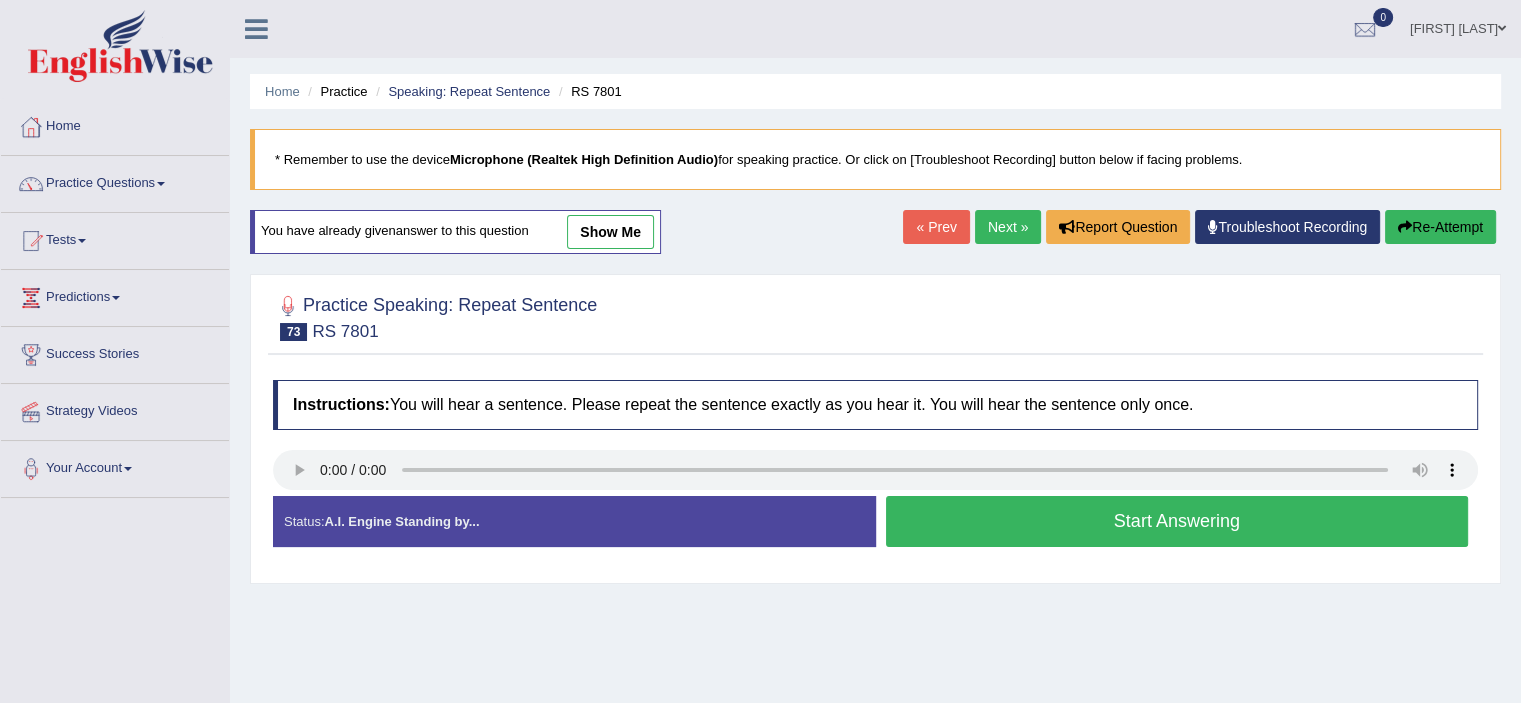 click on "Next »" at bounding box center [1008, 227] 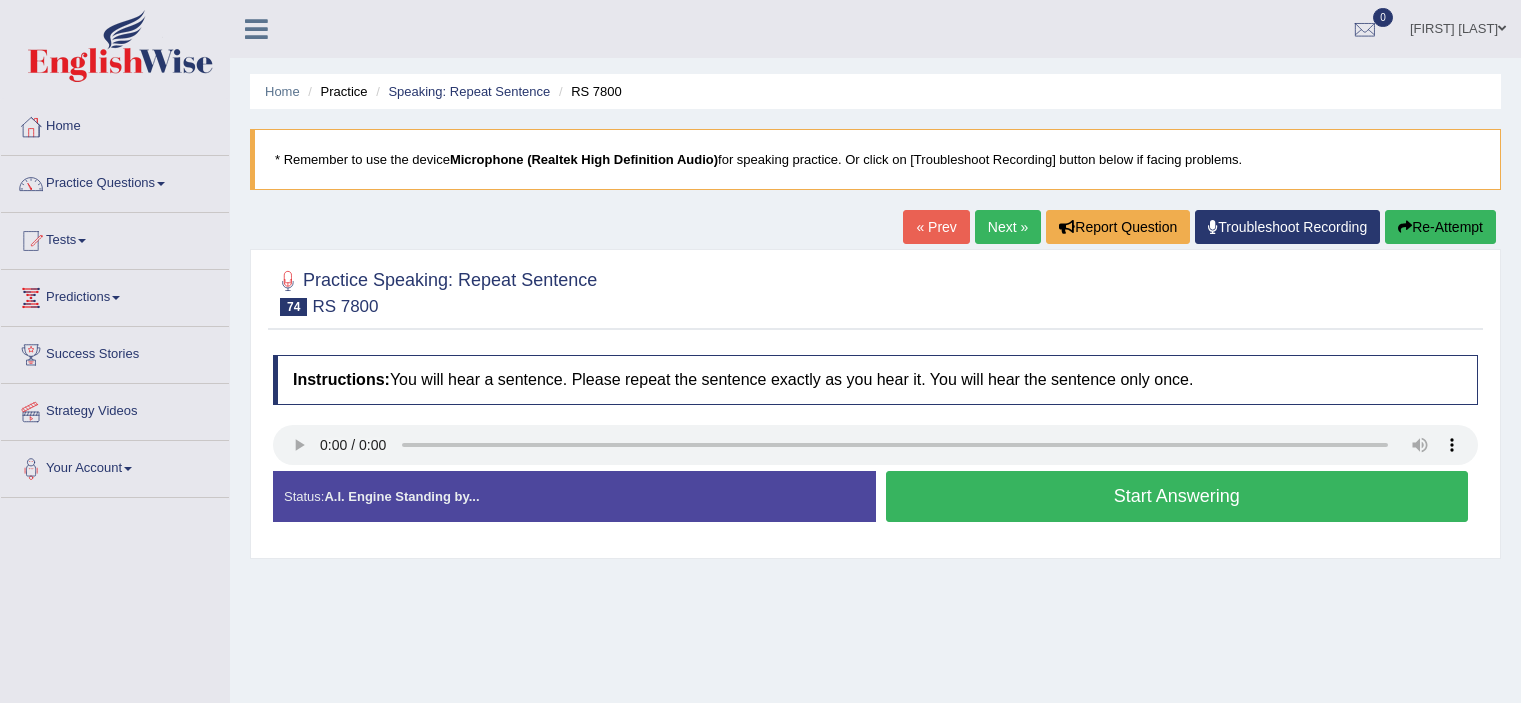 scroll, scrollTop: 0, scrollLeft: 0, axis: both 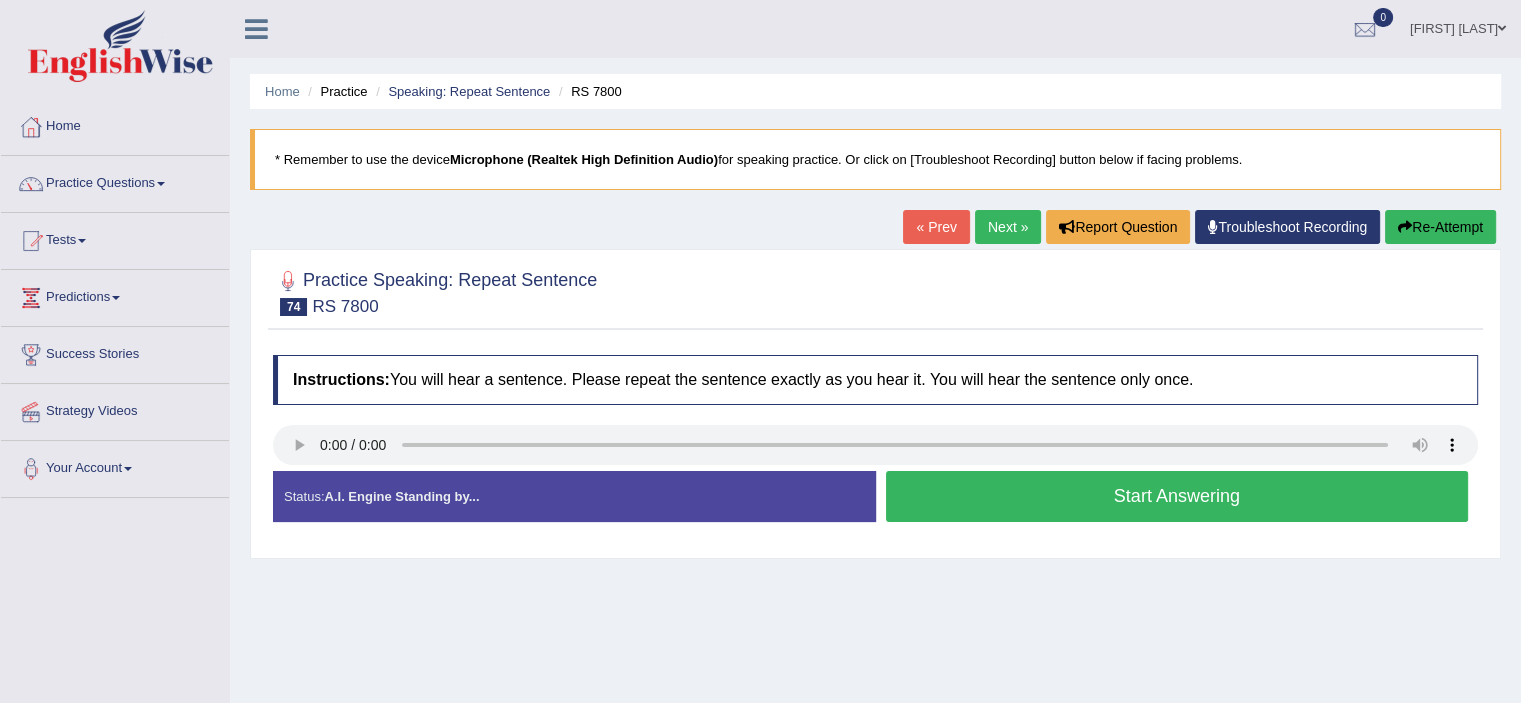 click on "Start Answering" at bounding box center [1177, 496] 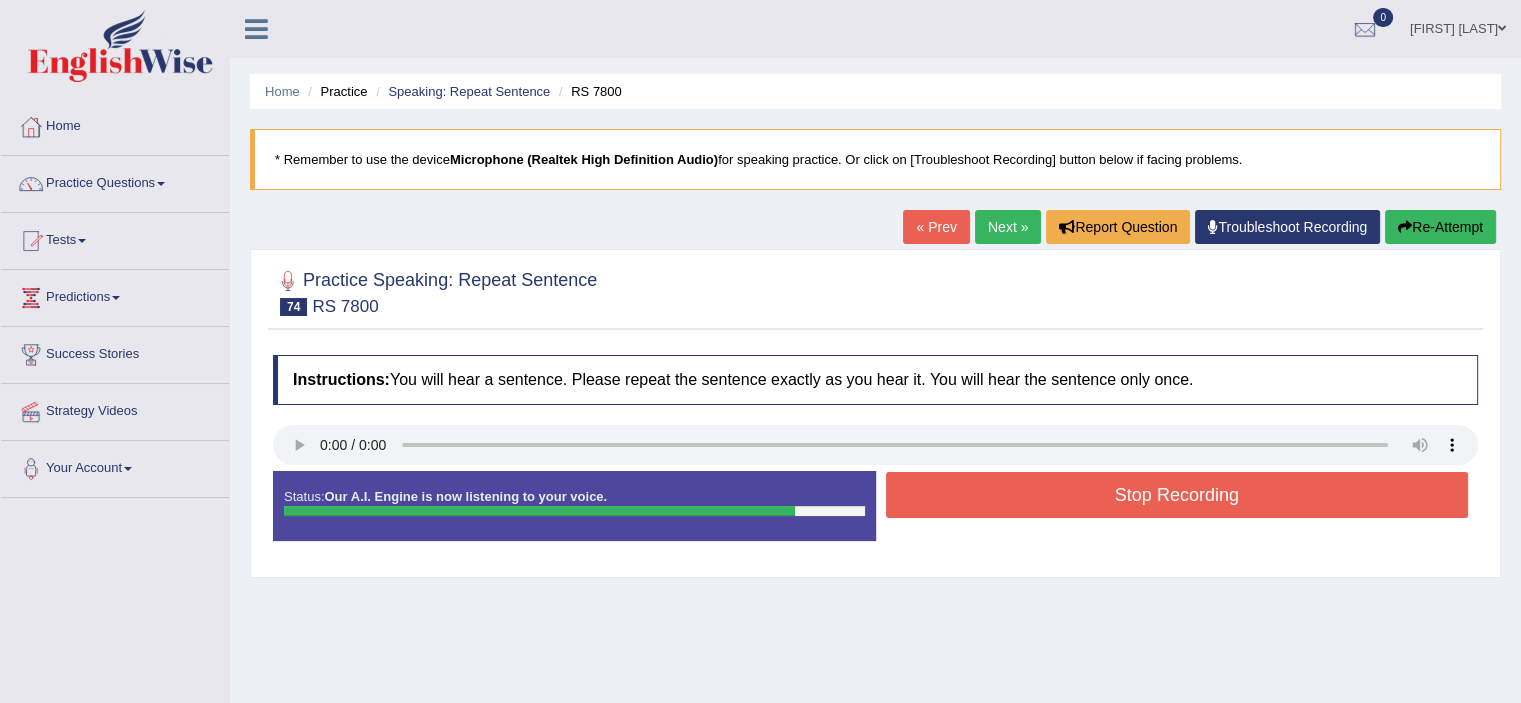 click on "Stop Recording" at bounding box center (1177, 495) 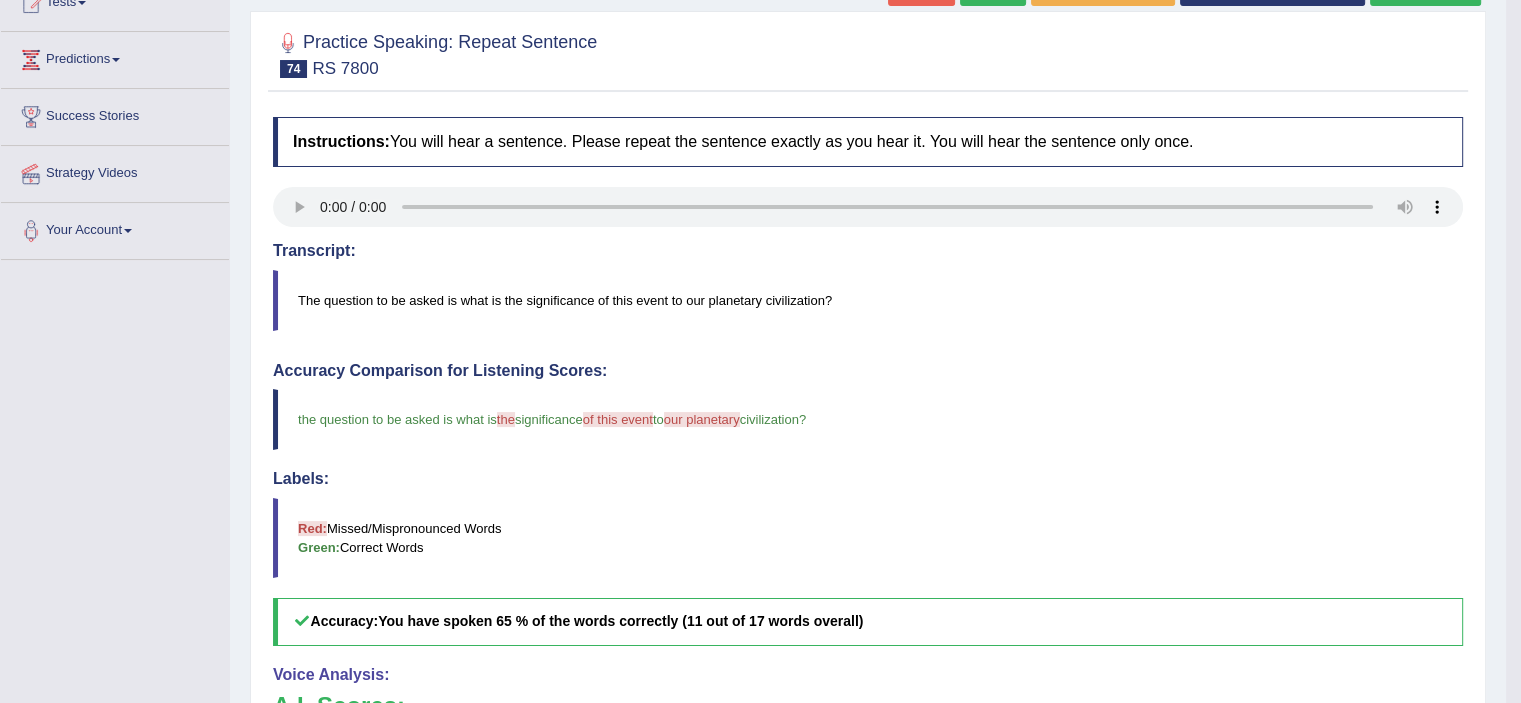 scroll, scrollTop: 0, scrollLeft: 0, axis: both 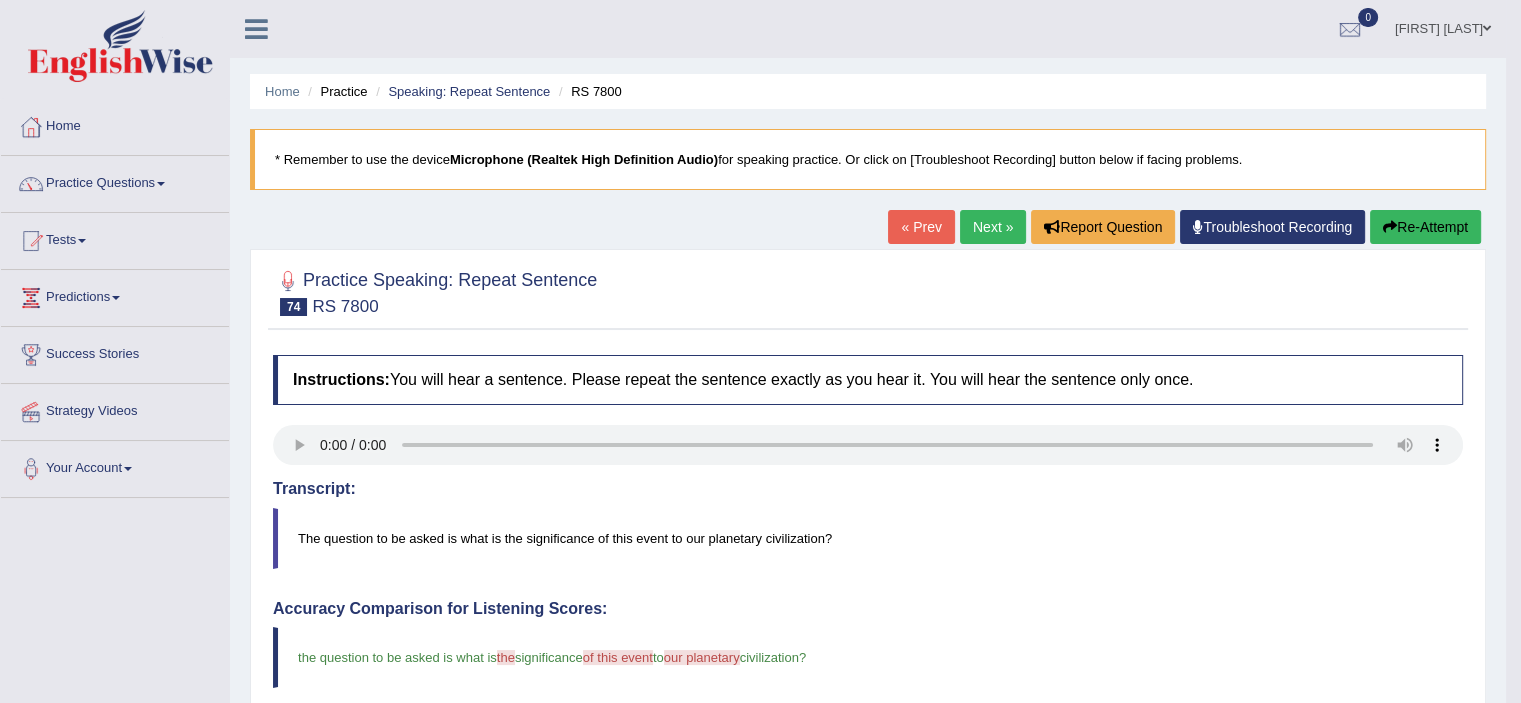 click on "Next »" at bounding box center [993, 227] 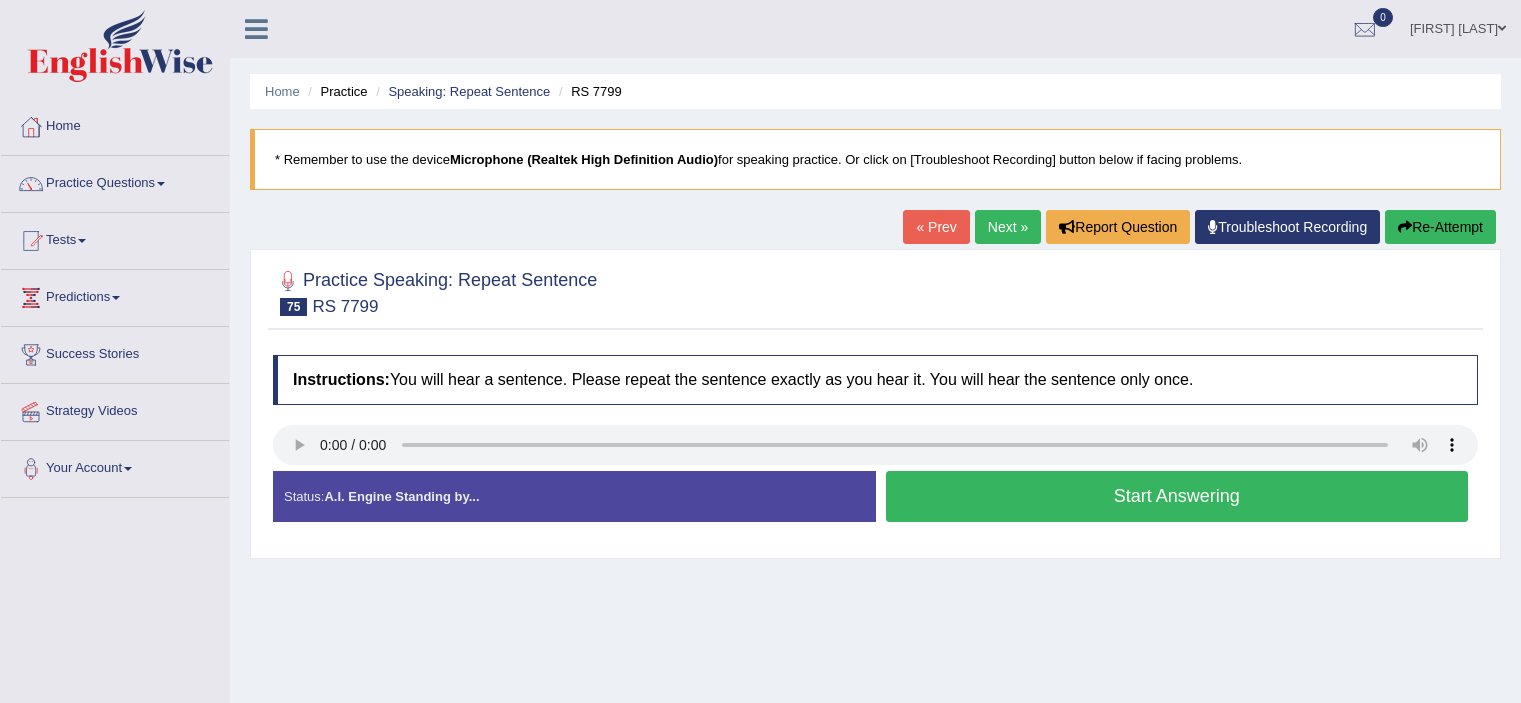 scroll, scrollTop: 0, scrollLeft: 0, axis: both 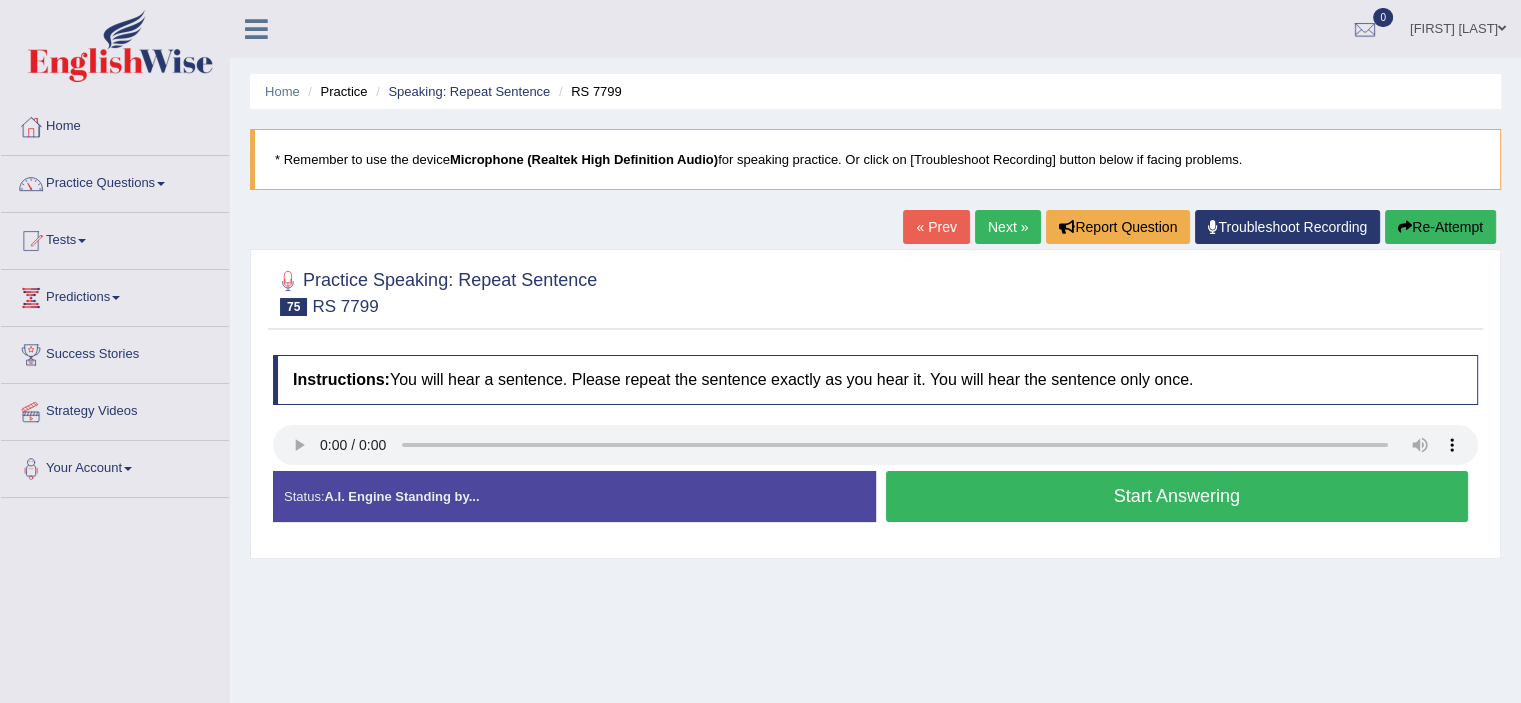 click on "Start Answering" at bounding box center (1177, 496) 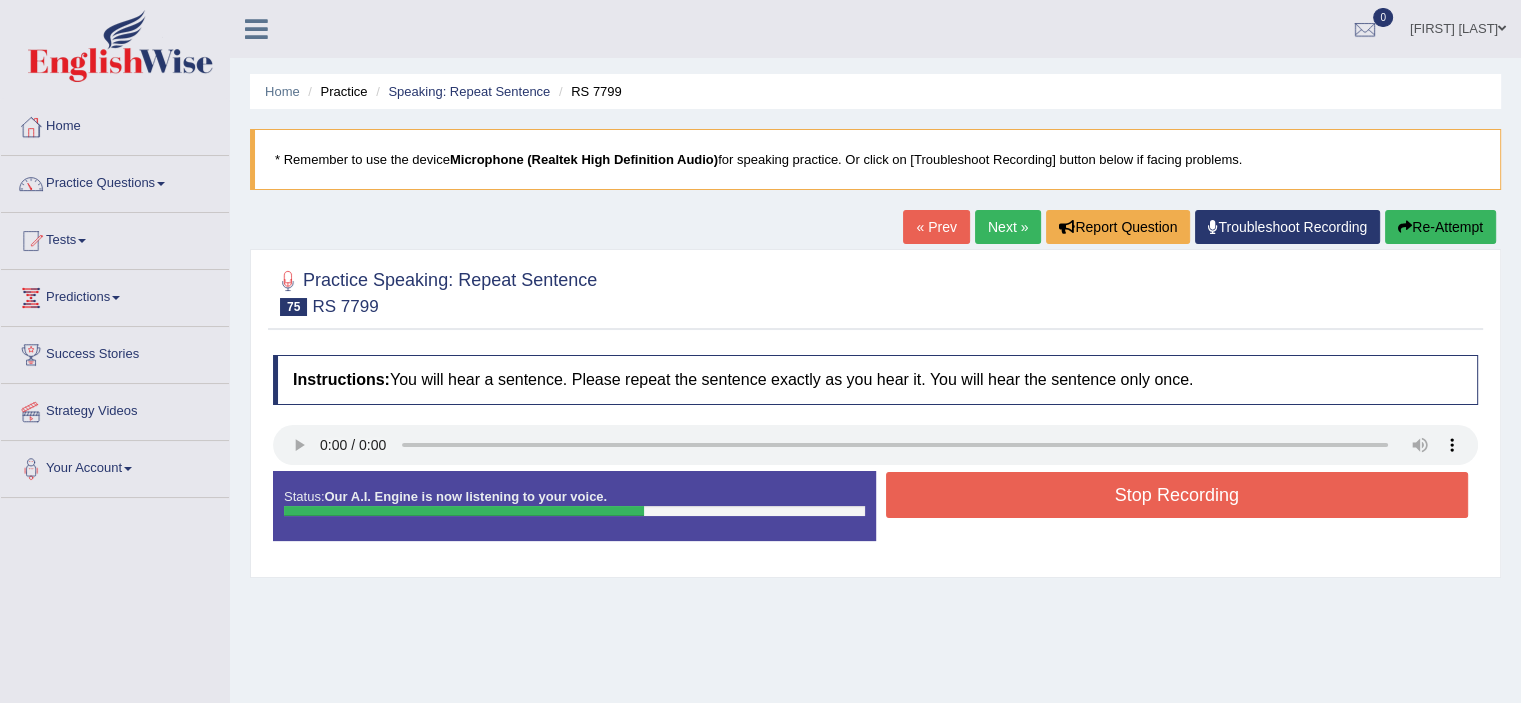 click on "Stop Recording" at bounding box center [1177, 495] 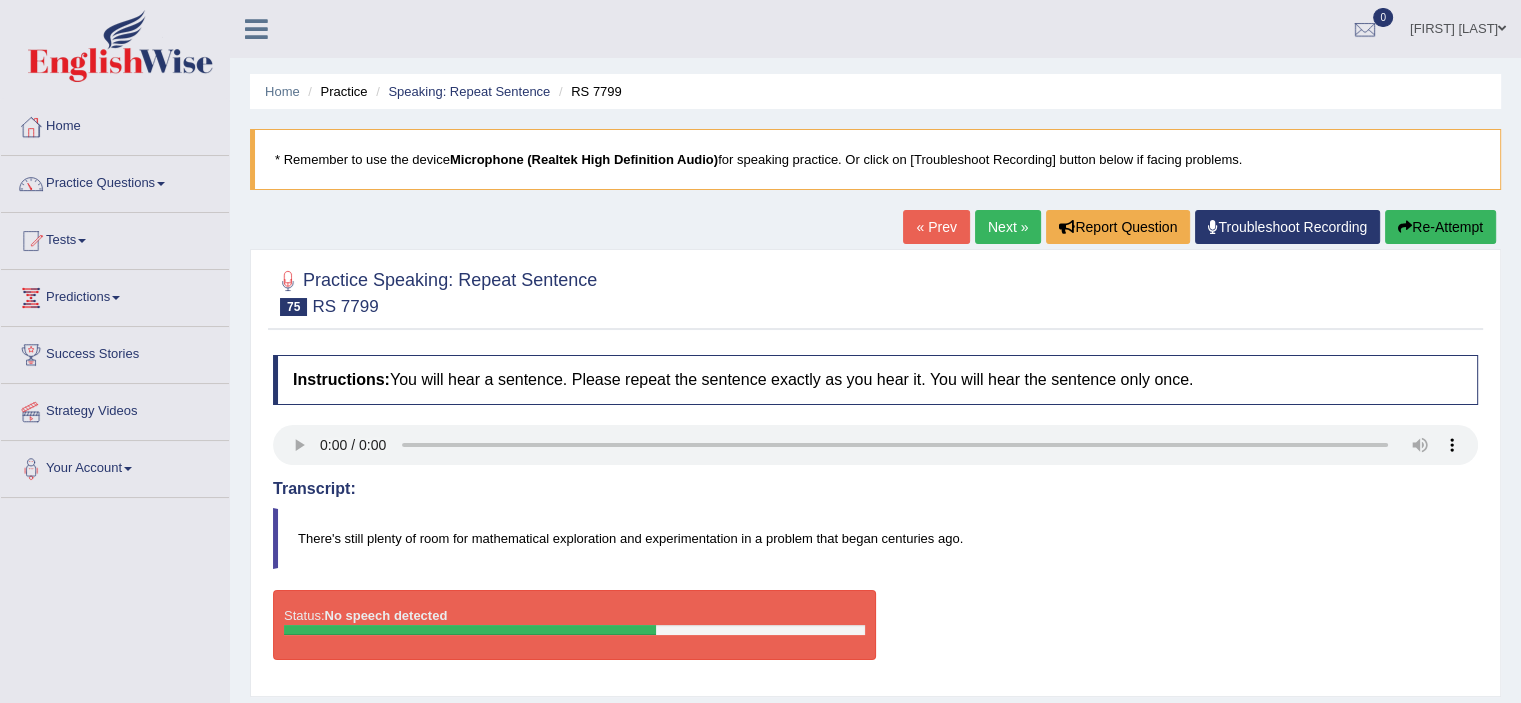 click on "Re-Attempt" at bounding box center [1440, 227] 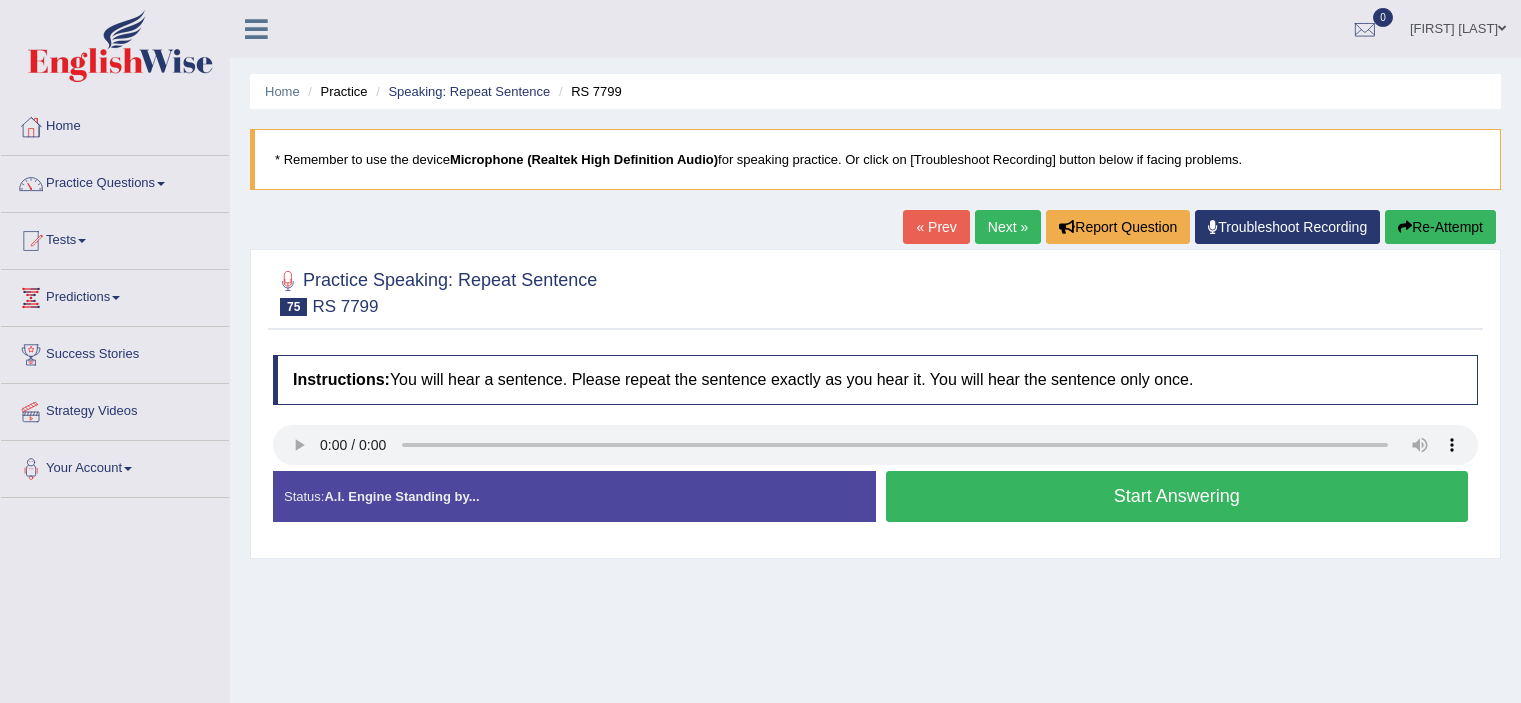 scroll, scrollTop: 0, scrollLeft: 0, axis: both 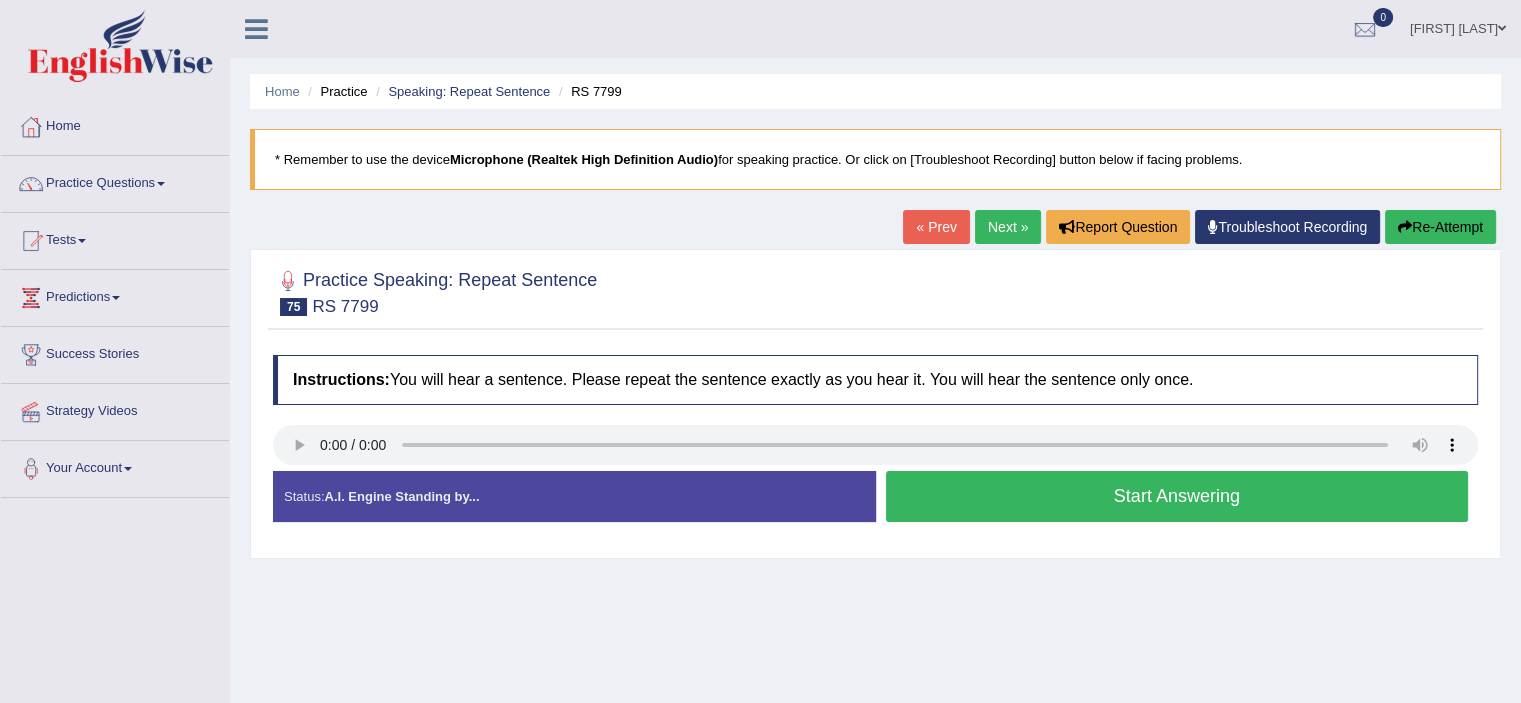click on "Start Answering" at bounding box center (1177, 496) 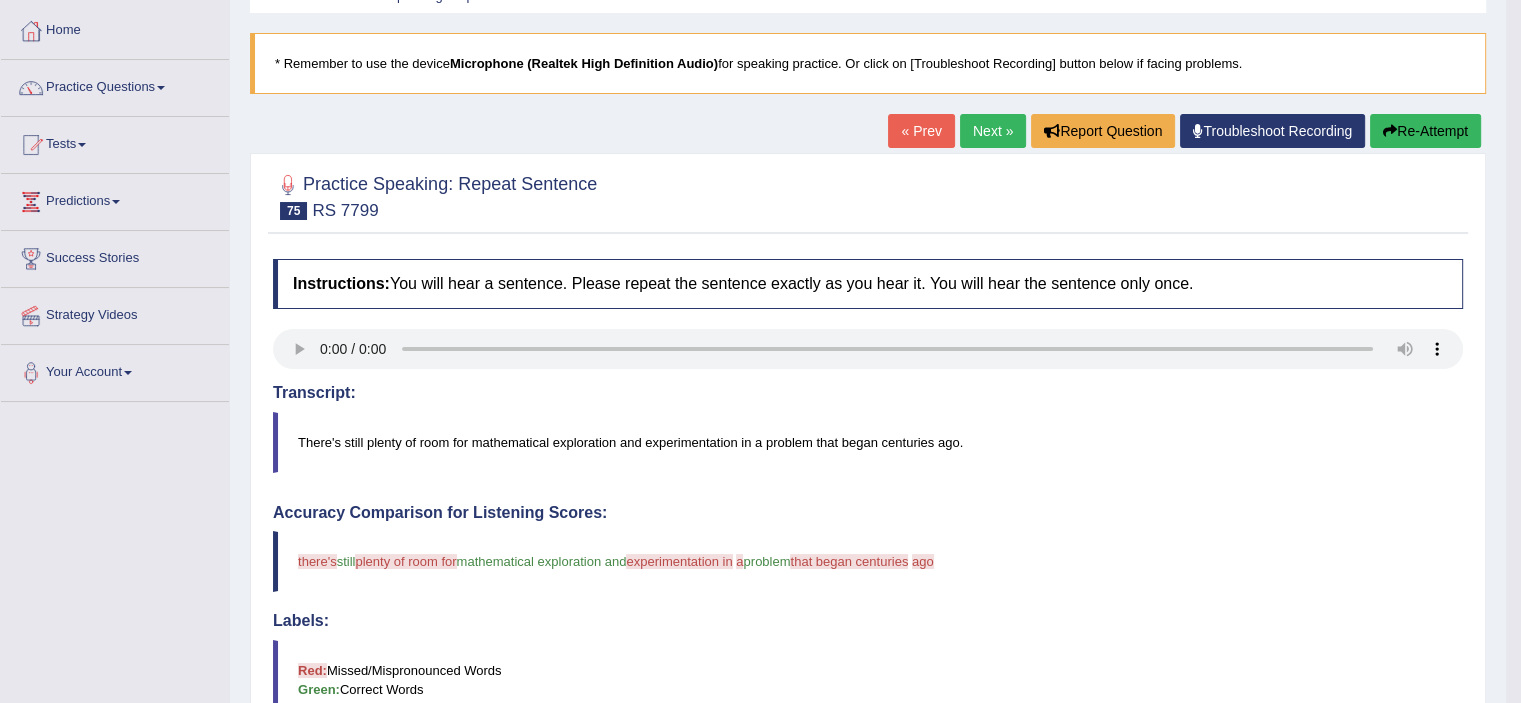 scroll, scrollTop: 64, scrollLeft: 0, axis: vertical 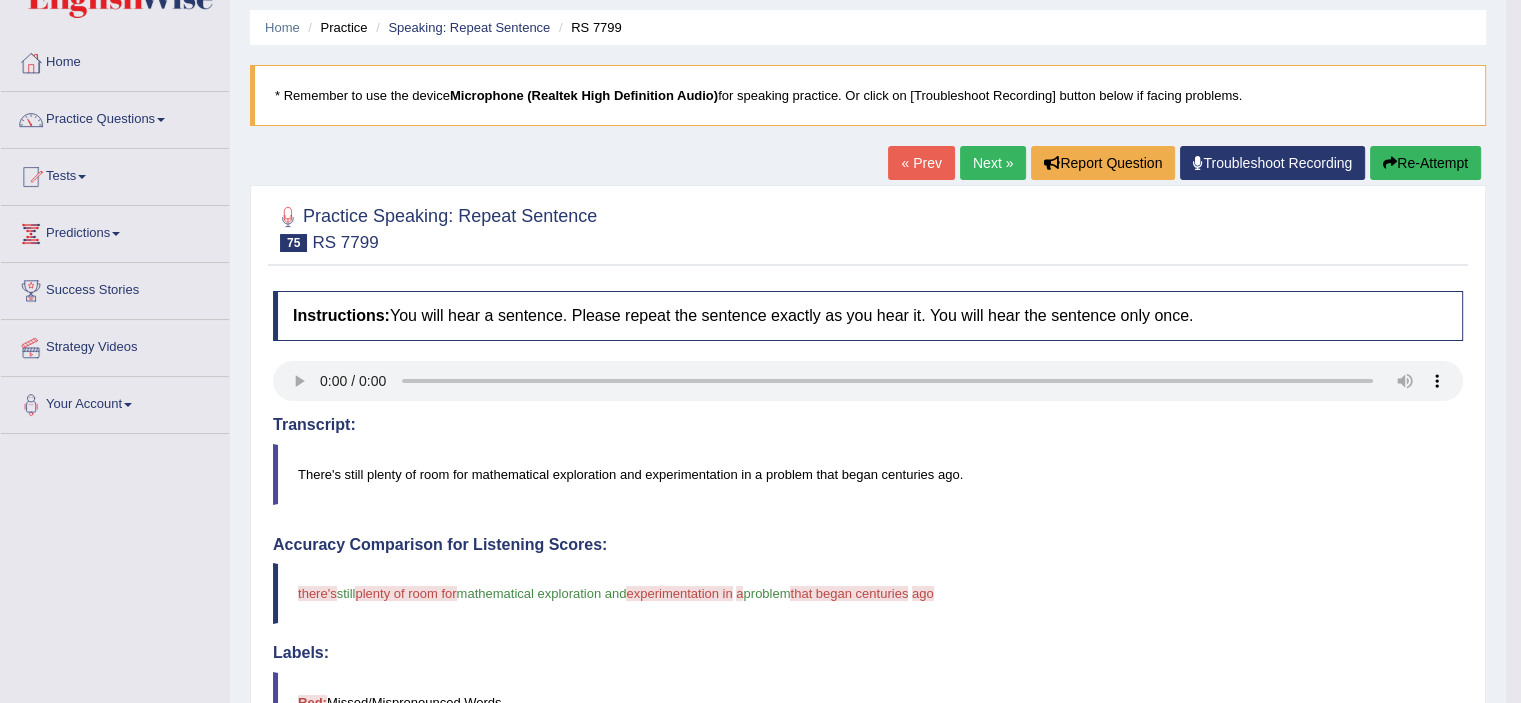 click on "Next »" at bounding box center [993, 163] 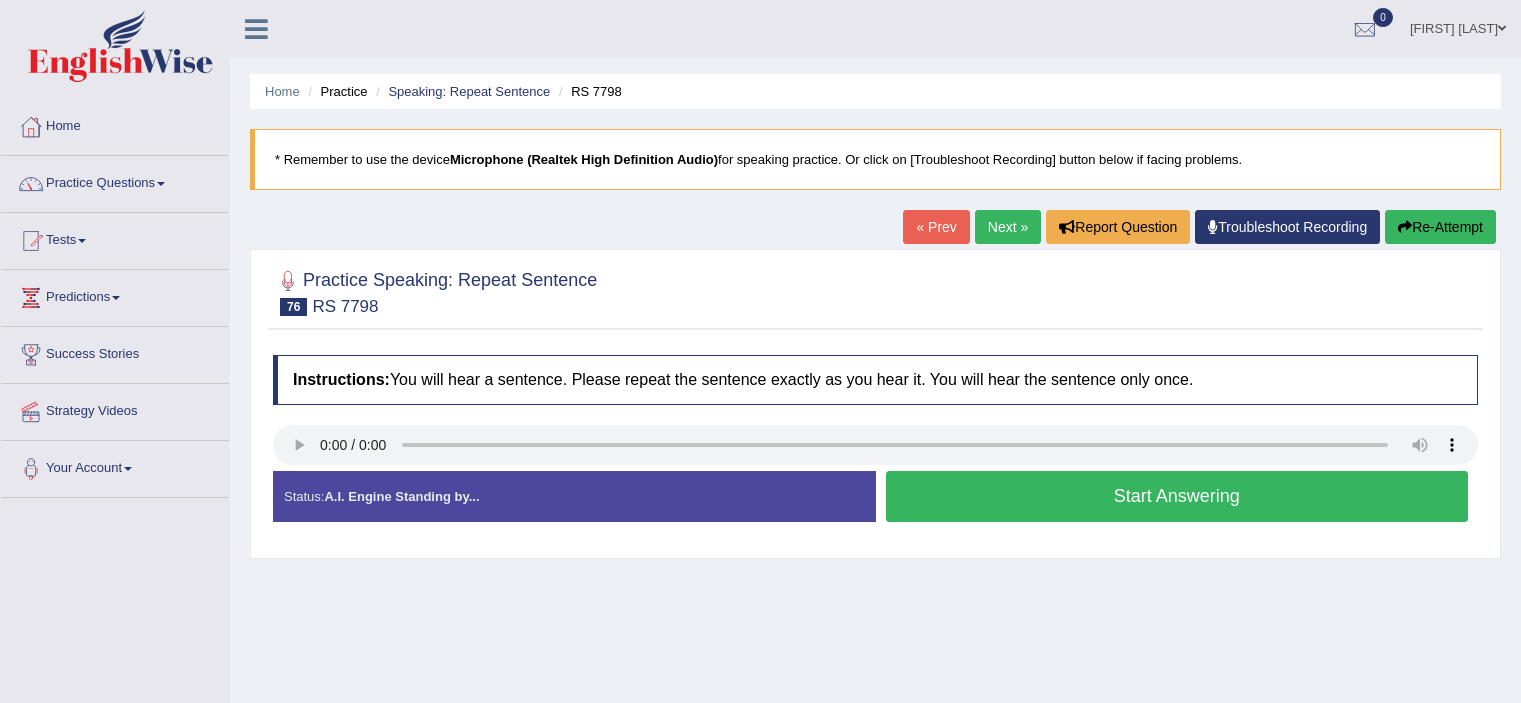 scroll, scrollTop: 0, scrollLeft: 0, axis: both 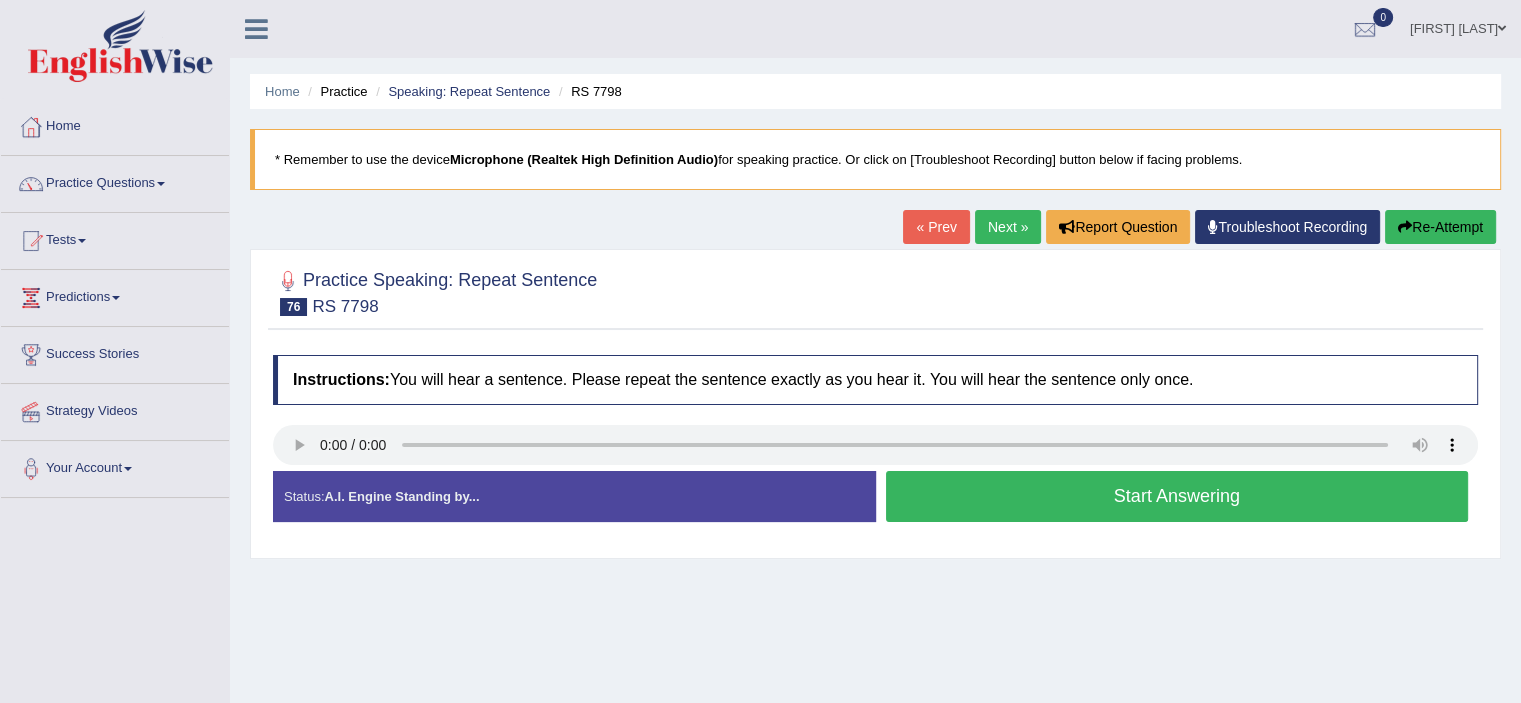 click on "Start Answering" at bounding box center [1177, 496] 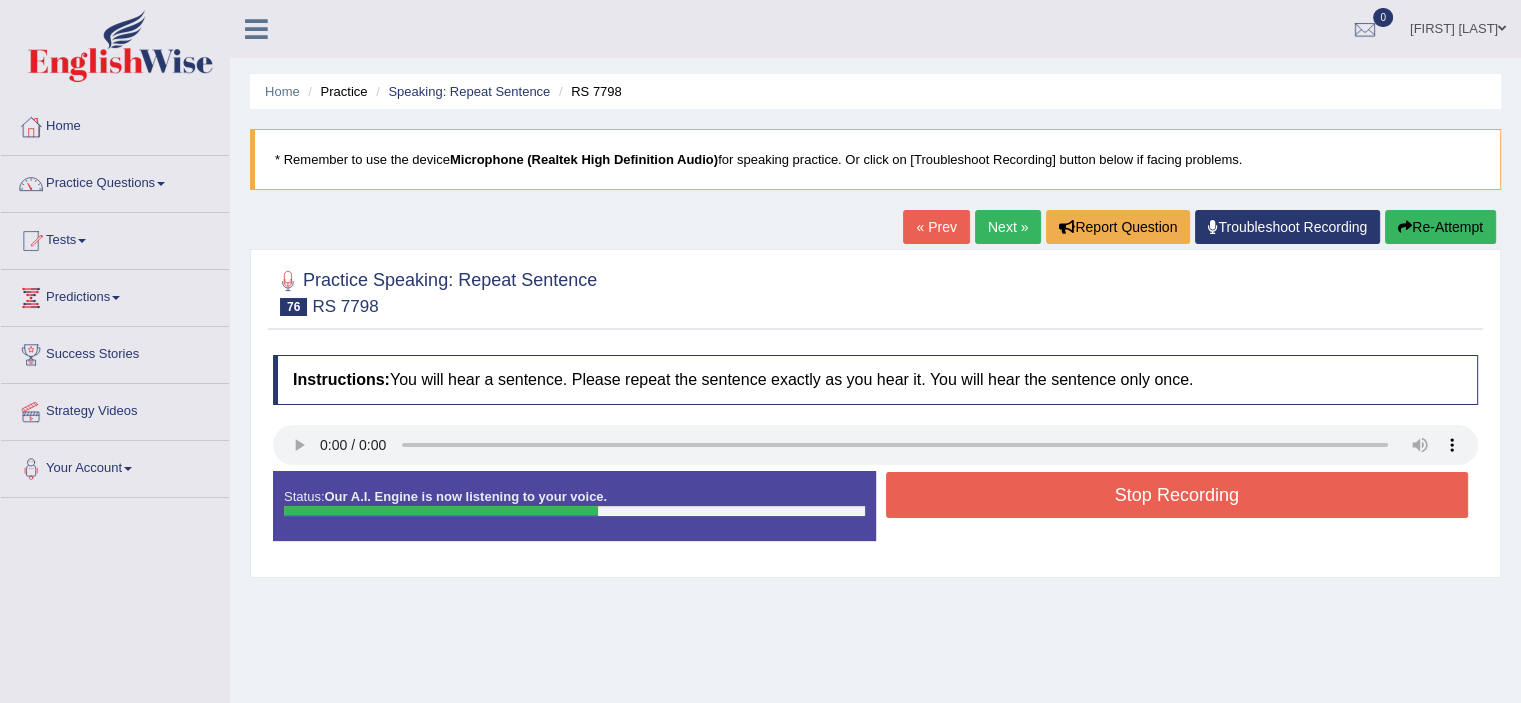 click on "Stop Recording" at bounding box center (1177, 495) 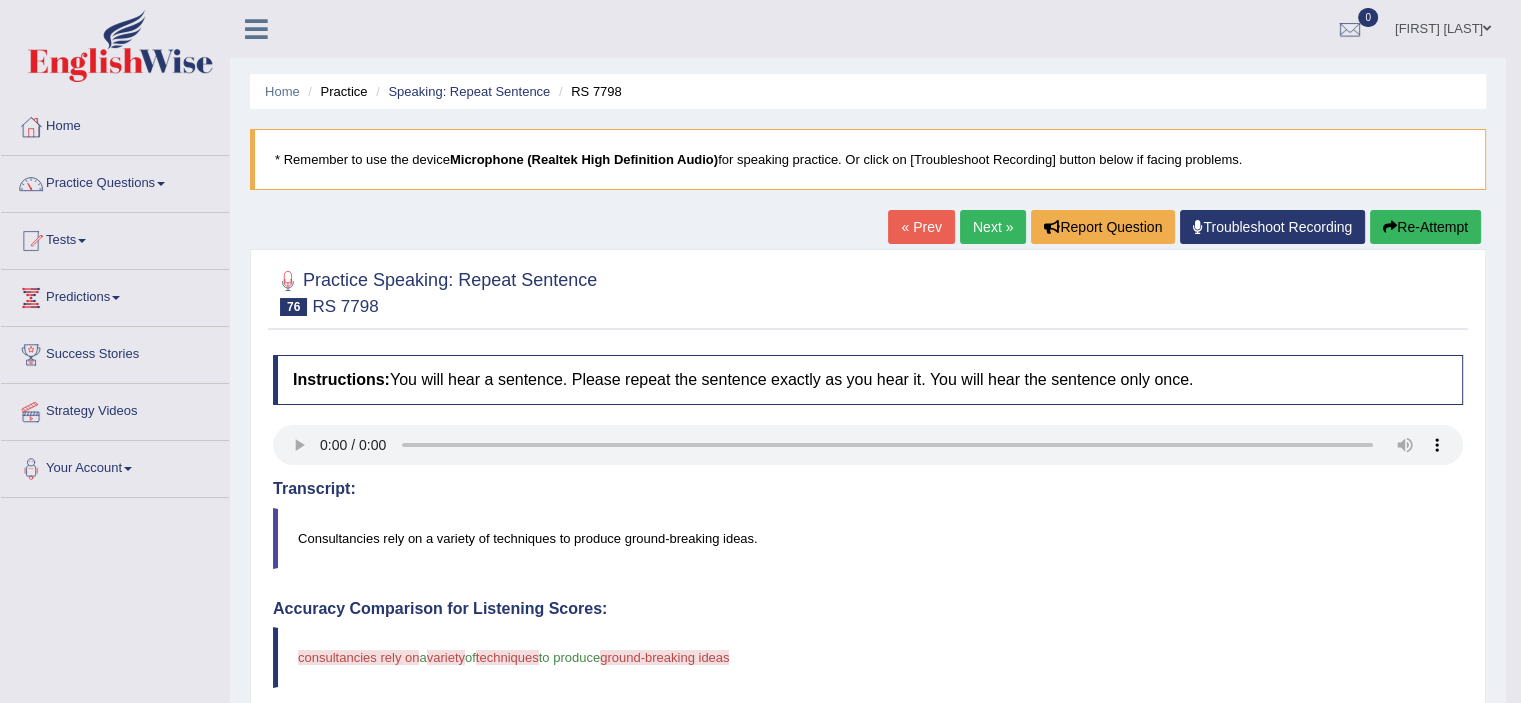 click on "Re-Attempt" at bounding box center (1425, 227) 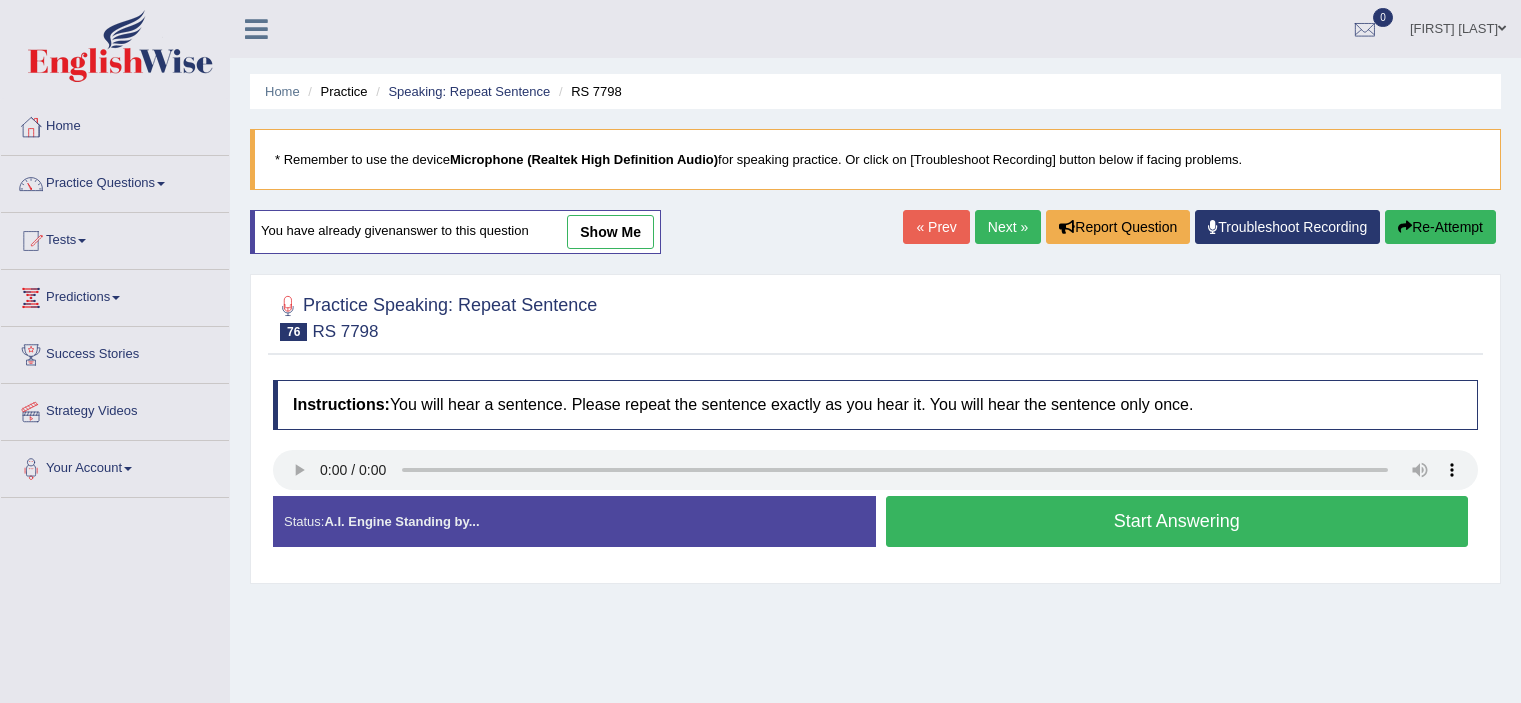 scroll, scrollTop: 0, scrollLeft: 0, axis: both 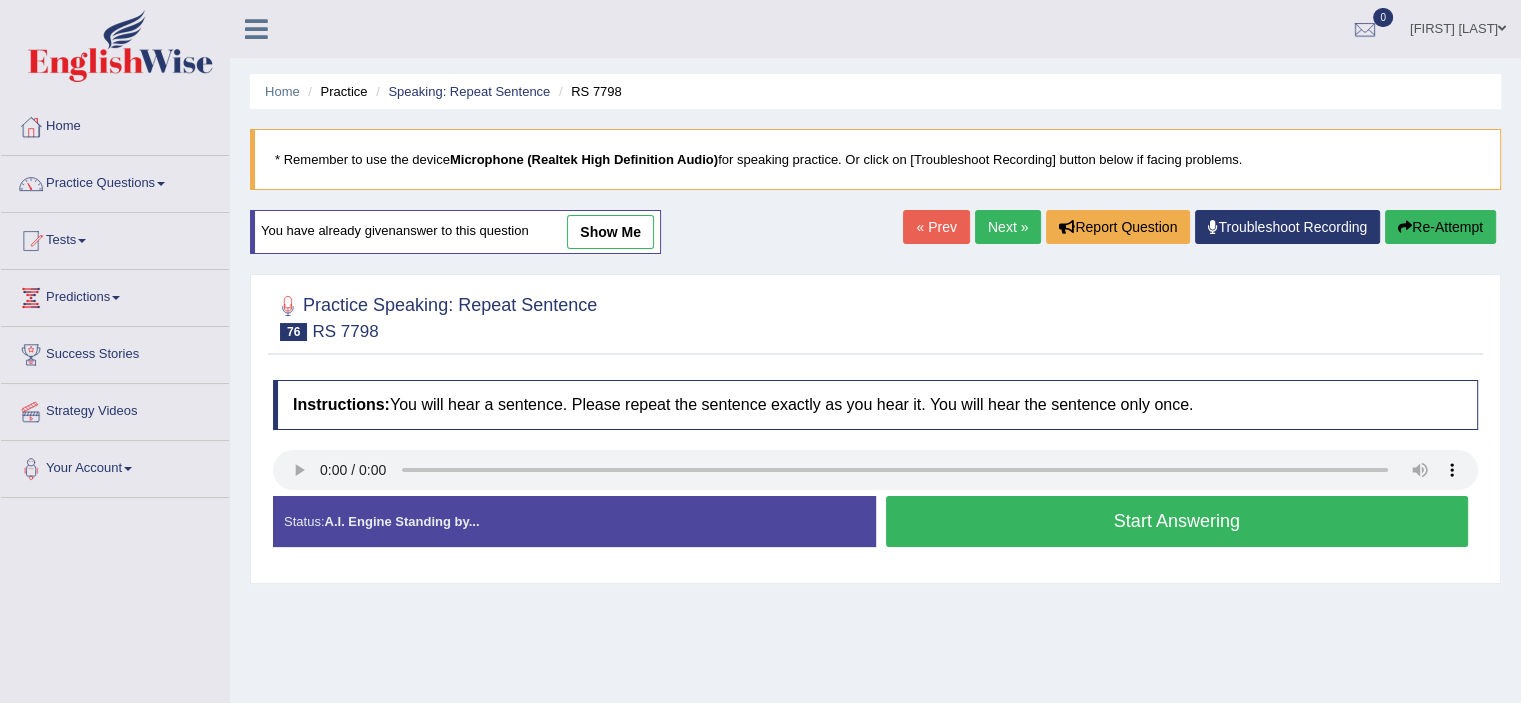click on "Start Answering" at bounding box center [1177, 521] 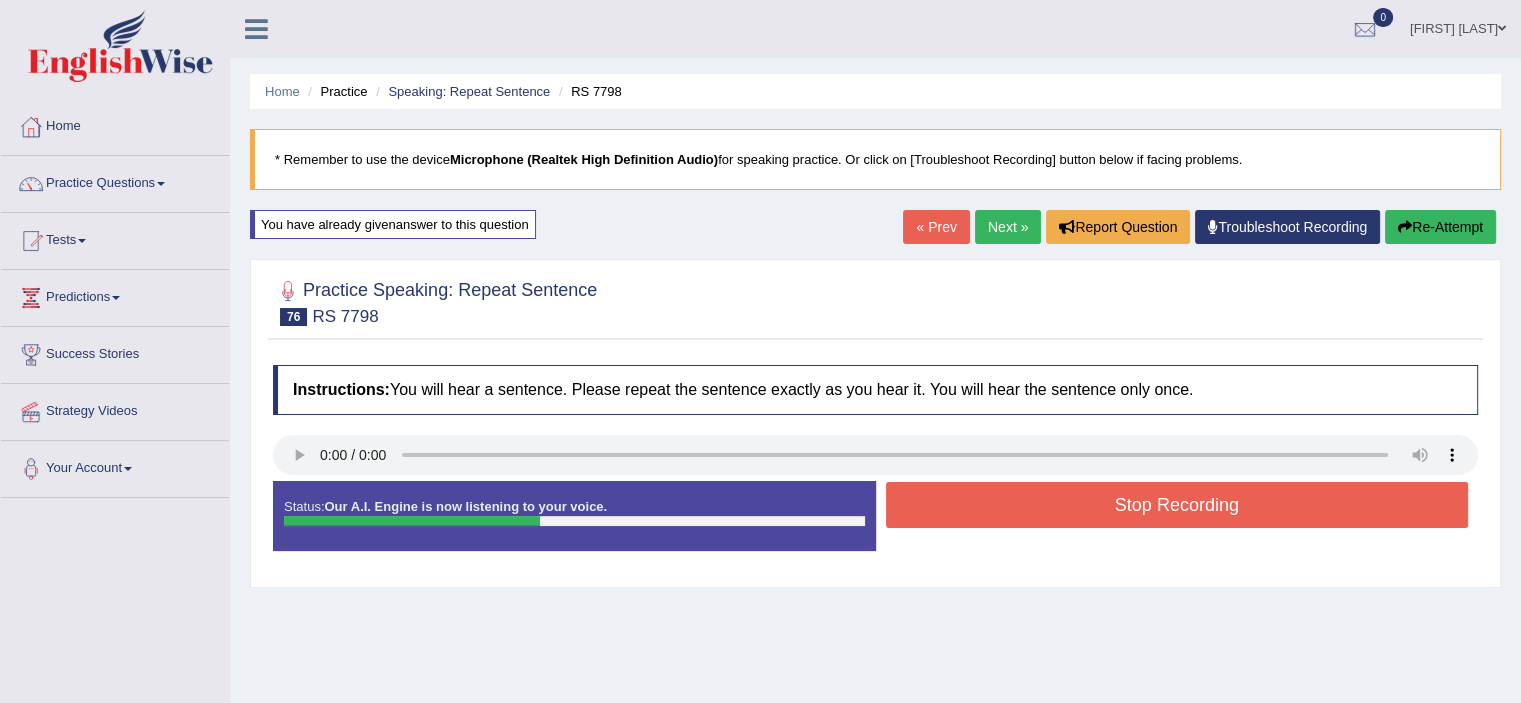 click on "Stop Recording" at bounding box center [1177, 505] 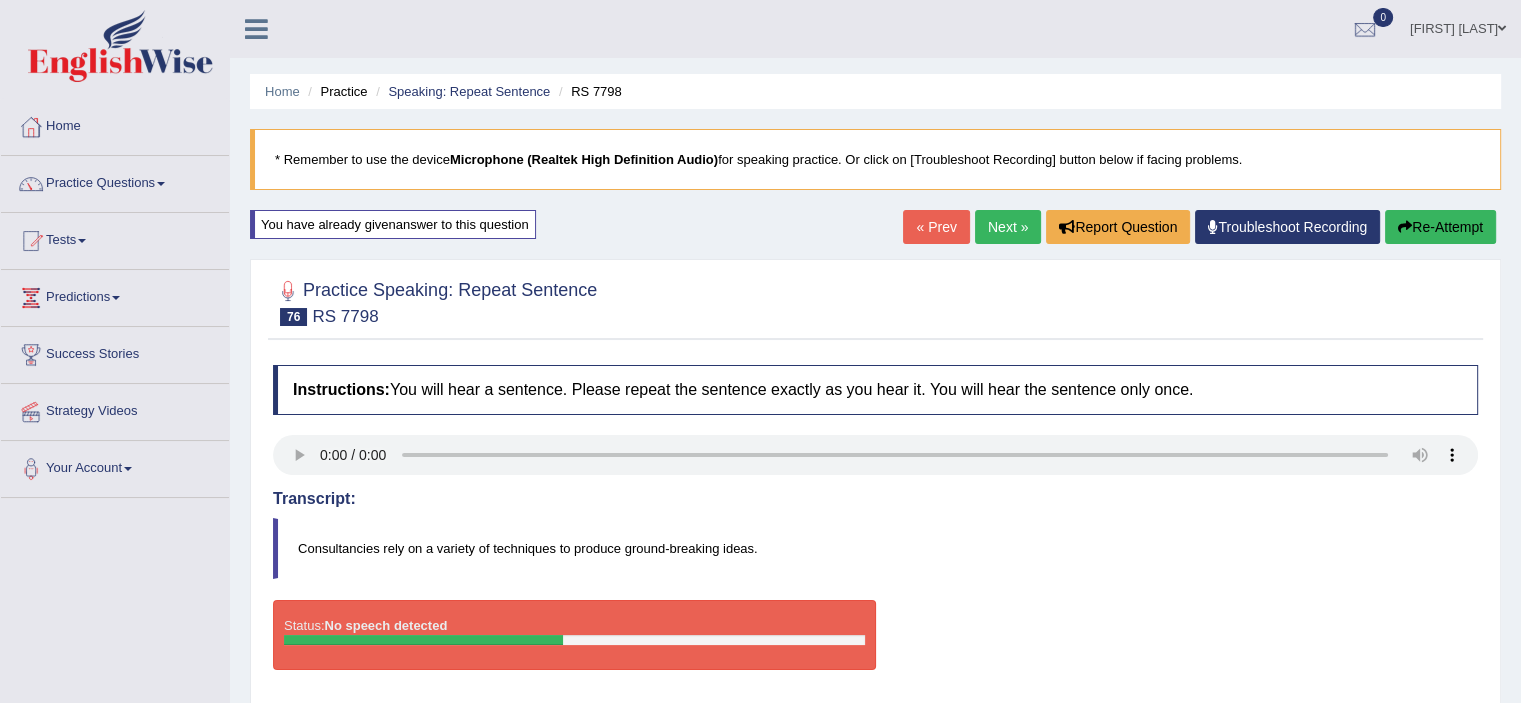 click on "Re-Attempt" at bounding box center (1440, 227) 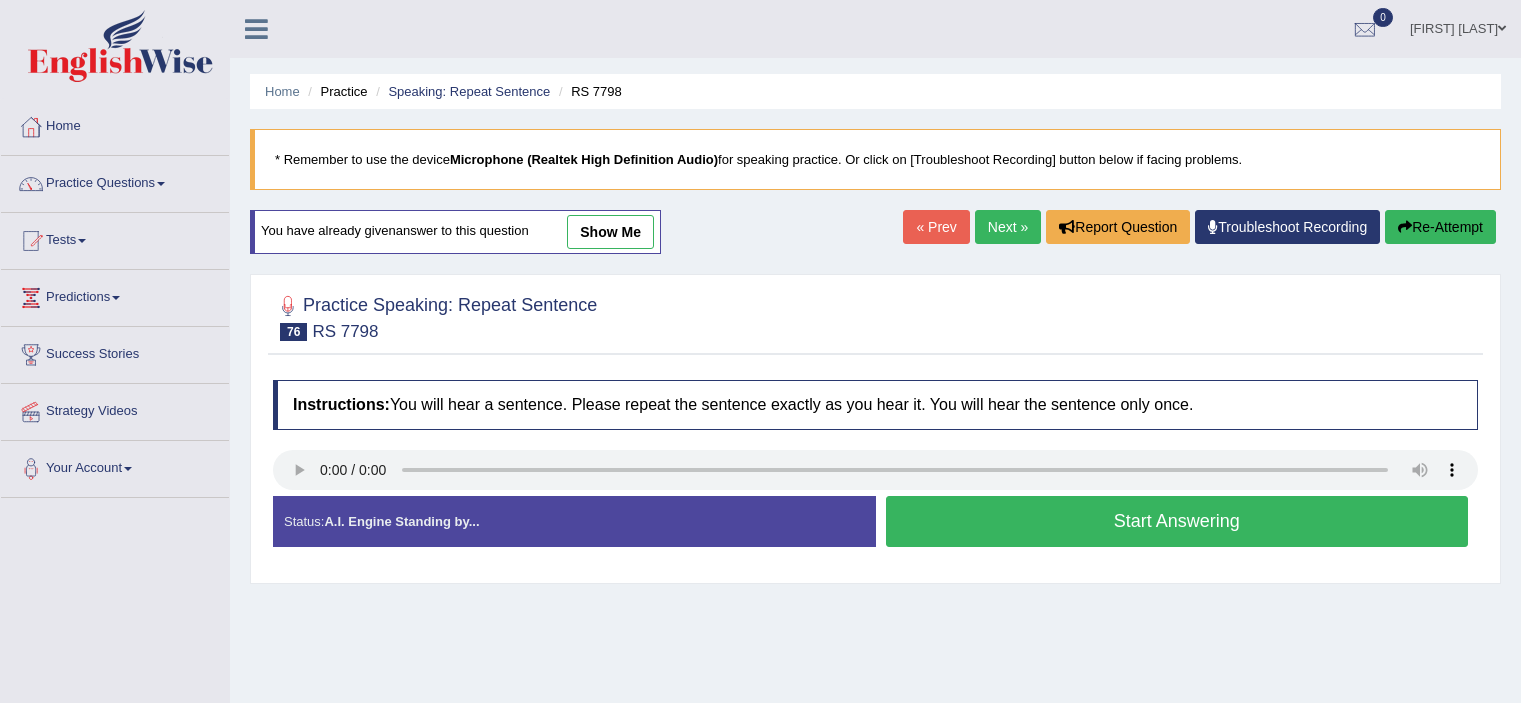 scroll, scrollTop: 0, scrollLeft: 0, axis: both 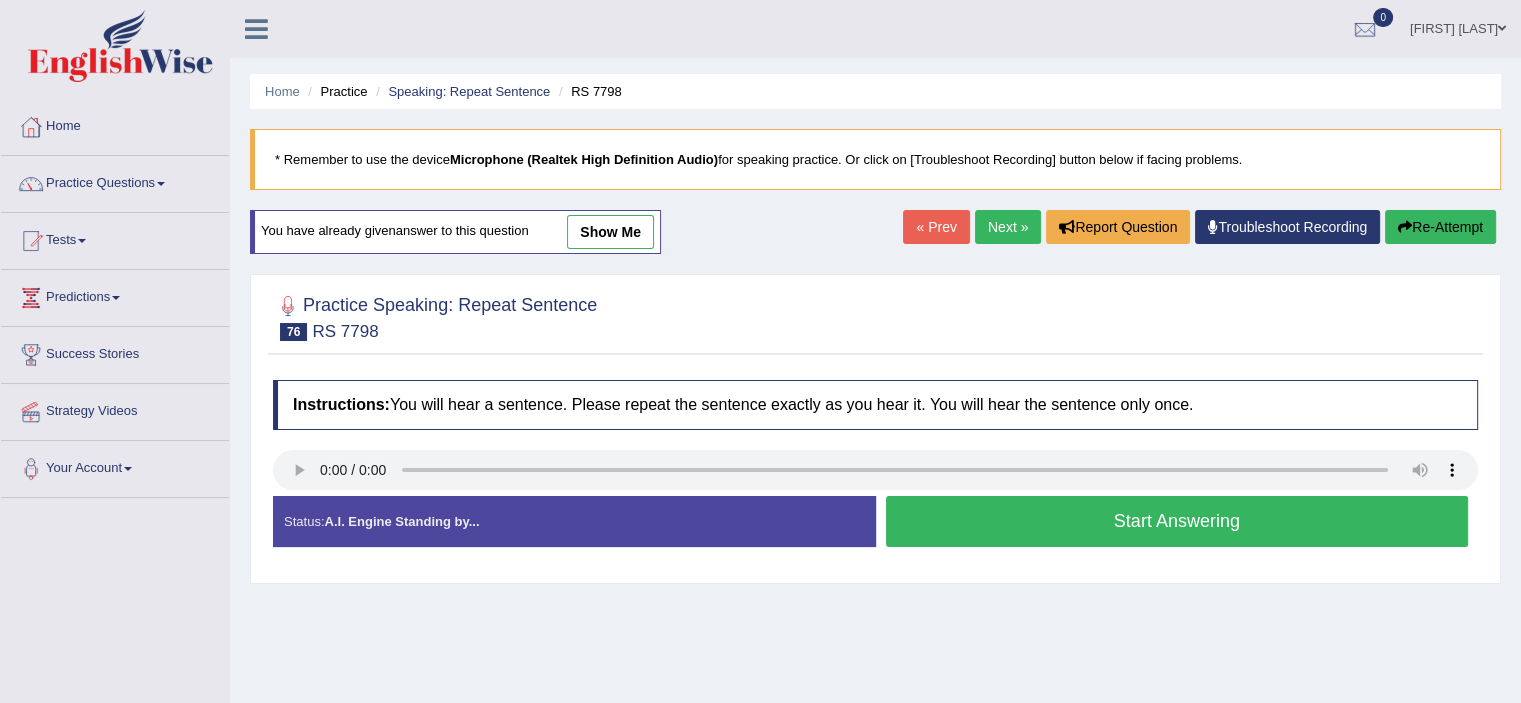 click on "Start Answering" at bounding box center [1177, 521] 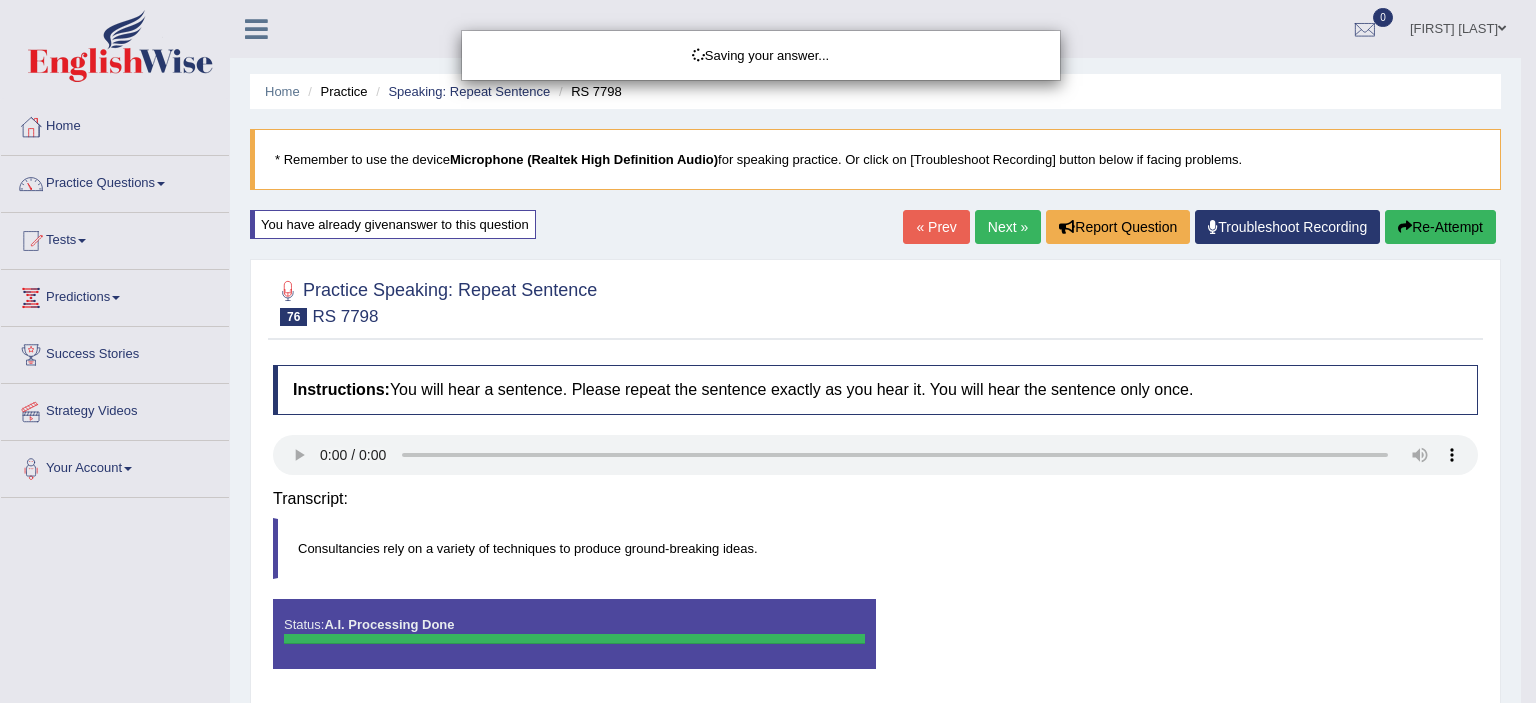 click on "Toggle navigation
Home
Practice Questions   Speaking Practice Read Aloud
Repeat Sentence
Describe Image
Re-tell Lecture
Answer Short Question
Summarize Group Discussion
Respond To A Situation
Writing Practice  Summarize Written Text
Write Essay
Reading Practice  Reading & Writing: Fill In The Blanks
Choose Multiple Answers
Re-order Paragraphs
Fill In The Blanks
Choose Single Answer
Listening Practice  Summarize Spoken Text
Highlight Incorrect Words
Highlight Correct Summary
Select Missing Word
Choose Single Answer
Choose Multiple Answers
Fill In The Blanks
Write From Dictation
Pronunciation
Tests  Take Practice Sectional Test" at bounding box center (768, 351) 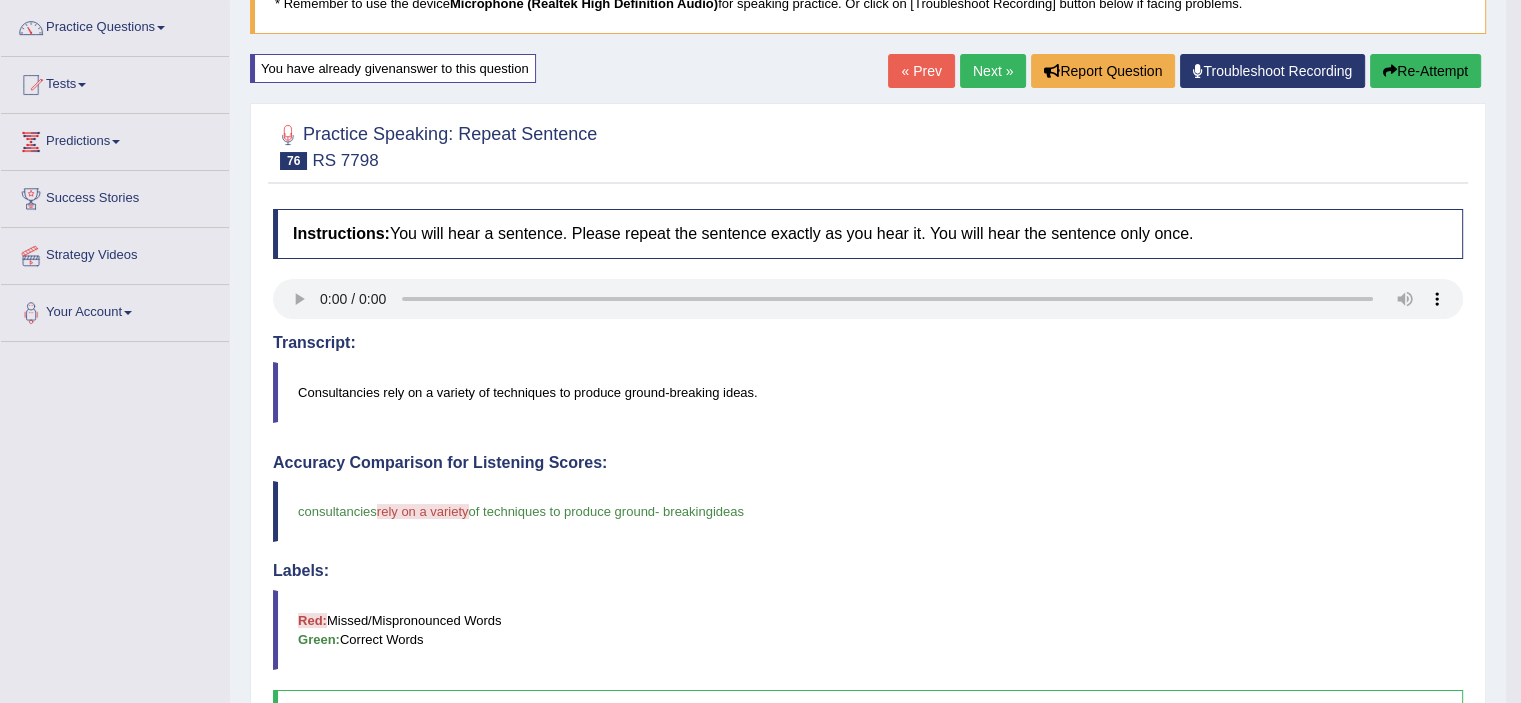 scroll, scrollTop: 0, scrollLeft: 0, axis: both 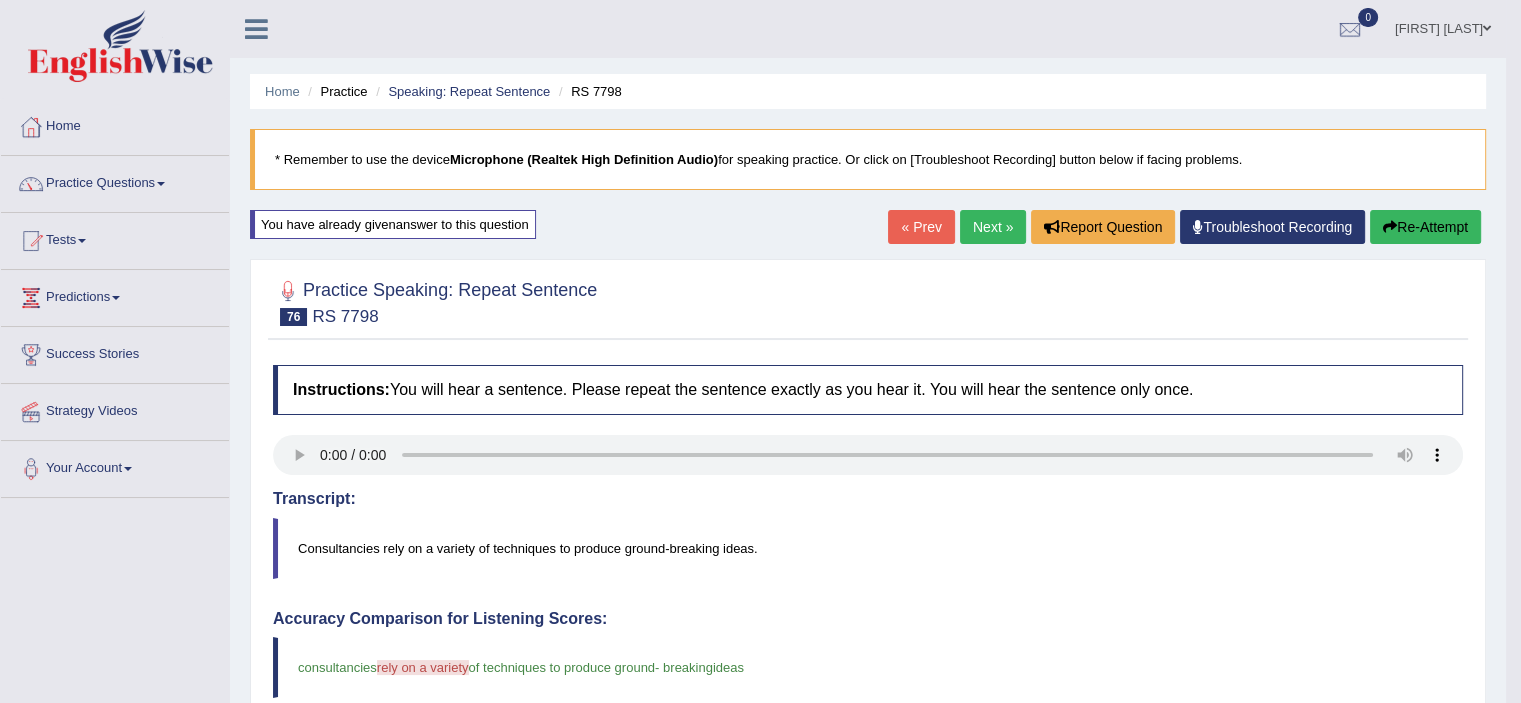 click on "Next »" at bounding box center (993, 227) 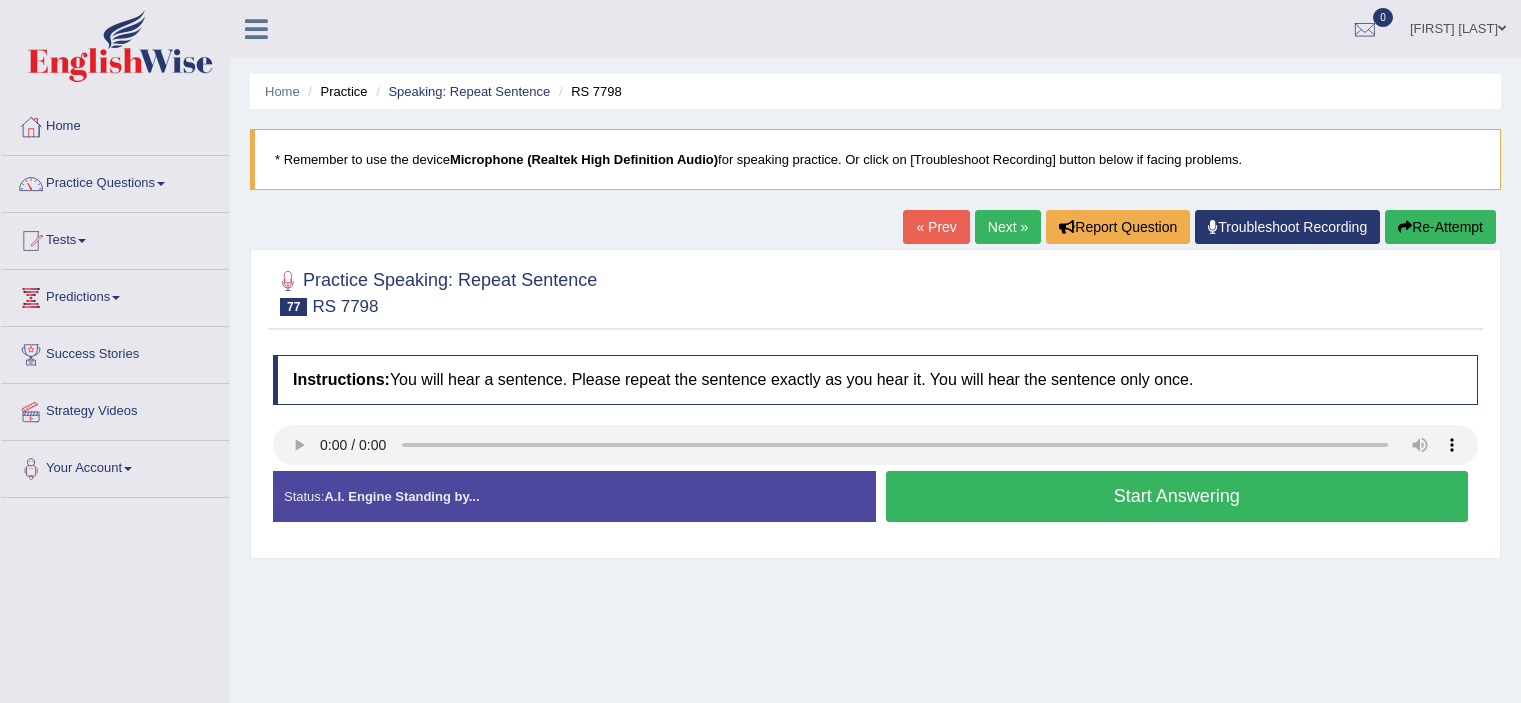 scroll, scrollTop: 0, scrollLeft: 0, axis: both 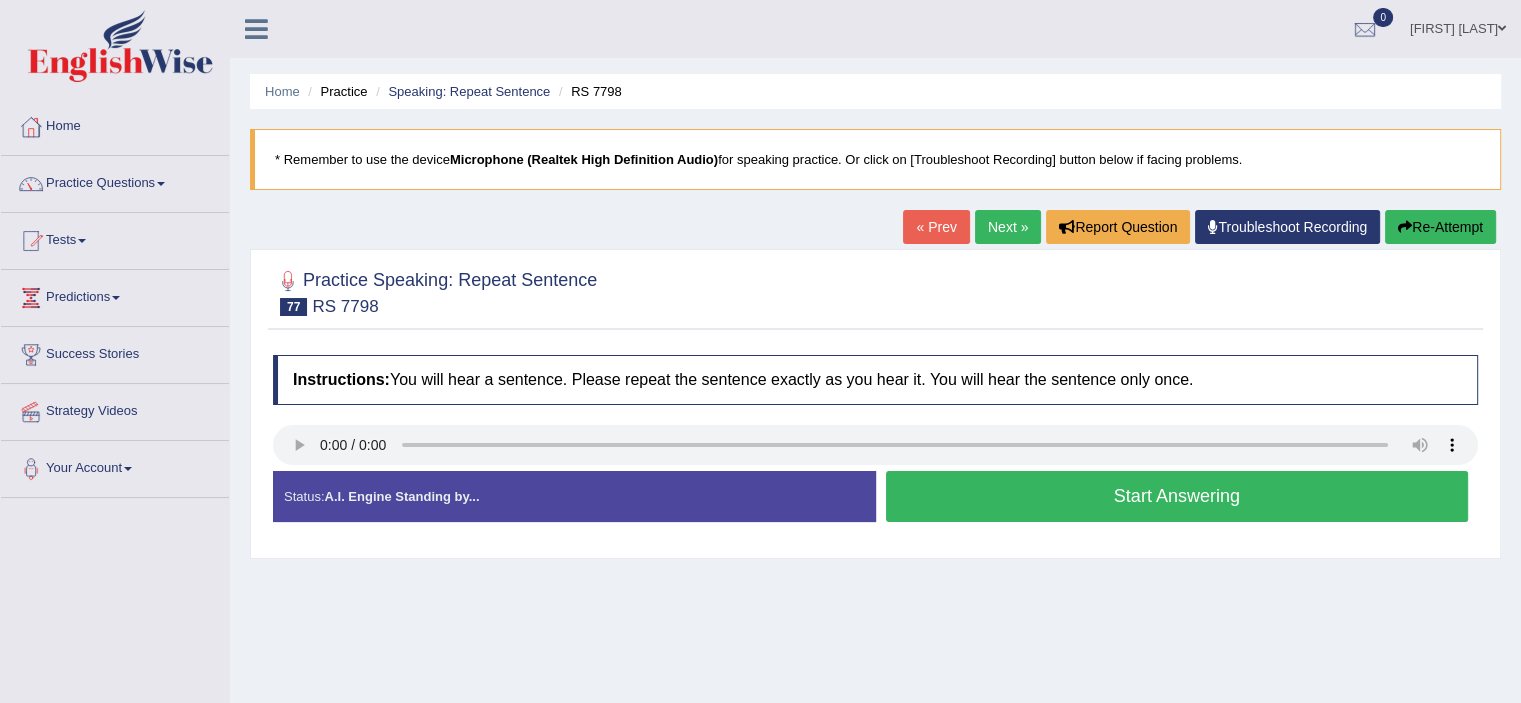 click on "Next »" at bounding box center (1008, 227) 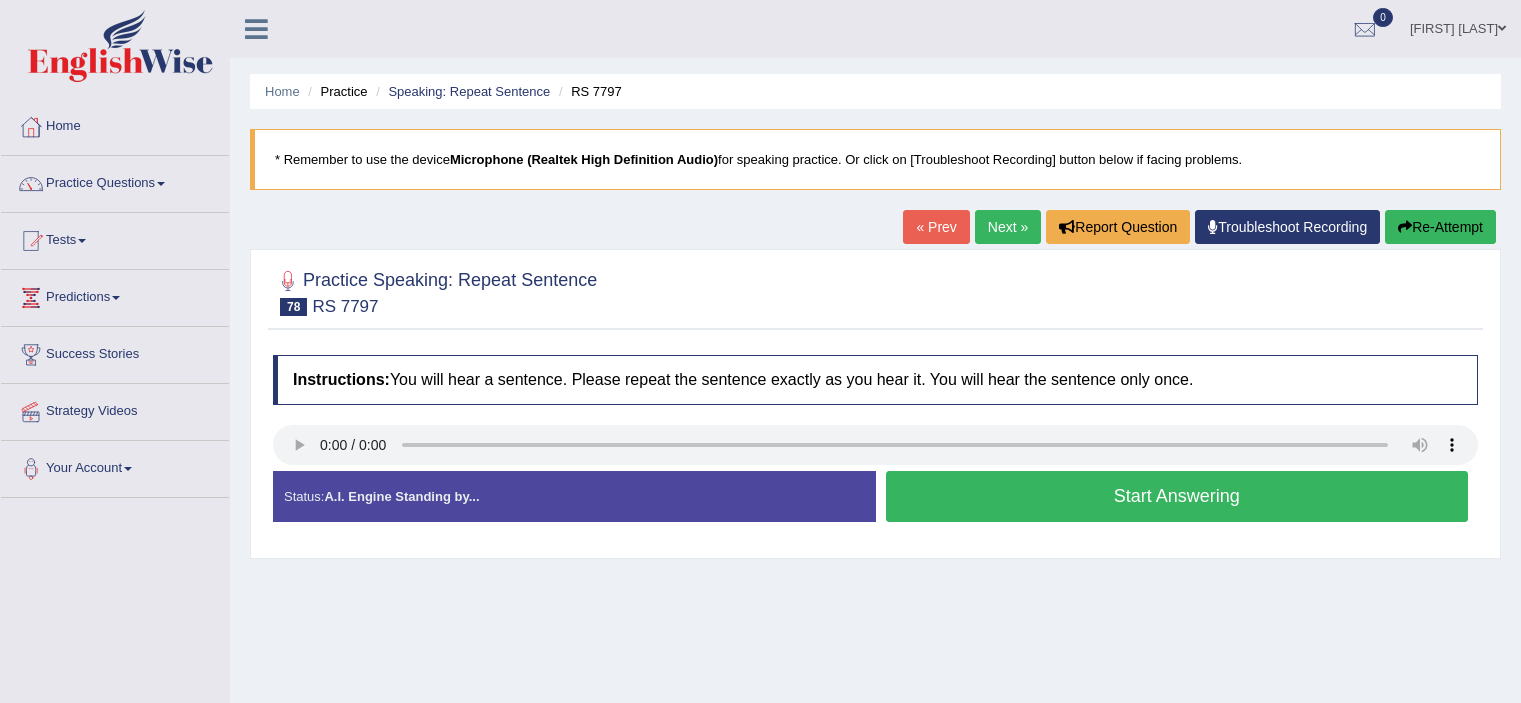 scroll, scrollTop: 0, scrollLeft: 0, axis: both 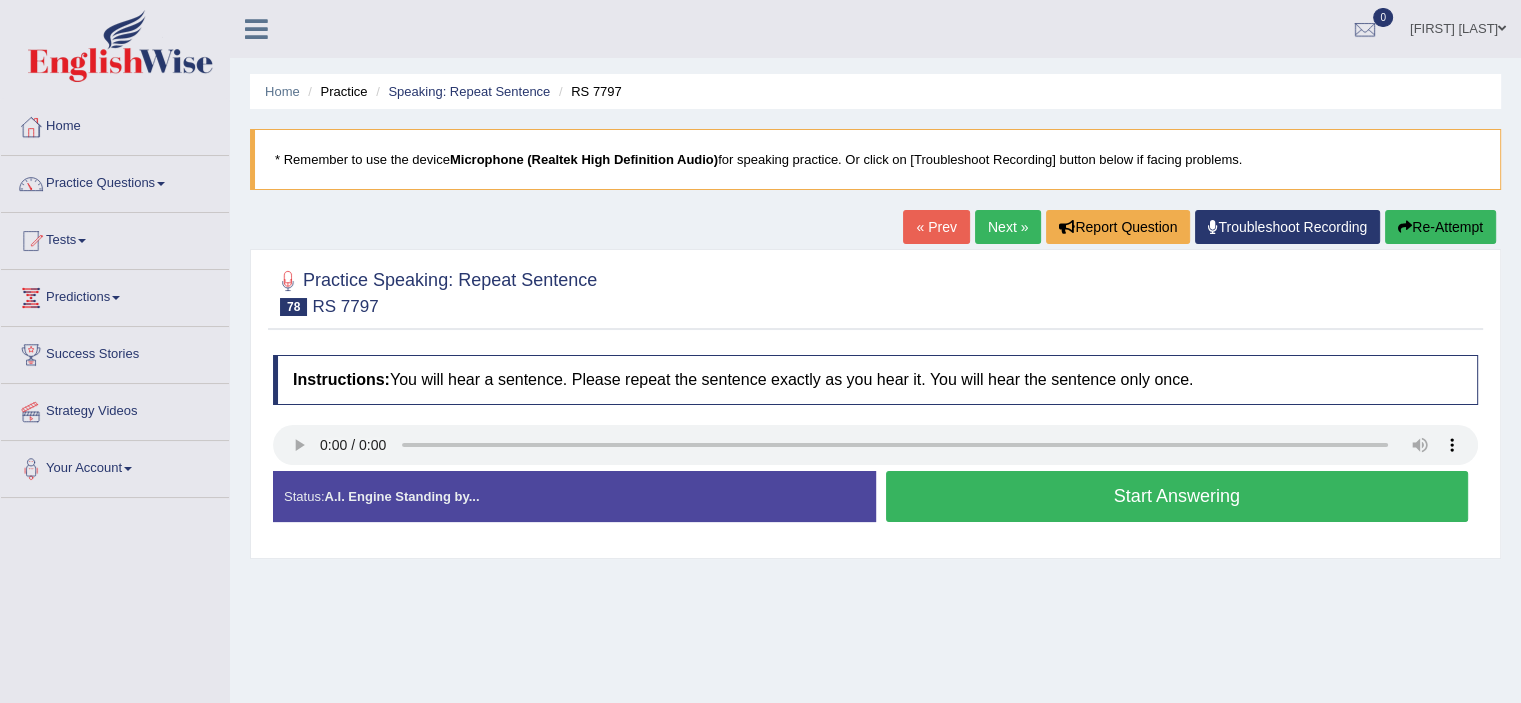 click on "Start Answering" at bounding box center [1177, 496] 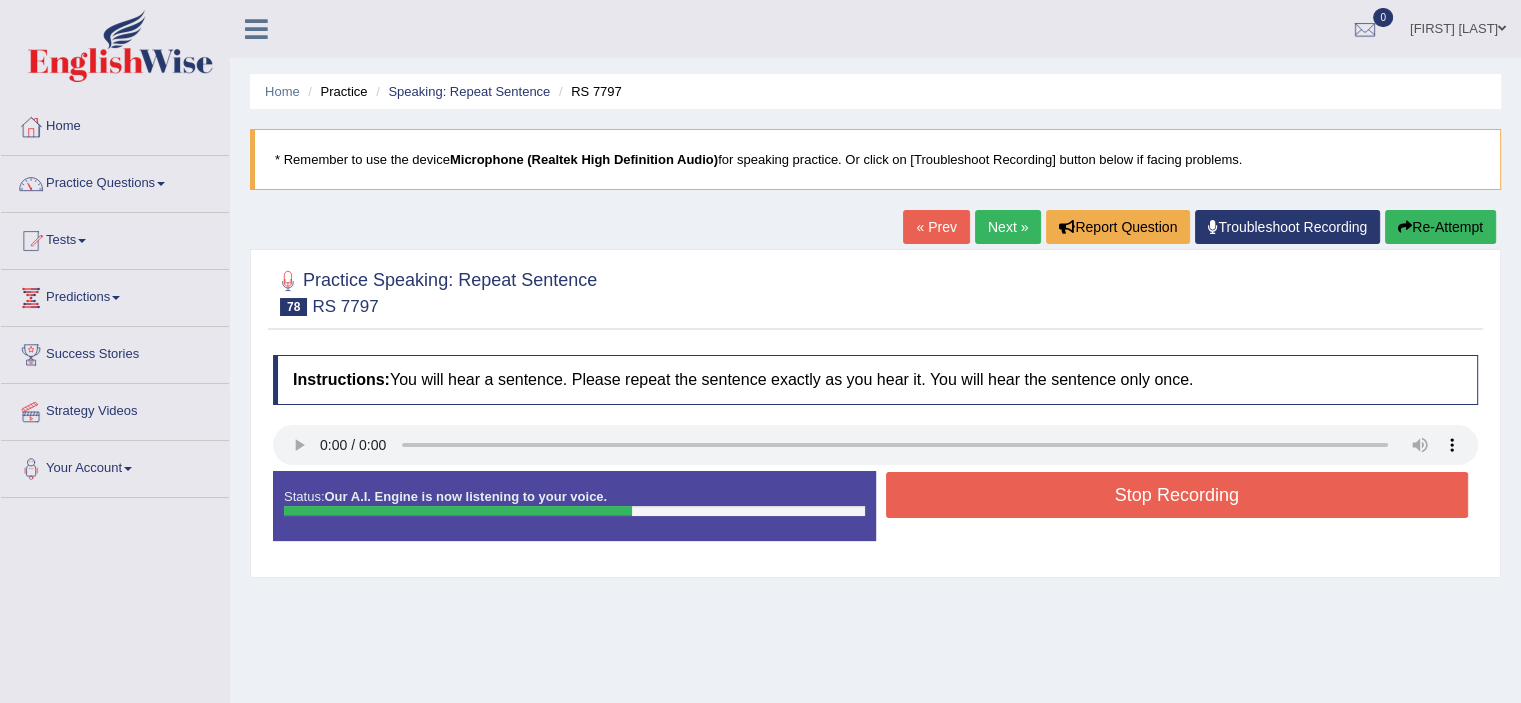 click on "Stop Recording" at bounding box center (1177, 495) 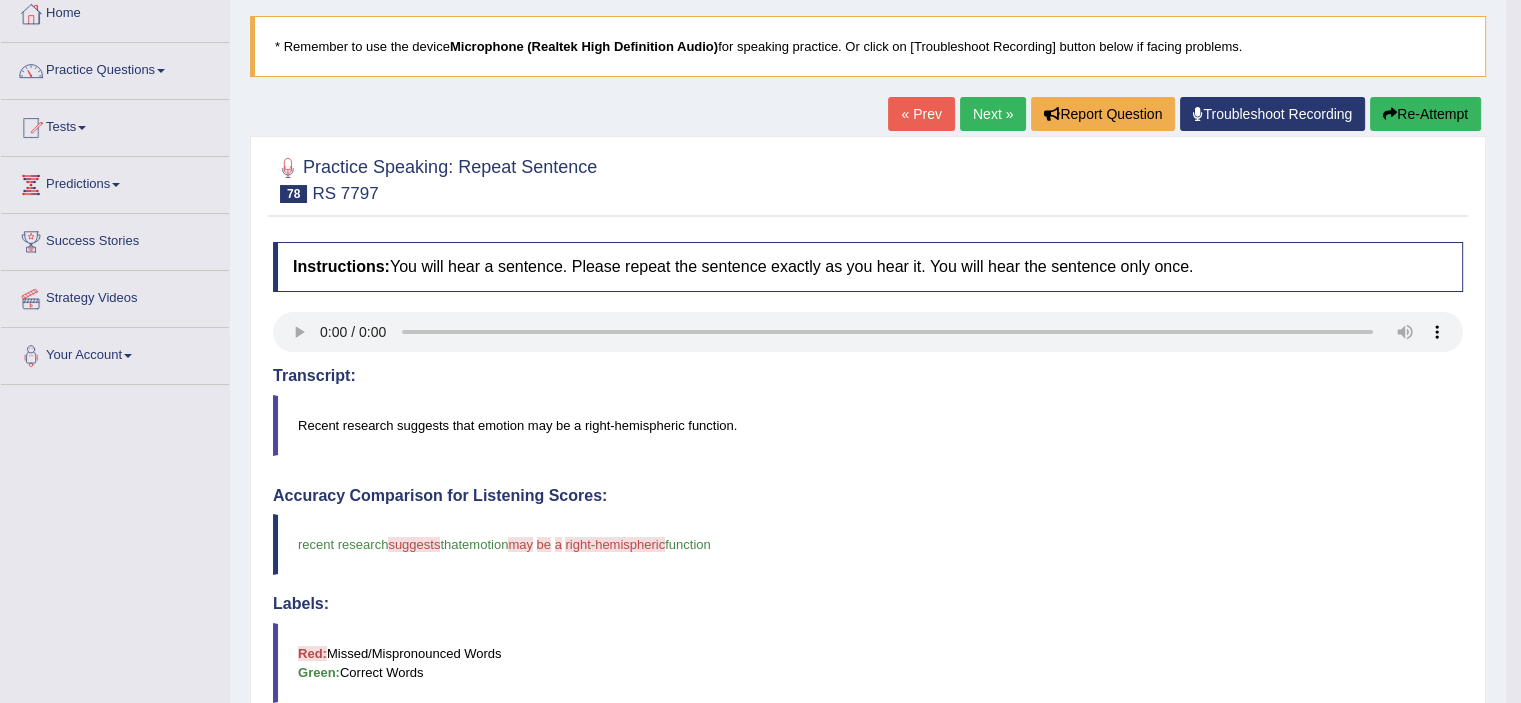 scroll, scrollTop: 5, scrollLeft: 0, axis: vertical 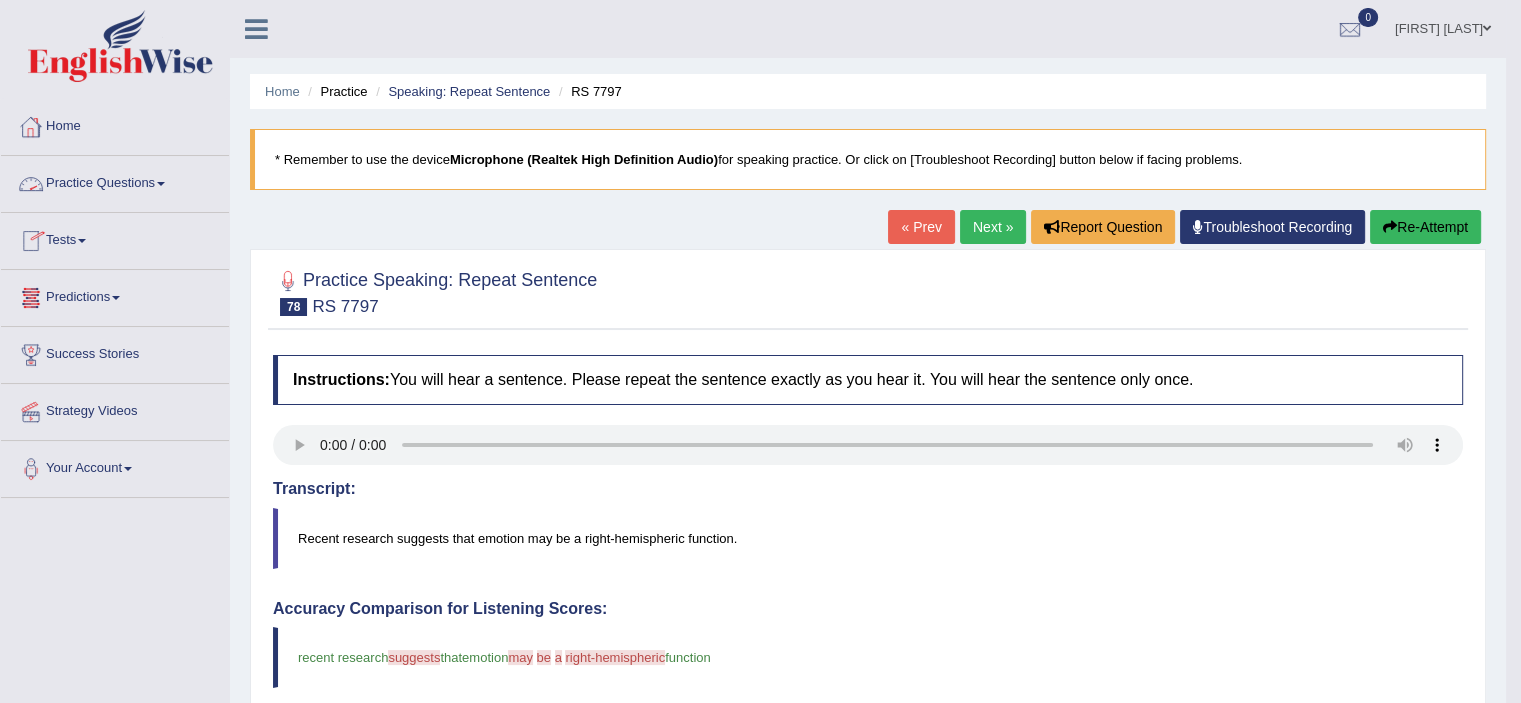 click at bounding box center [161, 184] 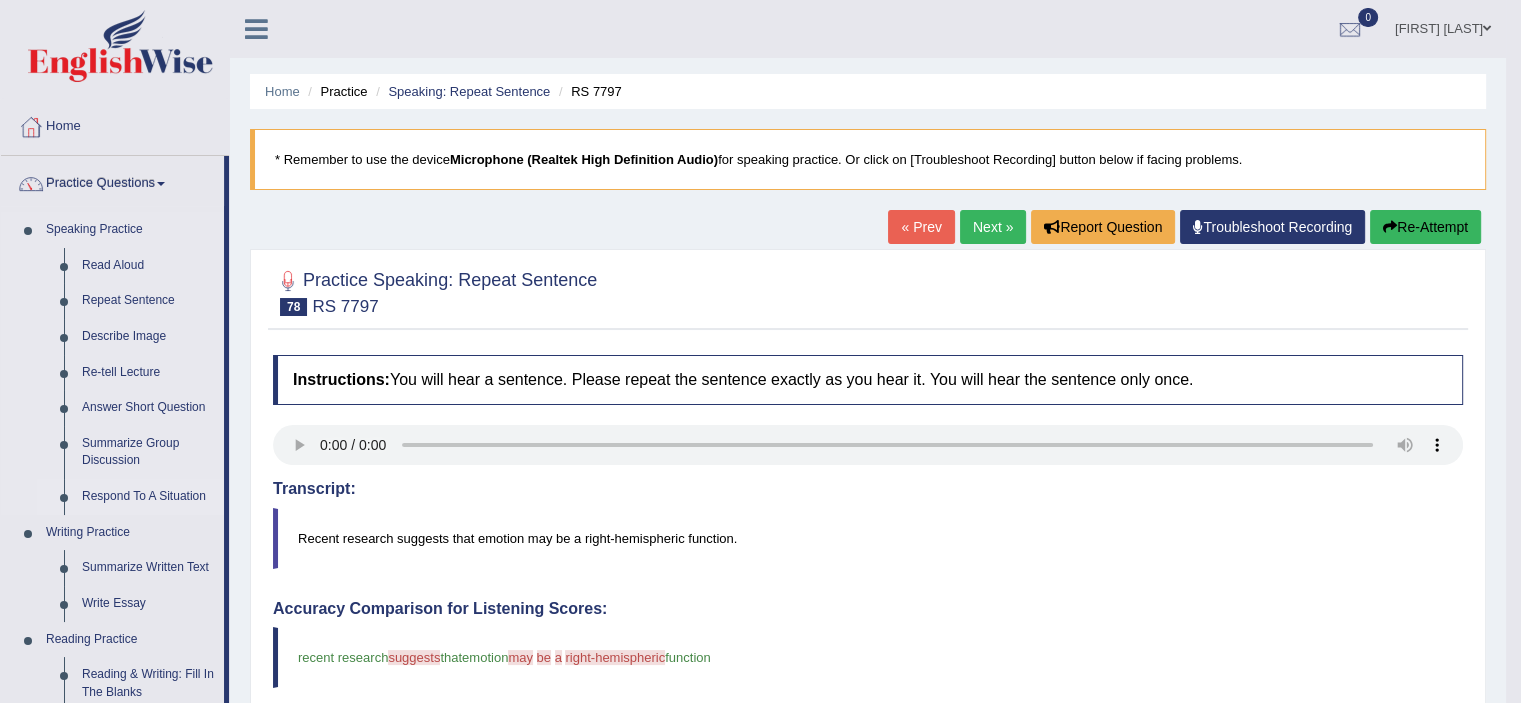 click on "Respond To A Situation" at bounding box center [148, 497] 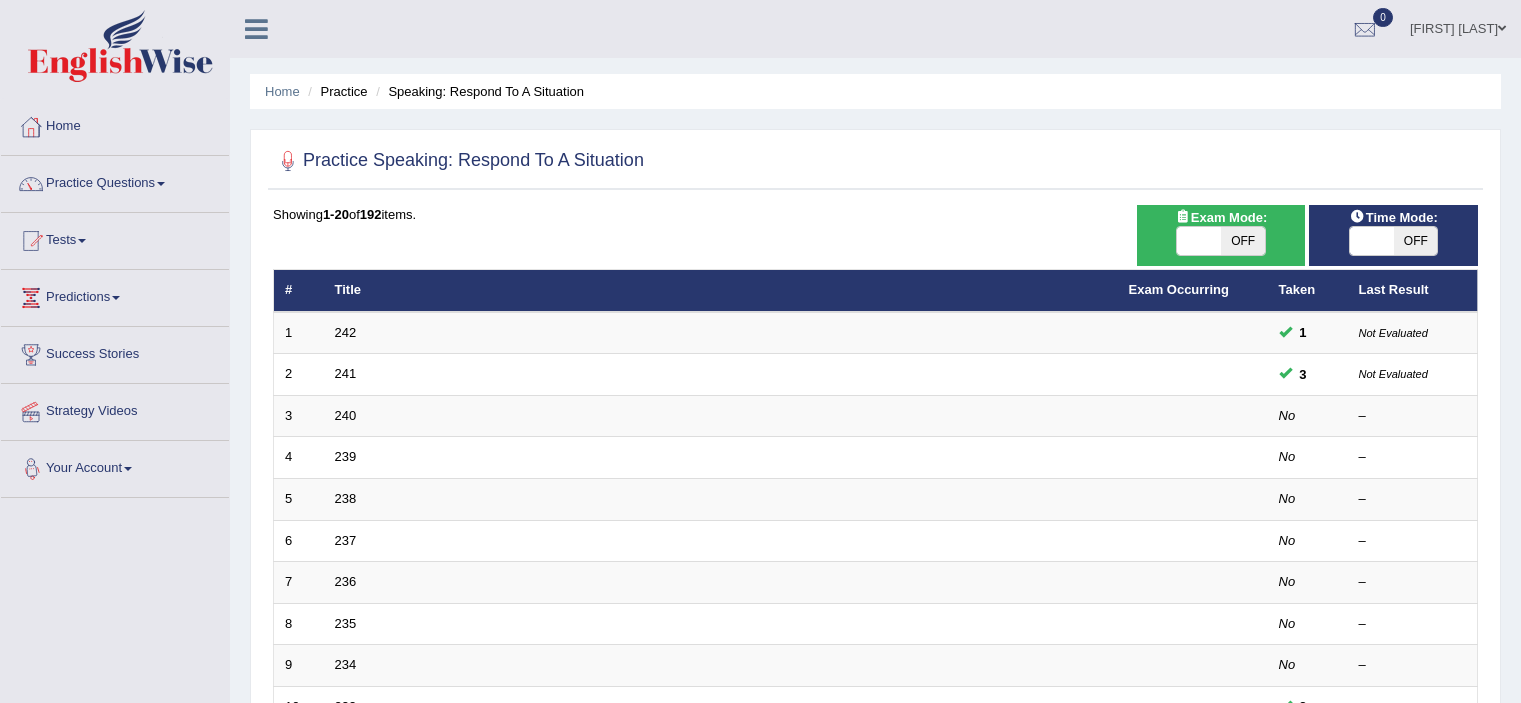scroll, scrollTop: 0, scrollLeft: 0, axis: both 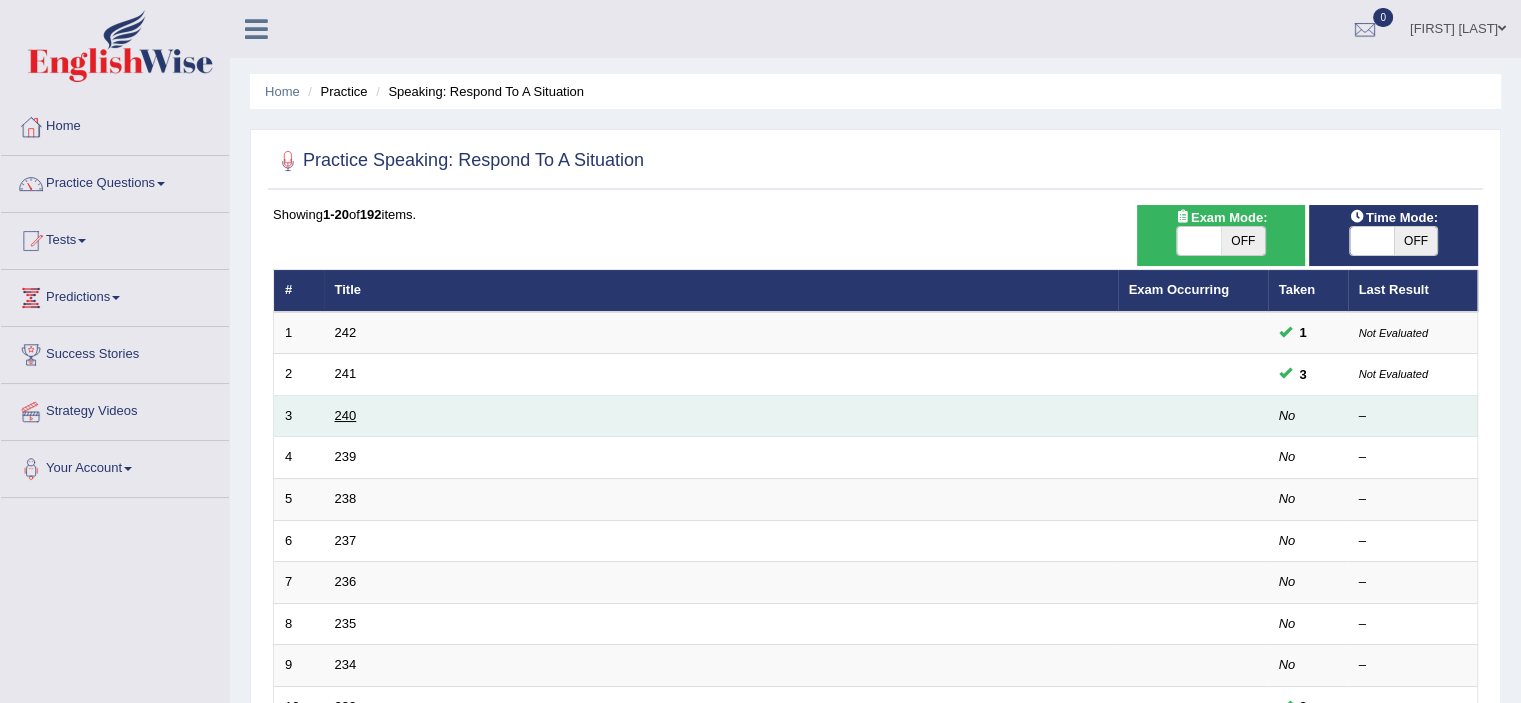 click on "240" at bounding box center [346, 415] 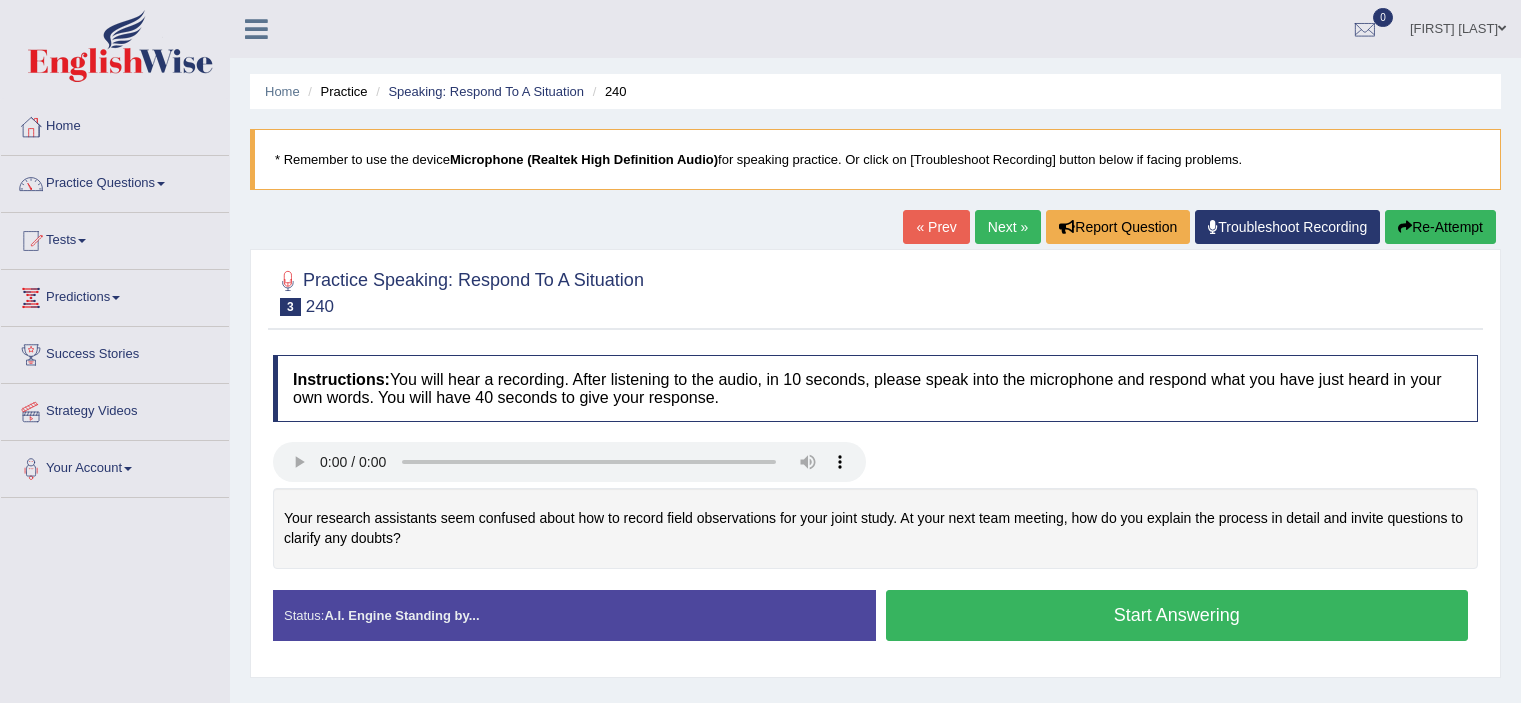 scroll, scrollTop: 0, scrollLeft: 0, axis: both 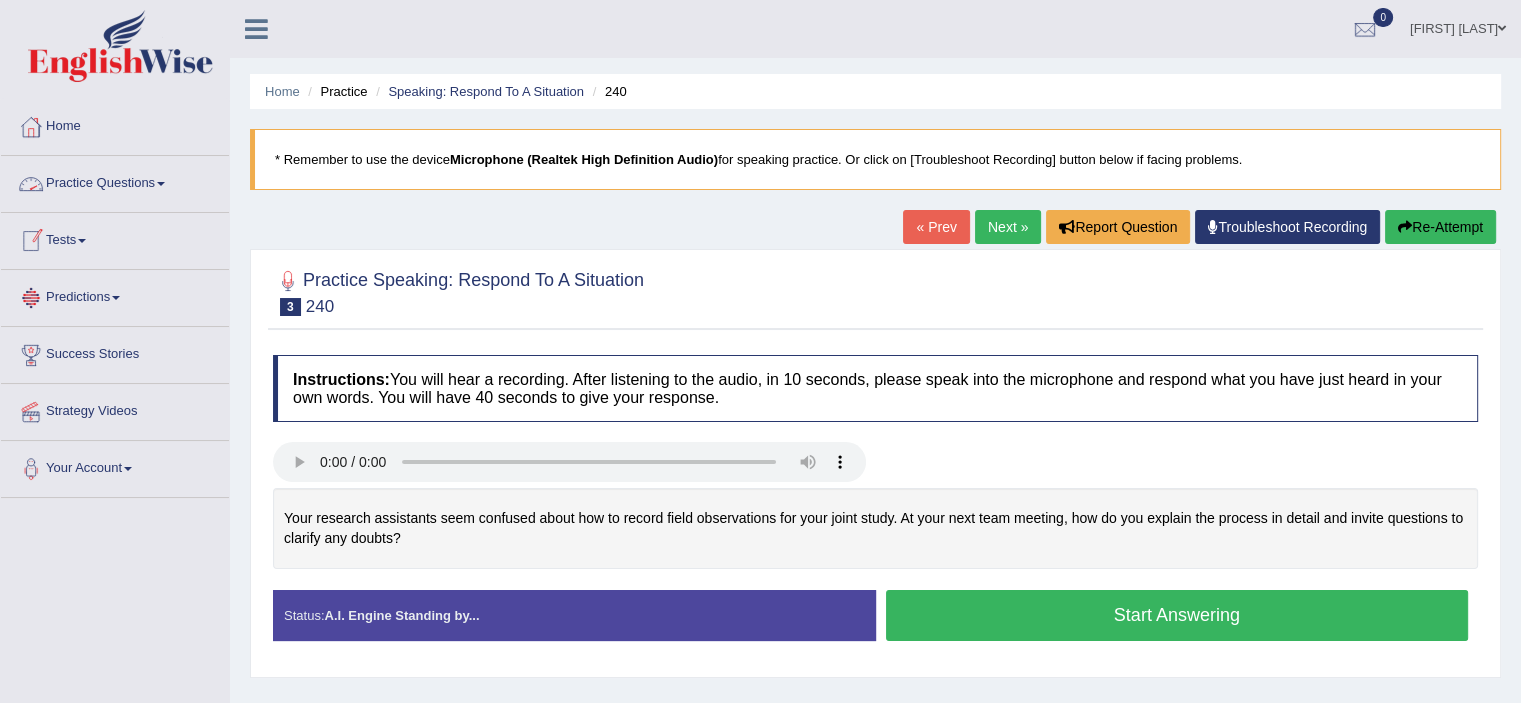 click on "Practice Questions" at bounding box center [115, 181] 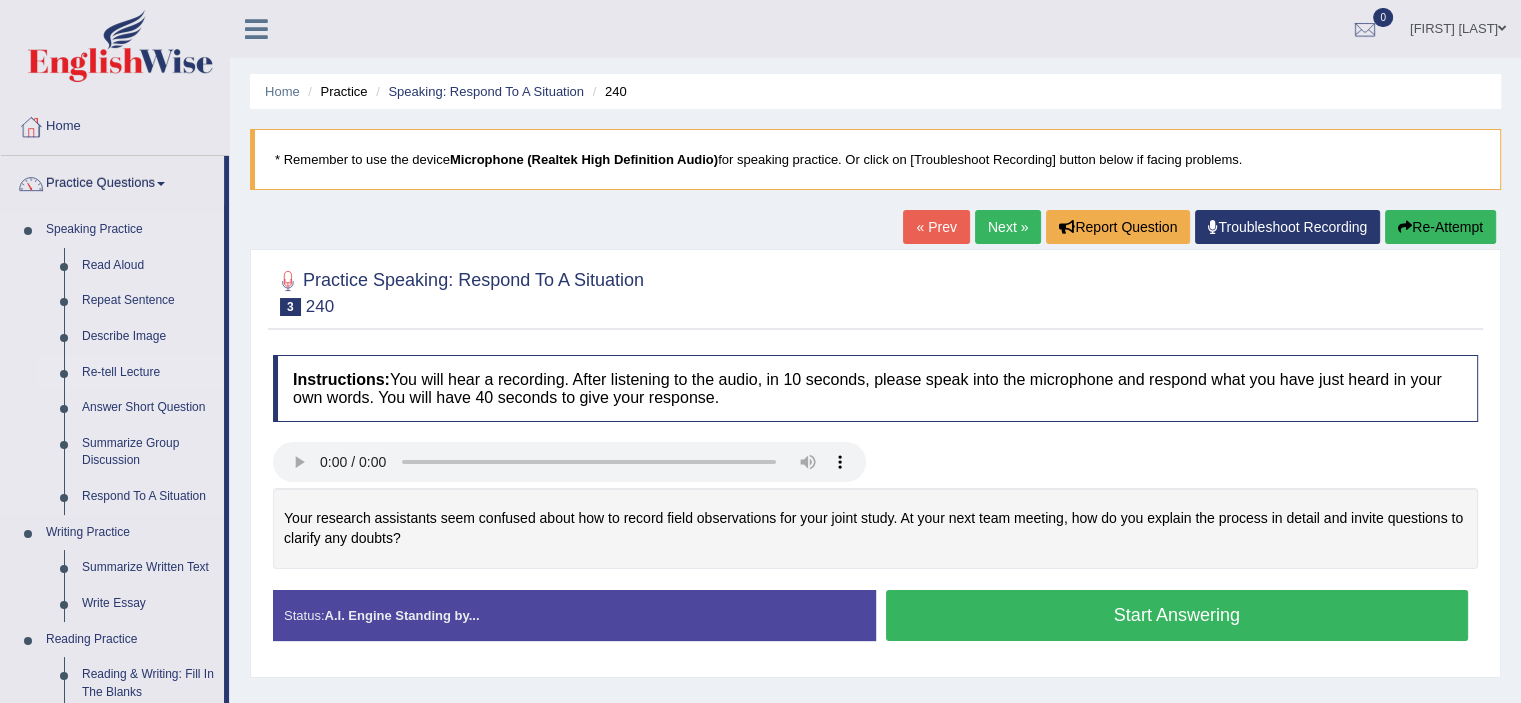 click on "Re-tell Lecture" at bounding box center [148, 373] 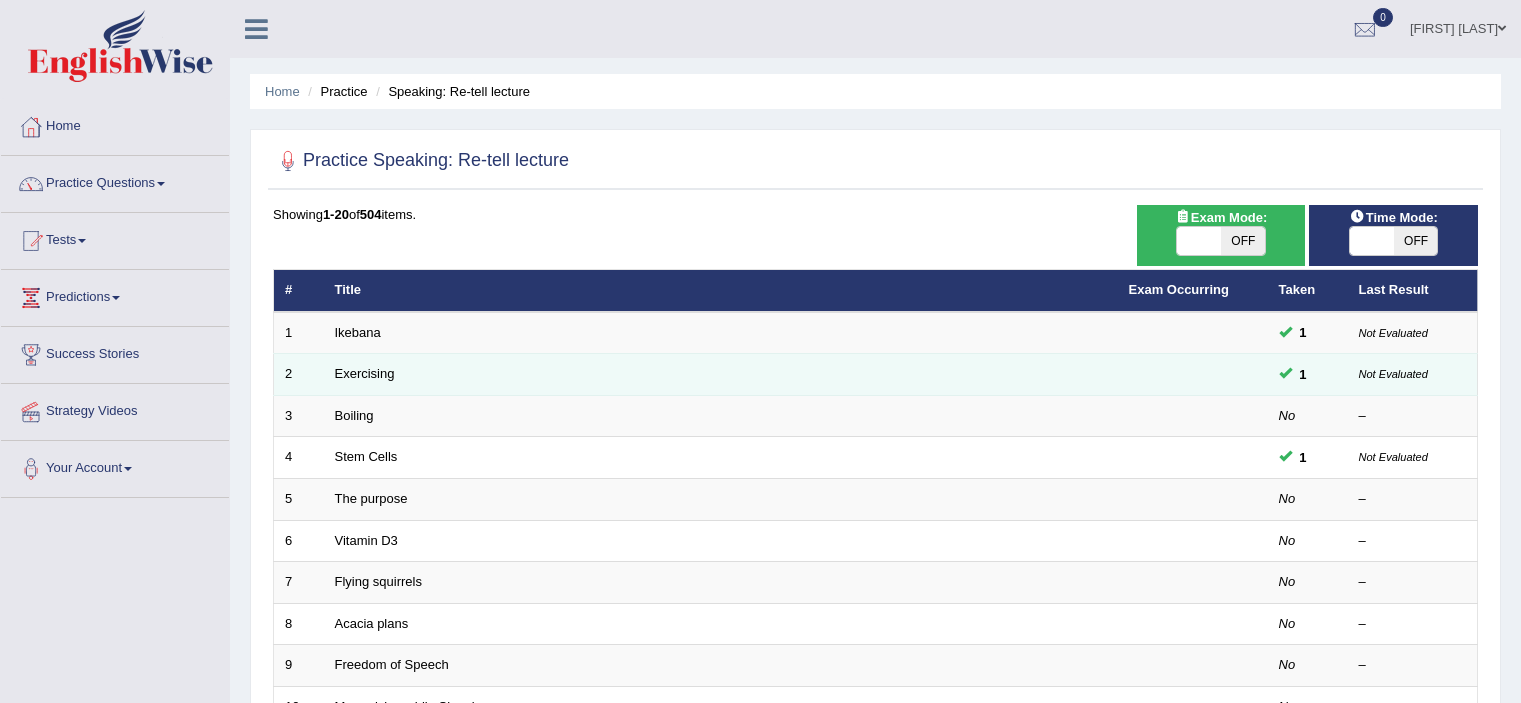 scroll, scrollTop: 0, scrollLeft: 0, axis: both 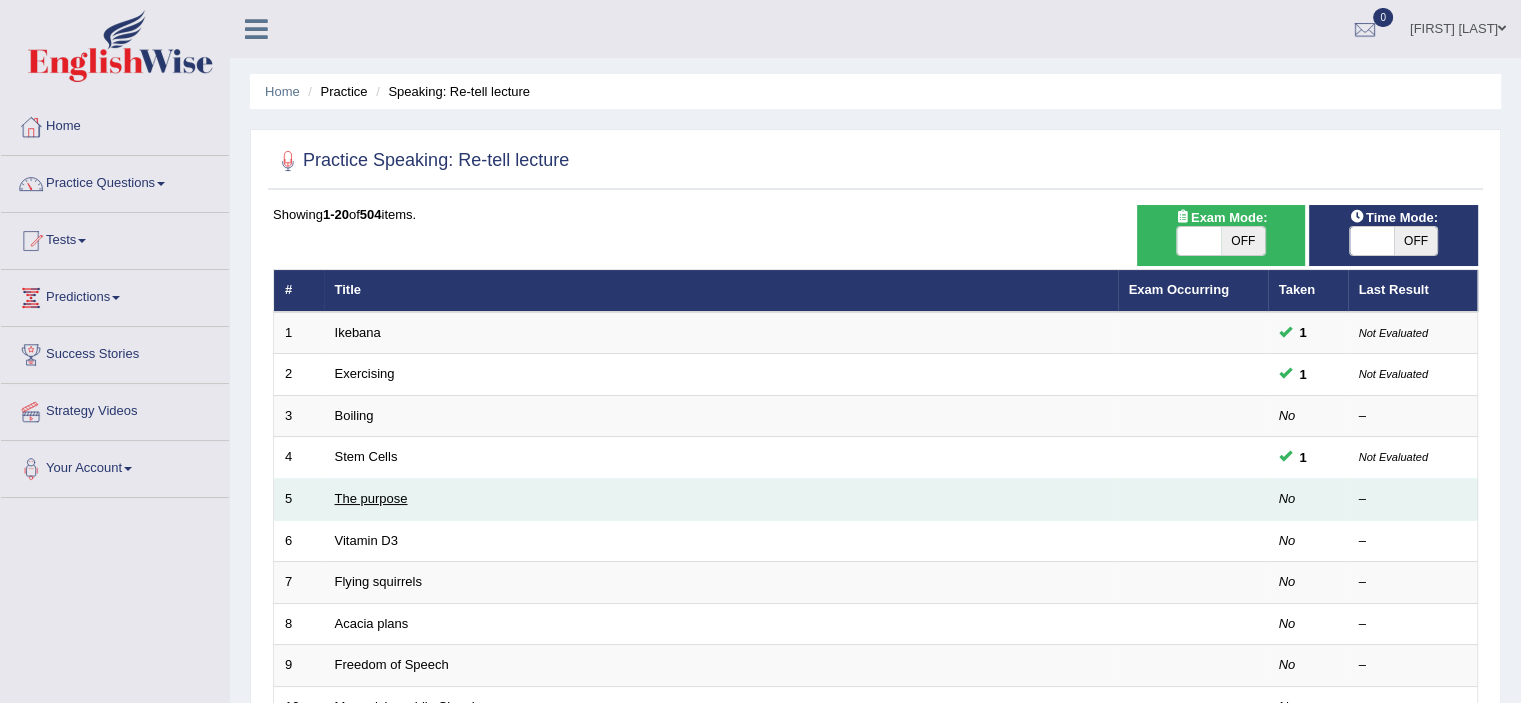 click on "The purpose" at bounding box center (371, 498) 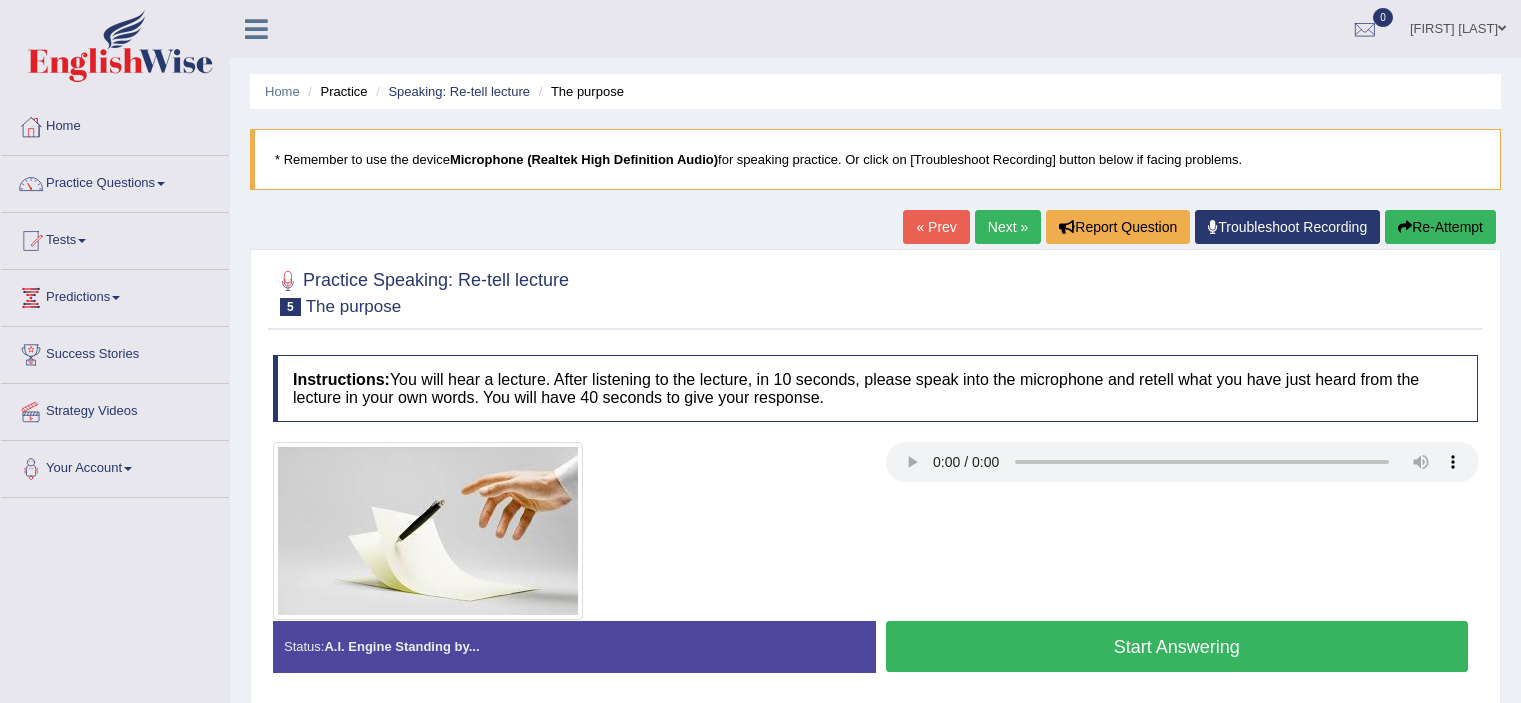 scroll, scrollTop: 0, scrollLeft: 0, axis: both 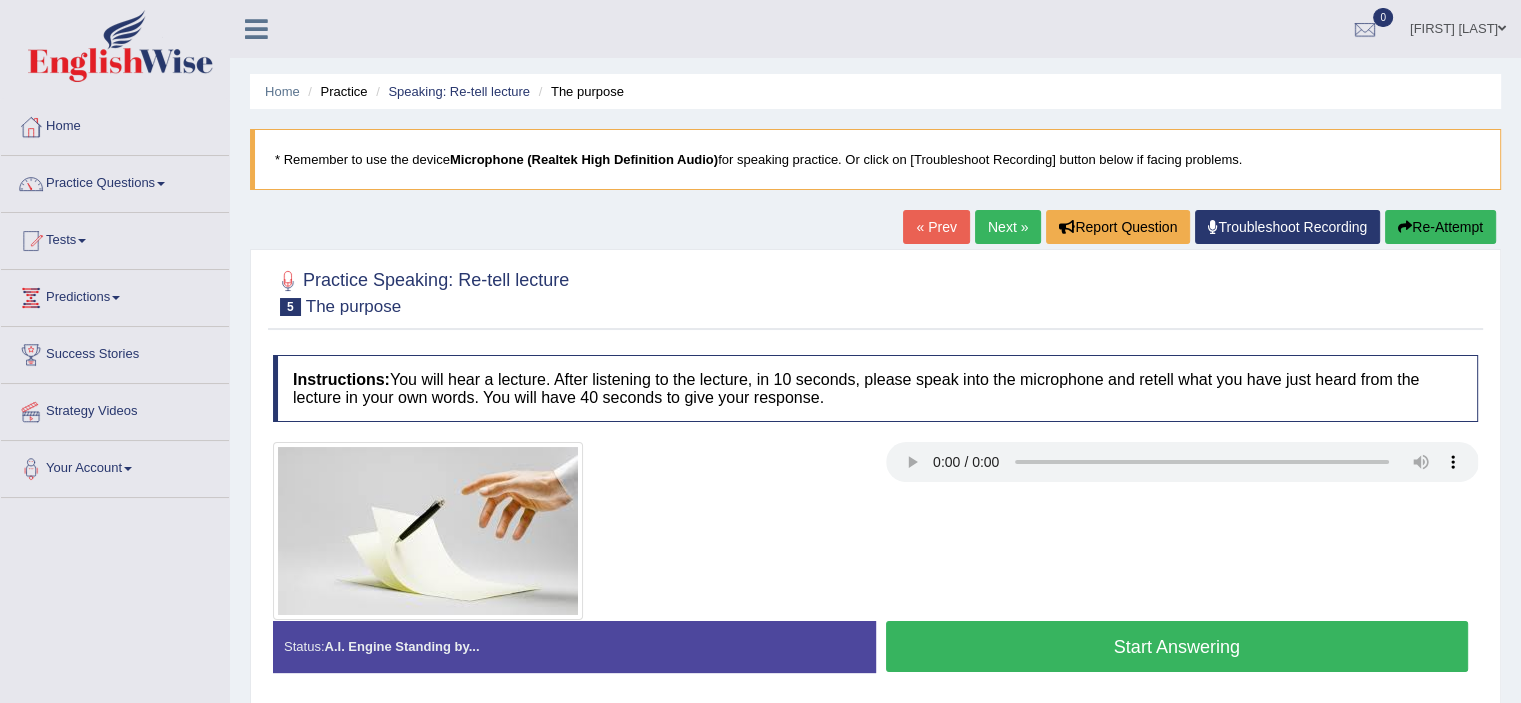 click on "Start Answering" at bounding box center (1177, 646) 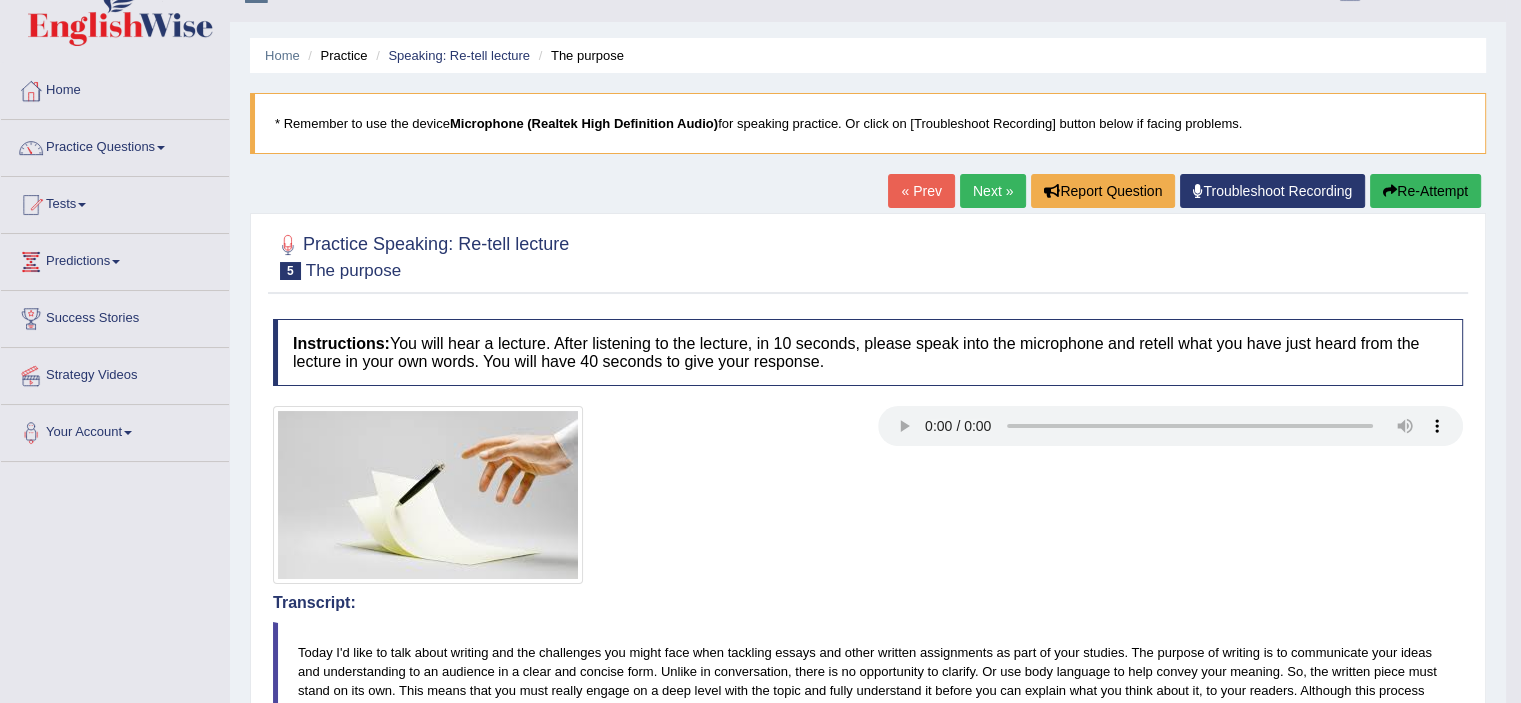 scroll, scrollTop: 0, scrollLeft: 0, axis: both 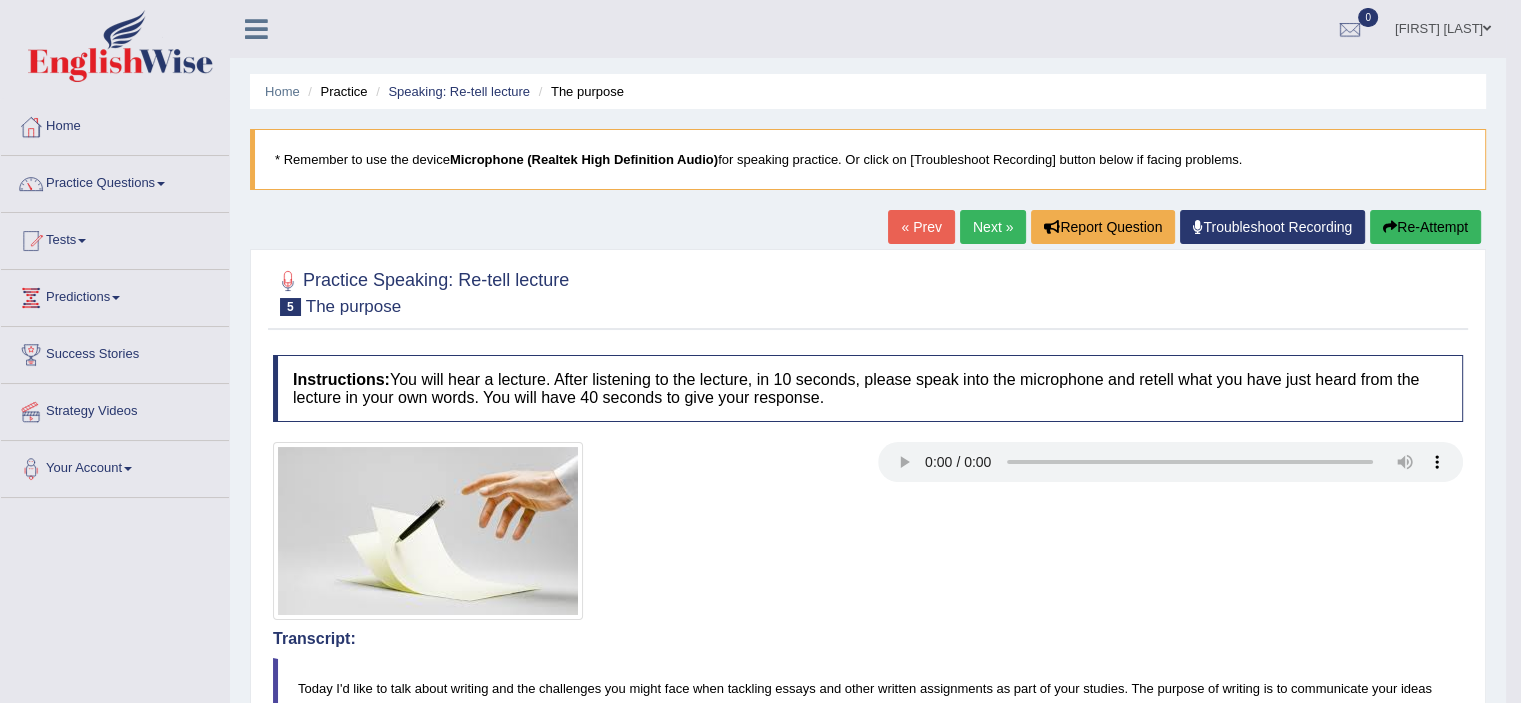 click on "Next »" at bounding box center [993, 227] 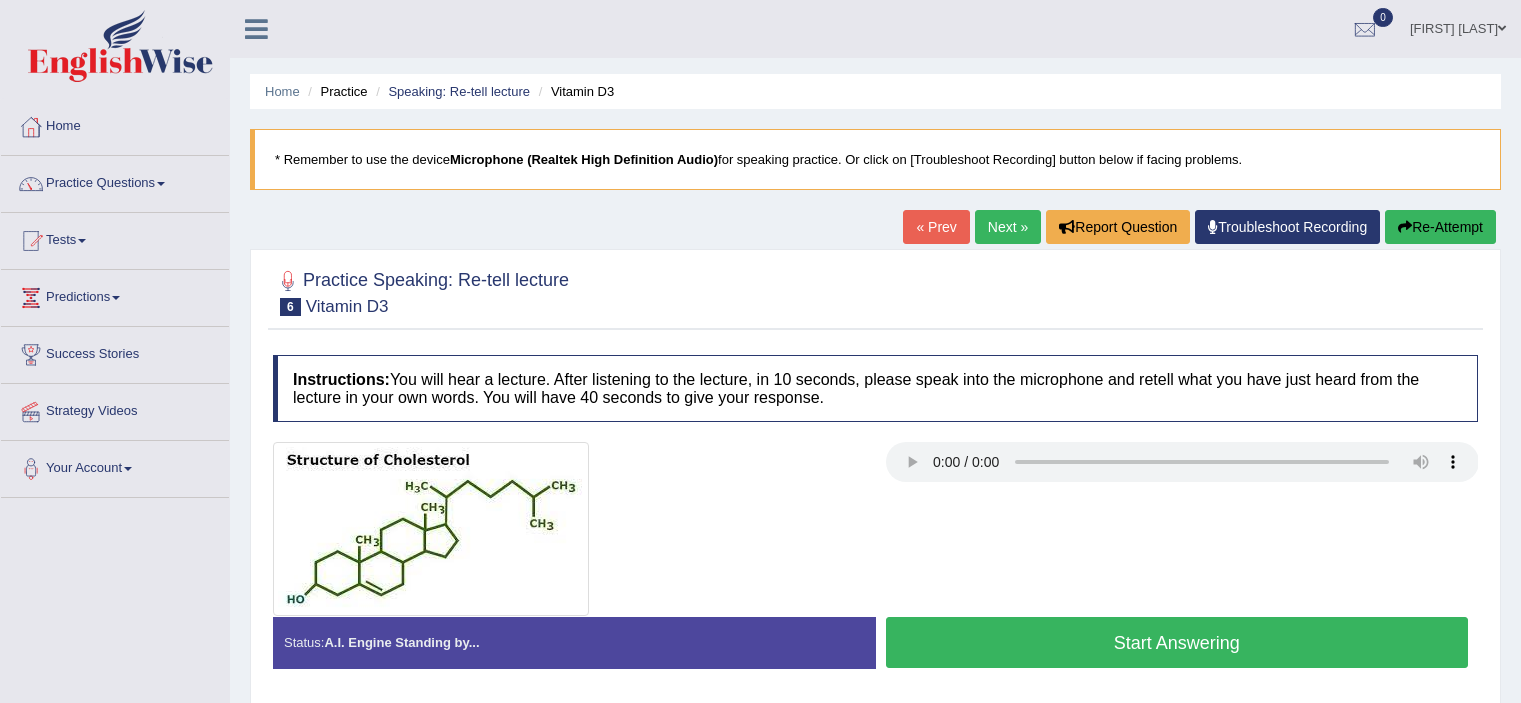 scroll, scrollTop: 0, scrollLeft: 0, axis: both 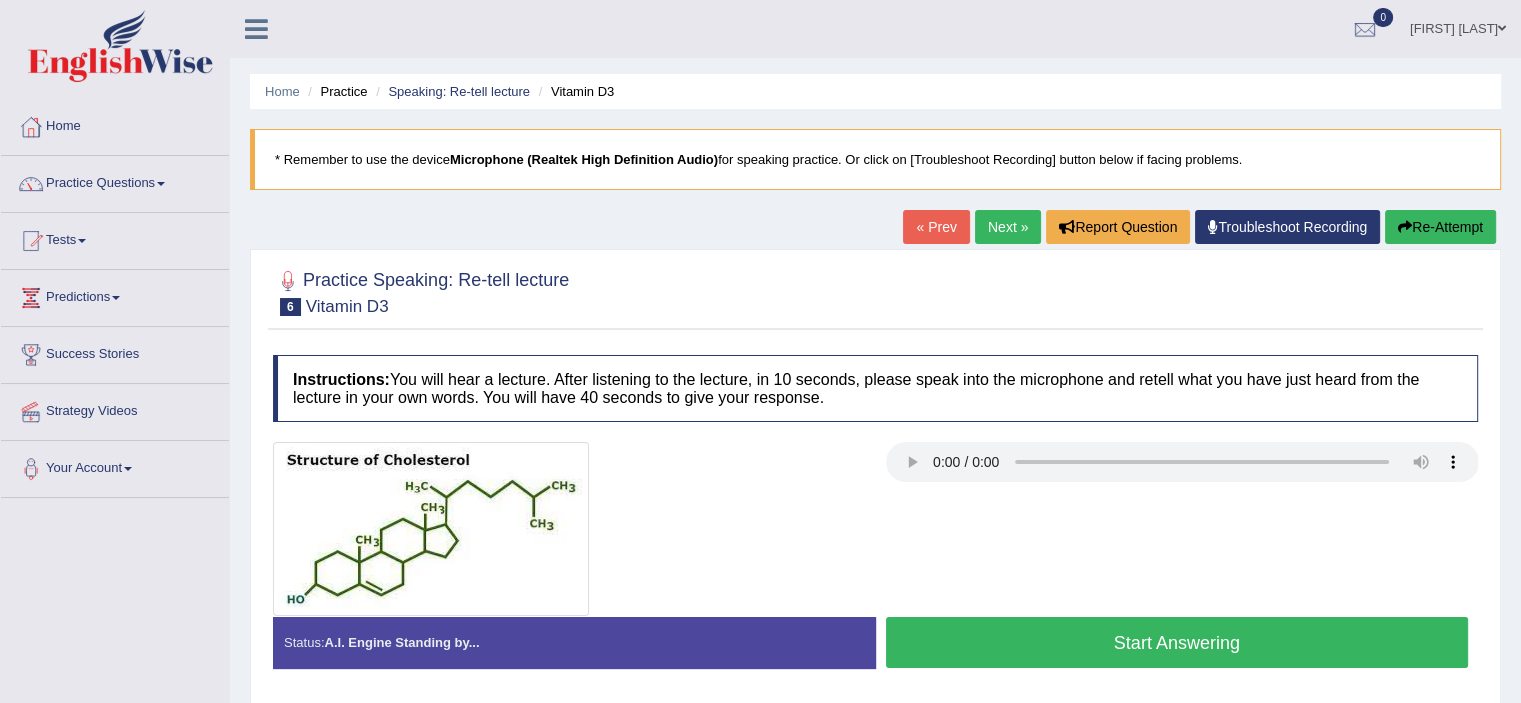 click on "Start Answering" at bounding box center (1177, 642) 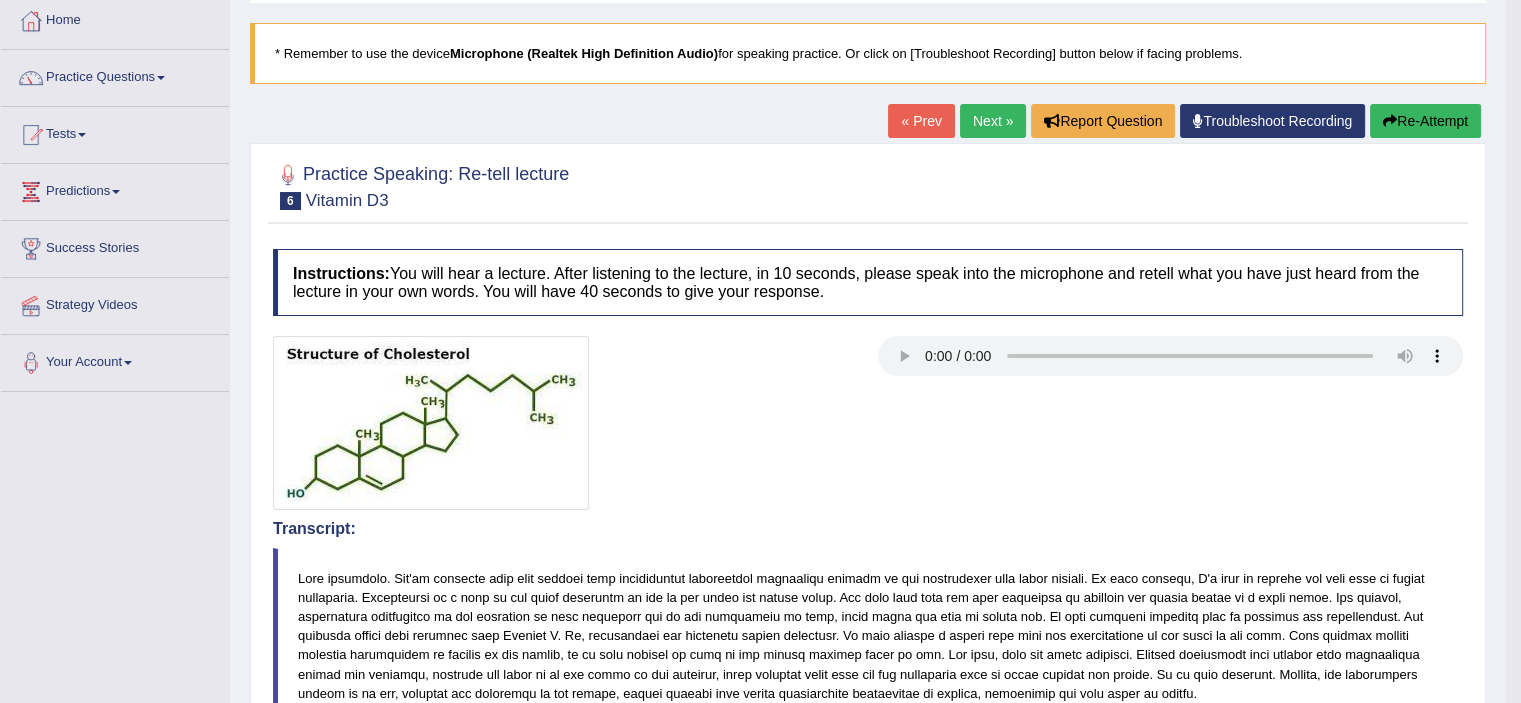 scroll, scrollTop: 104, scrollLeft: 0, axis: vertical 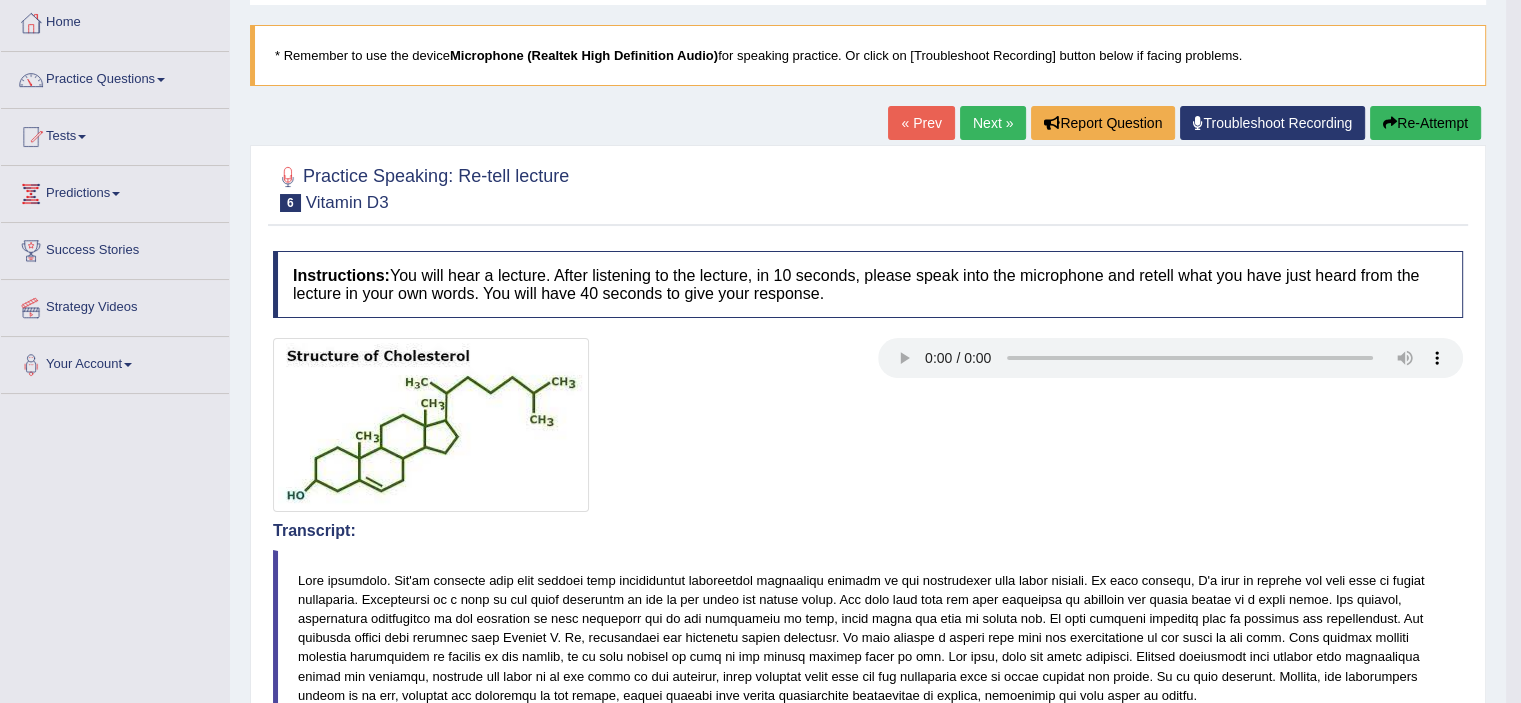 click on "Re-Attempt" at bounding box center (1425, 123) 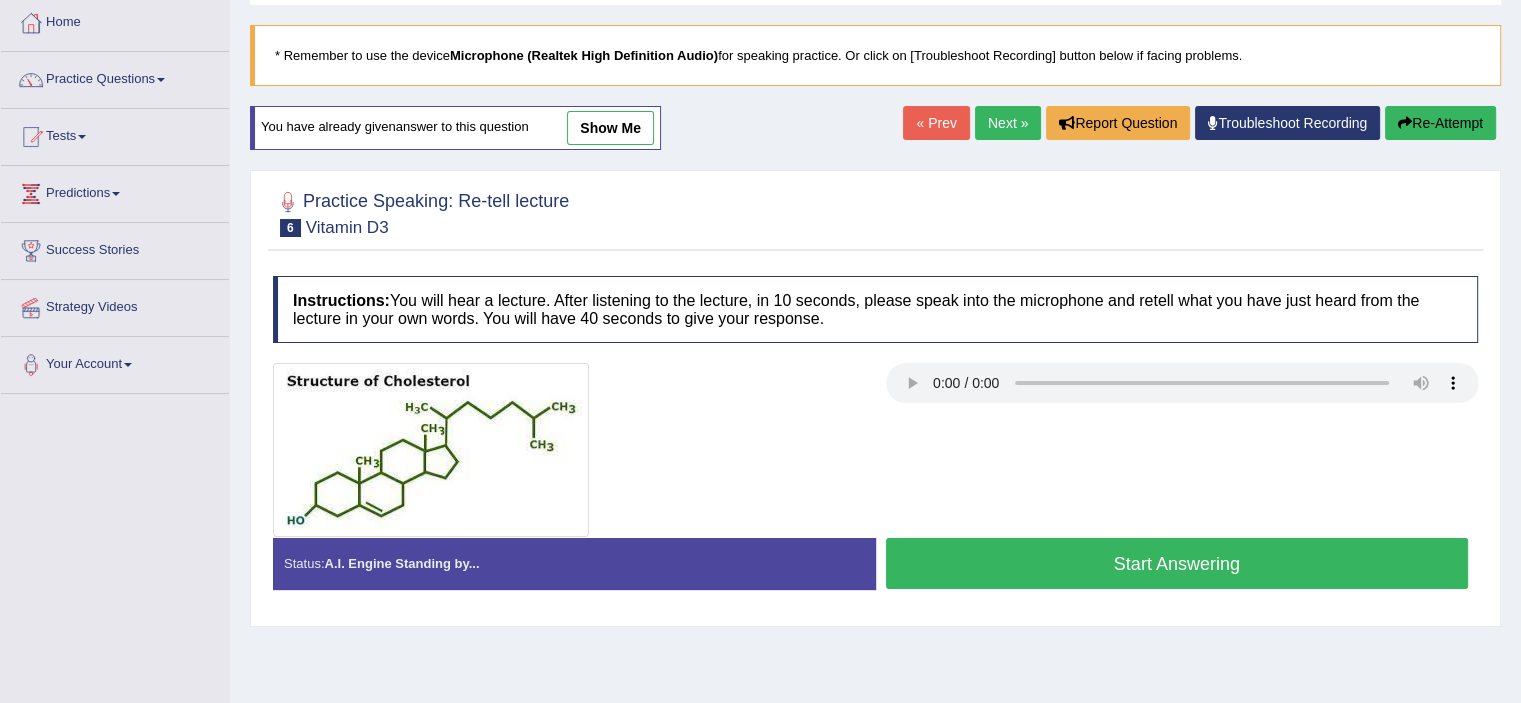scroll, scrollTop: 0, scrollLeft: 0, axis: both 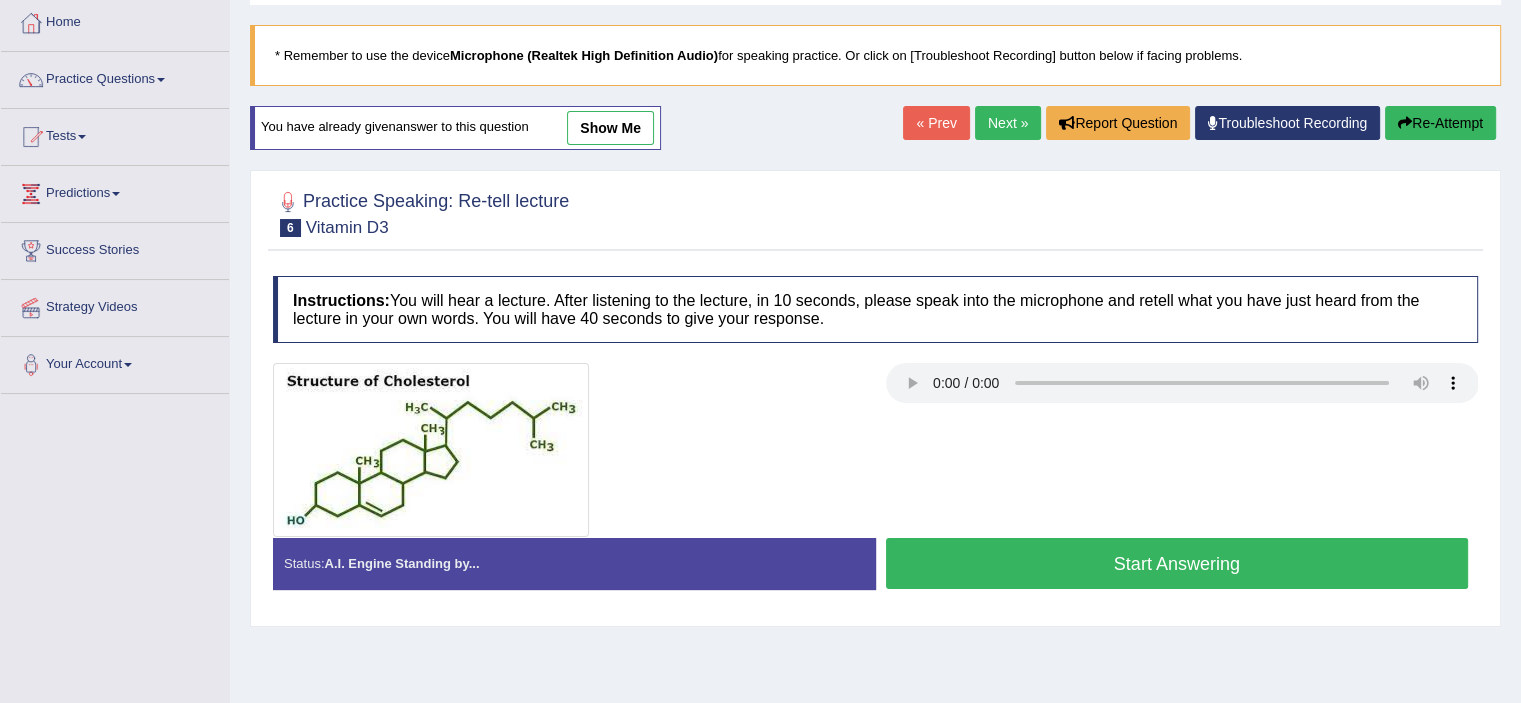 click on "Start Answering" at bounding box center [1177, 563] 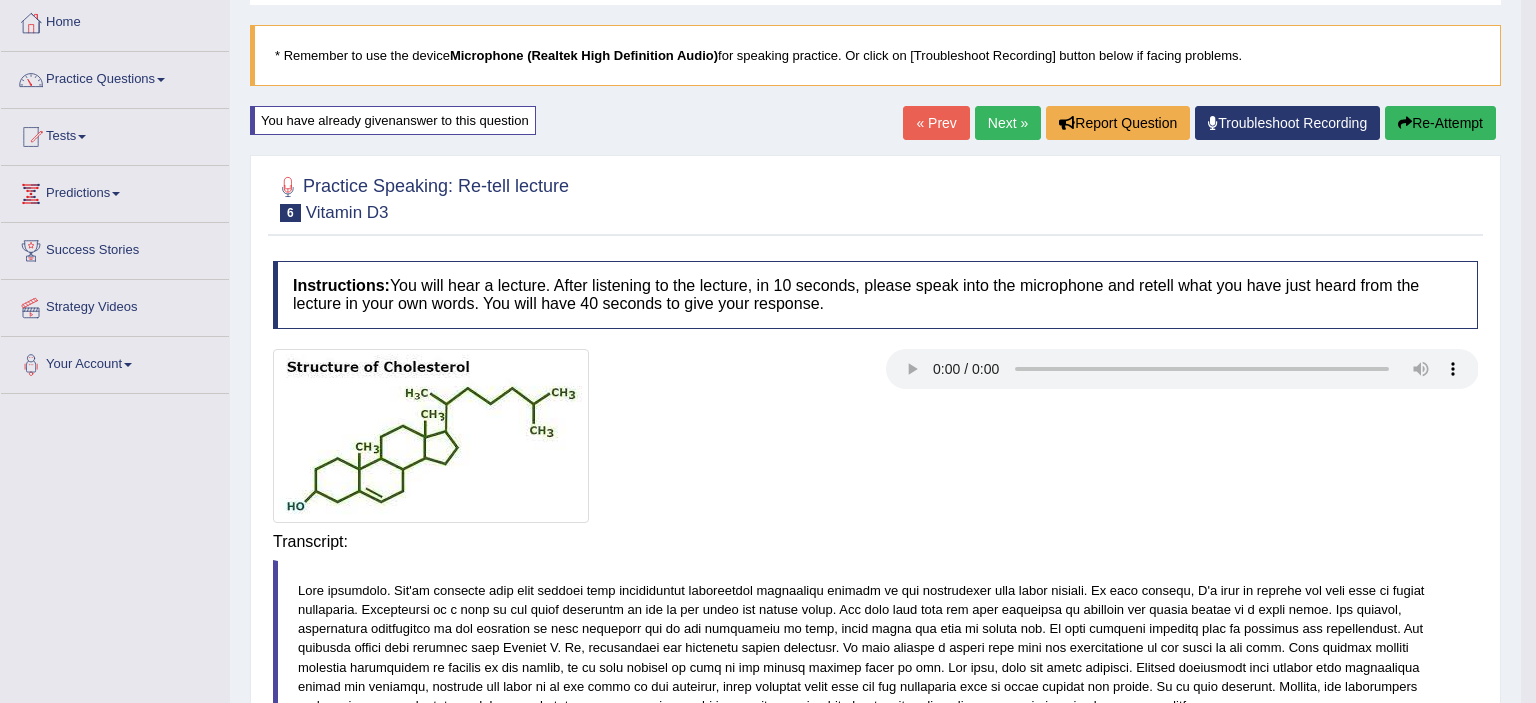 click on "Instructions:  You will hear a lecture. After listening to the lecture, in 10 seconds, please speak into the microphone and retell what you have just heard from the lecture in your own words. You will have 40 seconds to give your response.
Transcript: Recorded Answer: the topic is cholesterol recently we listen new stories collected negatively that is heart diseases cholesterol is a type of fat it there is it is included in blood and body cells the cholesterol is digestion part so it is converted into vitamin D cholesterol e mainly produced in animal meat eggs and also food there is a very high so we face blood flow and heart attacks cholesterol is low so the that is anxiety some type of cancer Created with Highcharts 7.1.2 Too low Too high Time Pitch meter: 0 5 10 15 20 25 30 35 40 Created with Highcharts 7.1.2 Great Too slow Too fast Time Speech pace meter: 0 5 10 15 20 25 30 35 40 Spoken Keywords: Voice Analysis: A.I. Scores:
5  / 6              Content" at bounding box center (875, 680) 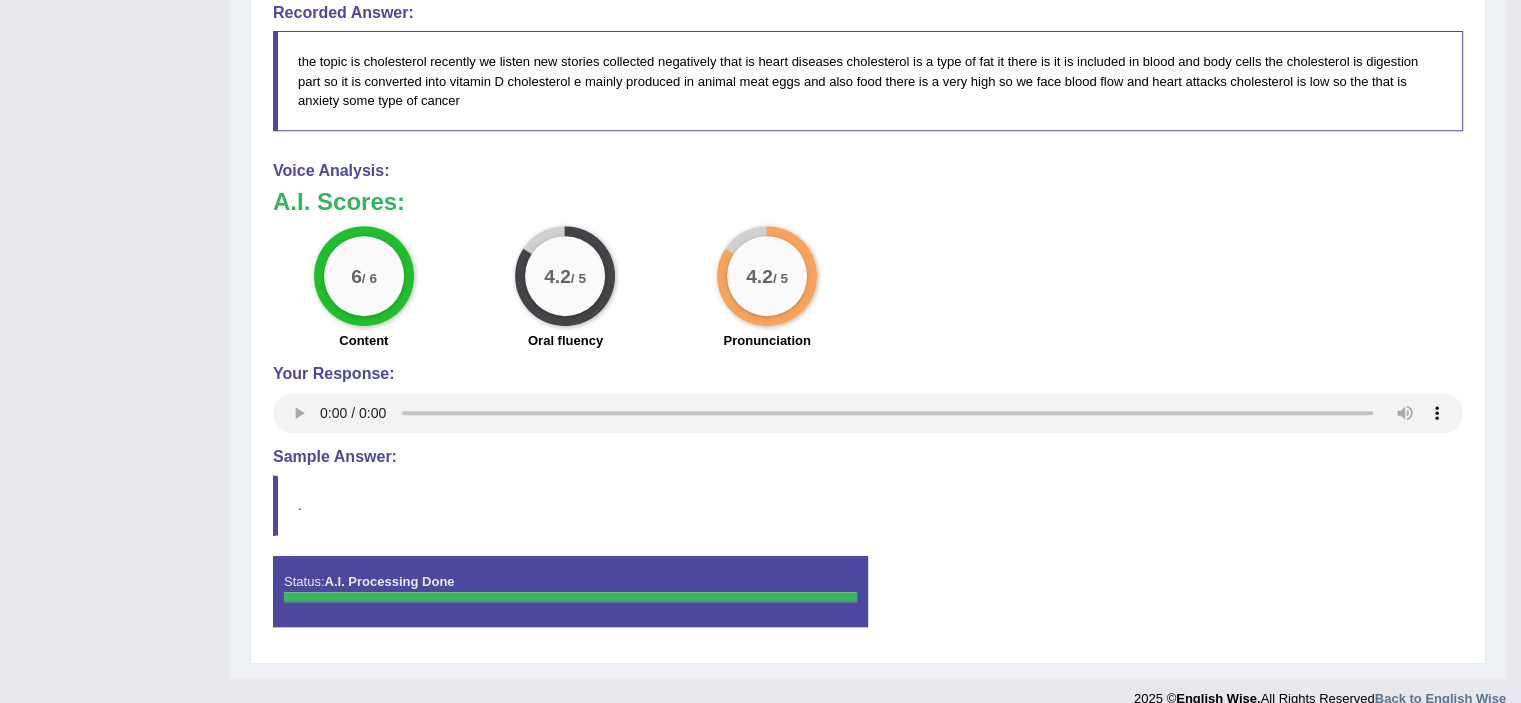 scroll, scrollTop: 878, scrollLeft: 0, axis: vertical 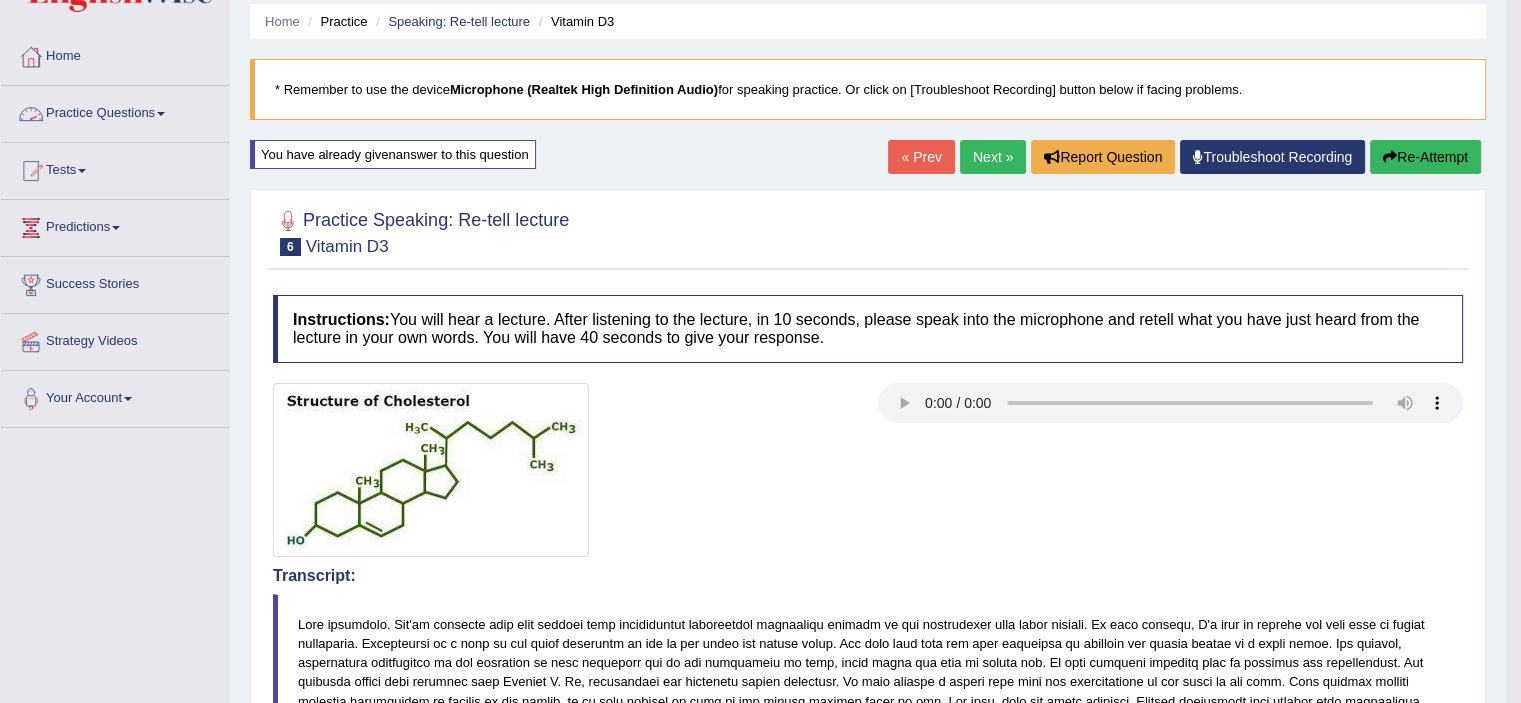 click at bounding box center (161, 114) 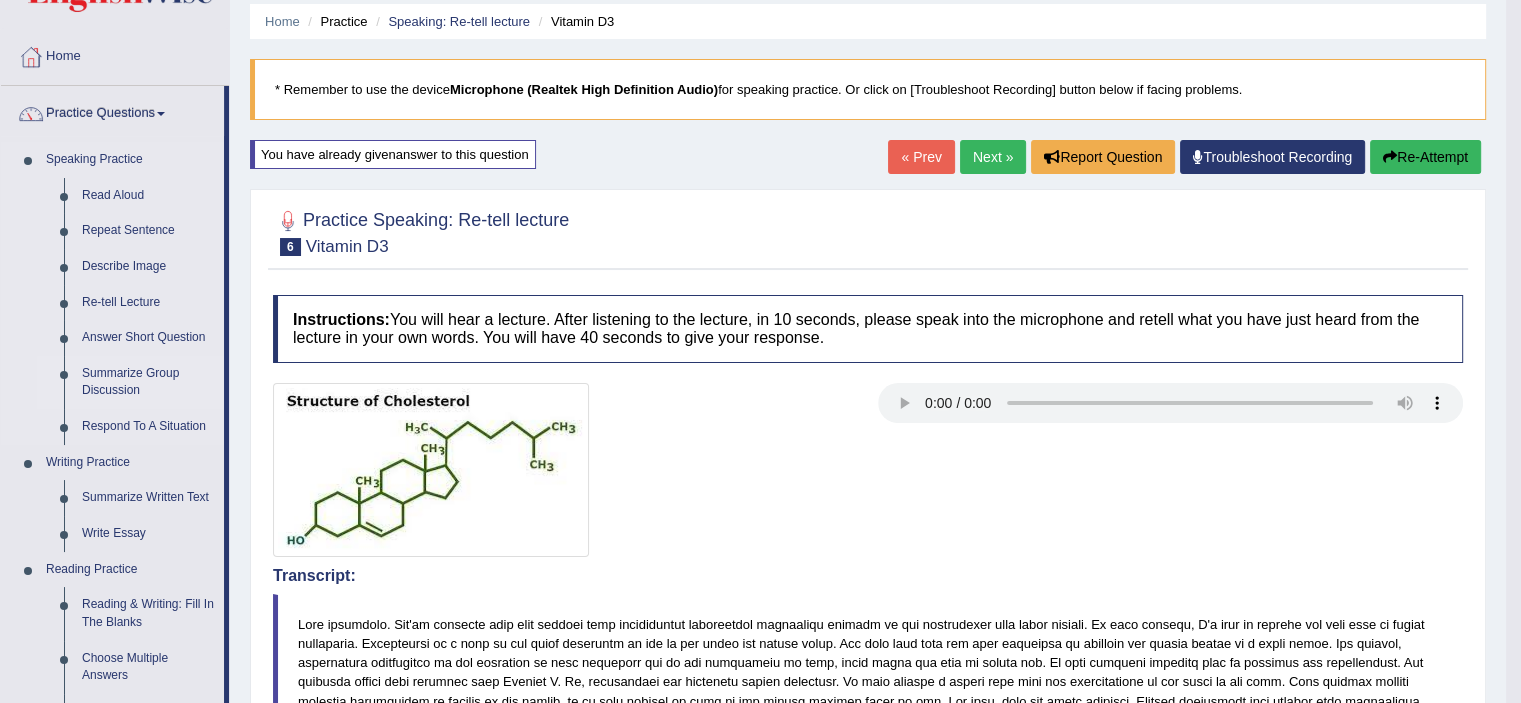click on "Summarize Group Discussion" at bounding box center (148, 382) 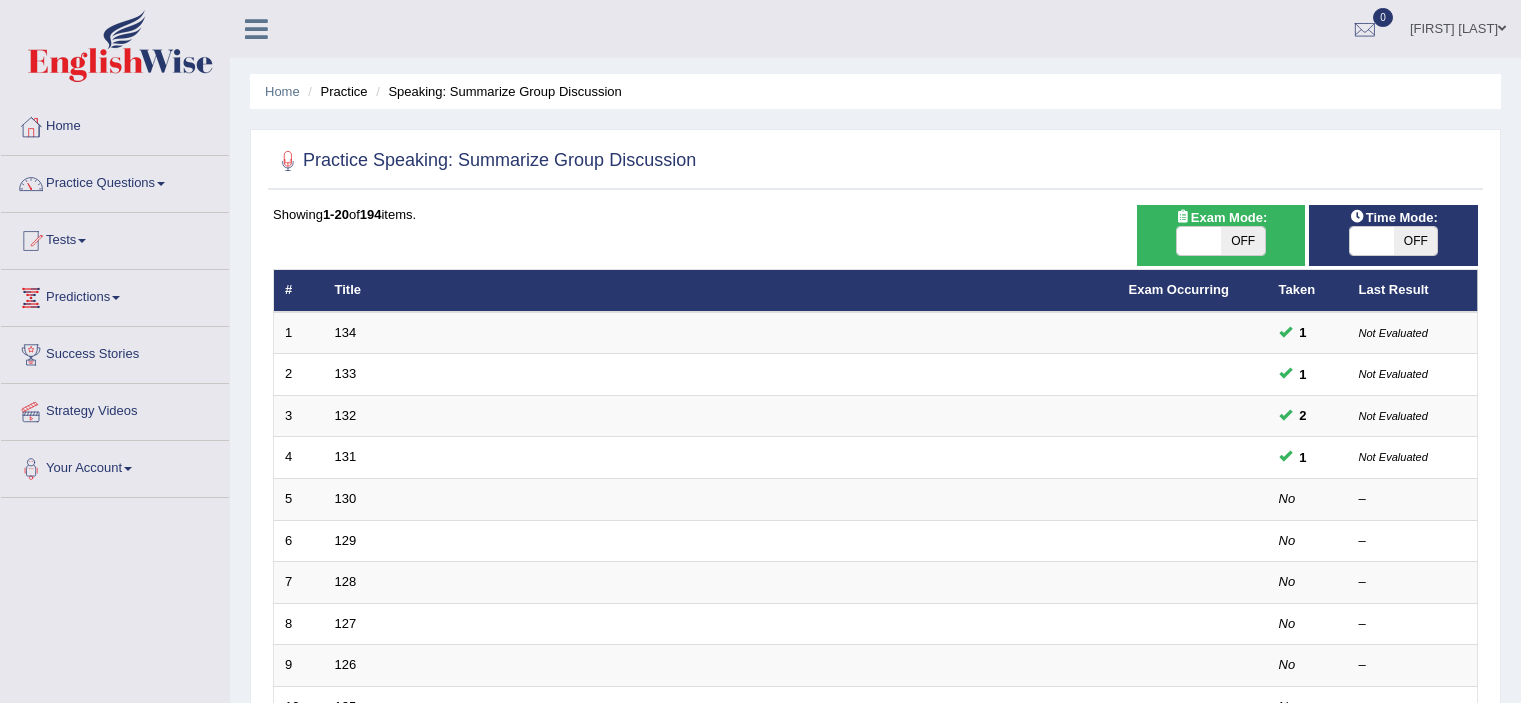 scroll, scrollTop: 0, scrollLeft: 0, axis: both 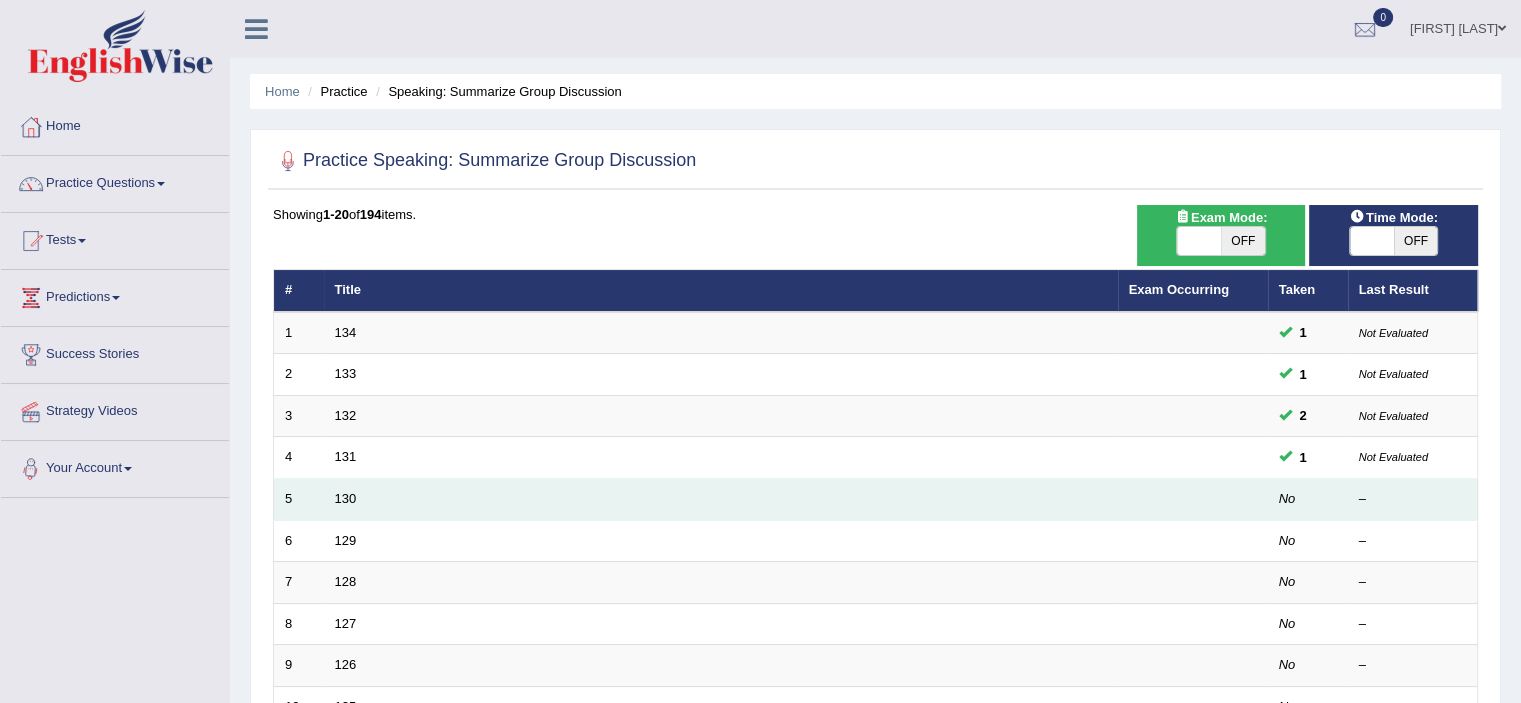 click on "5" at bounding box center [299, 500] 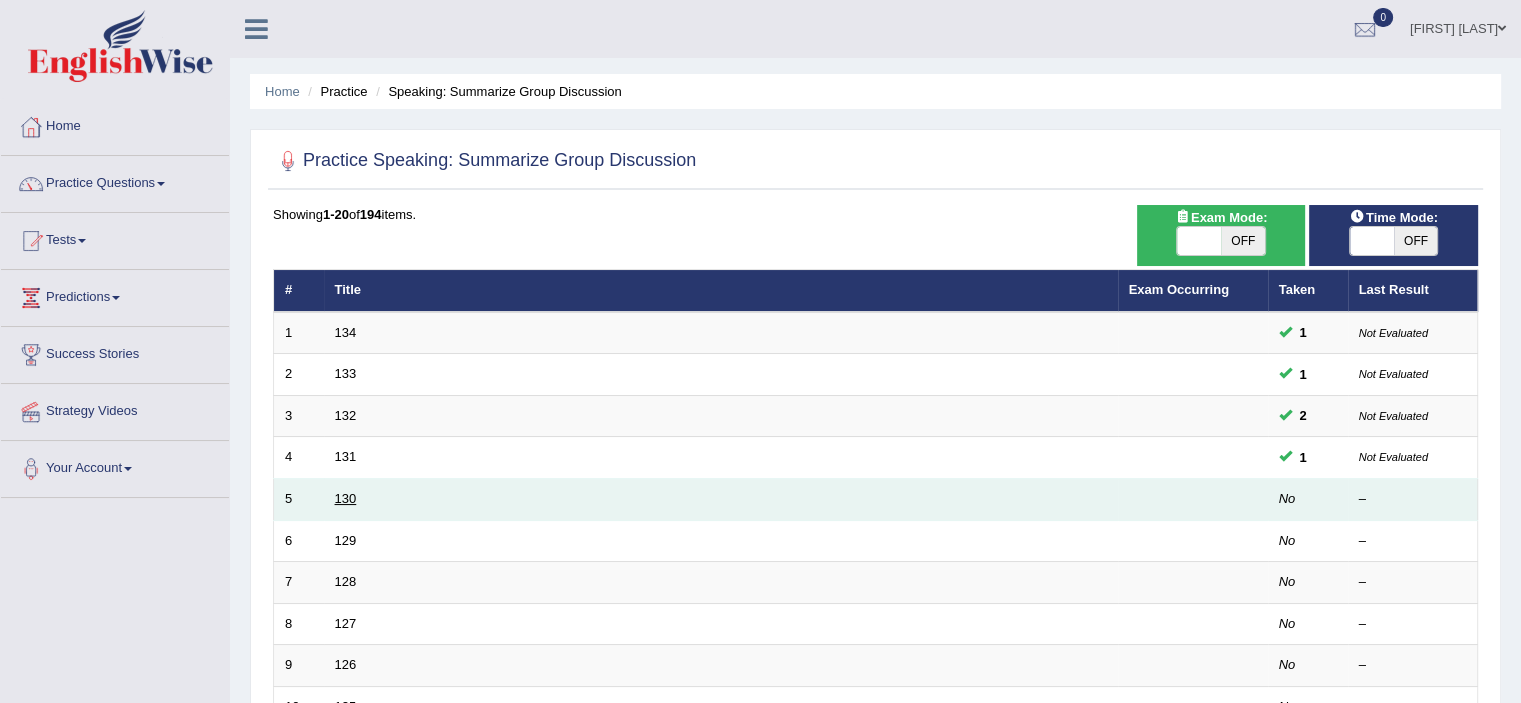 click on "130" at bounding box center [346, 498] 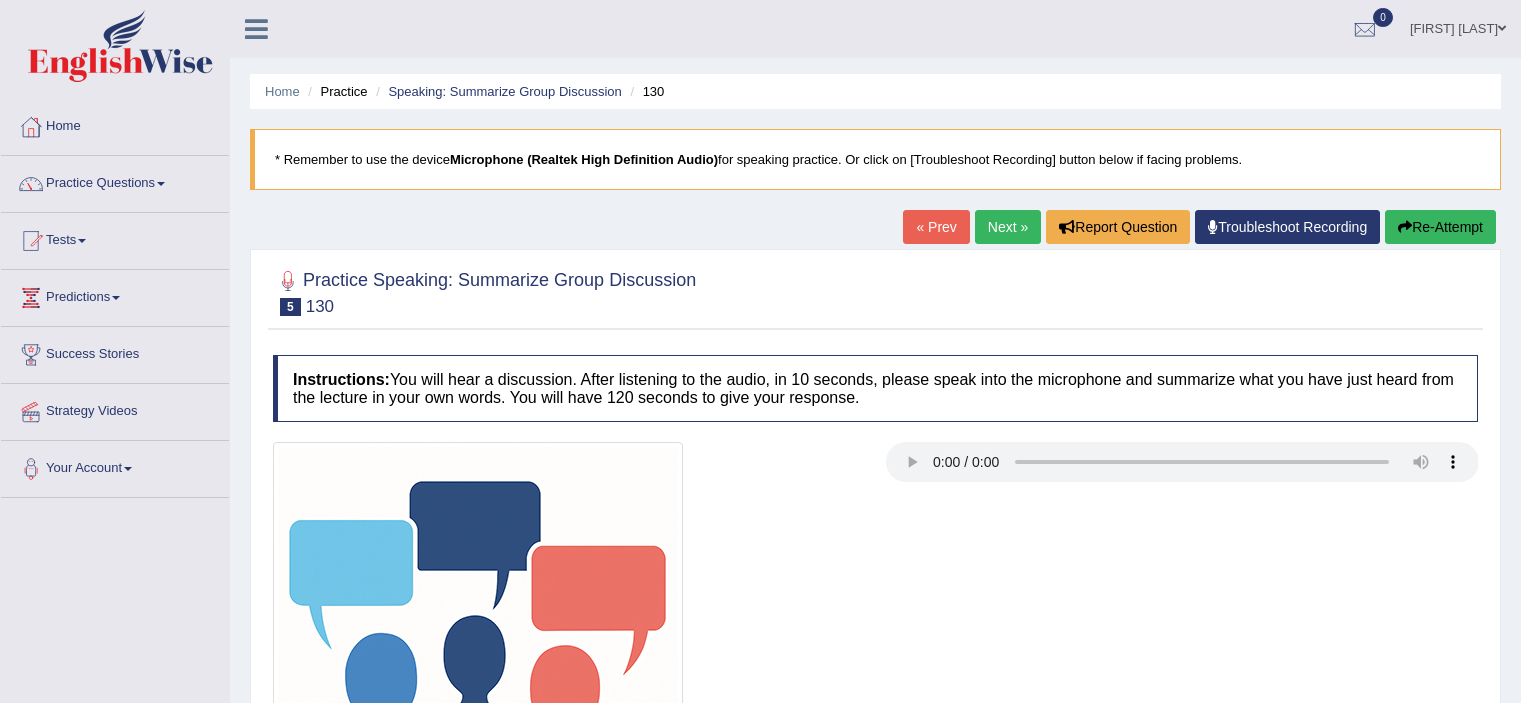 scroll, scrollTop: 0, scrollLeft: 0, axis: both 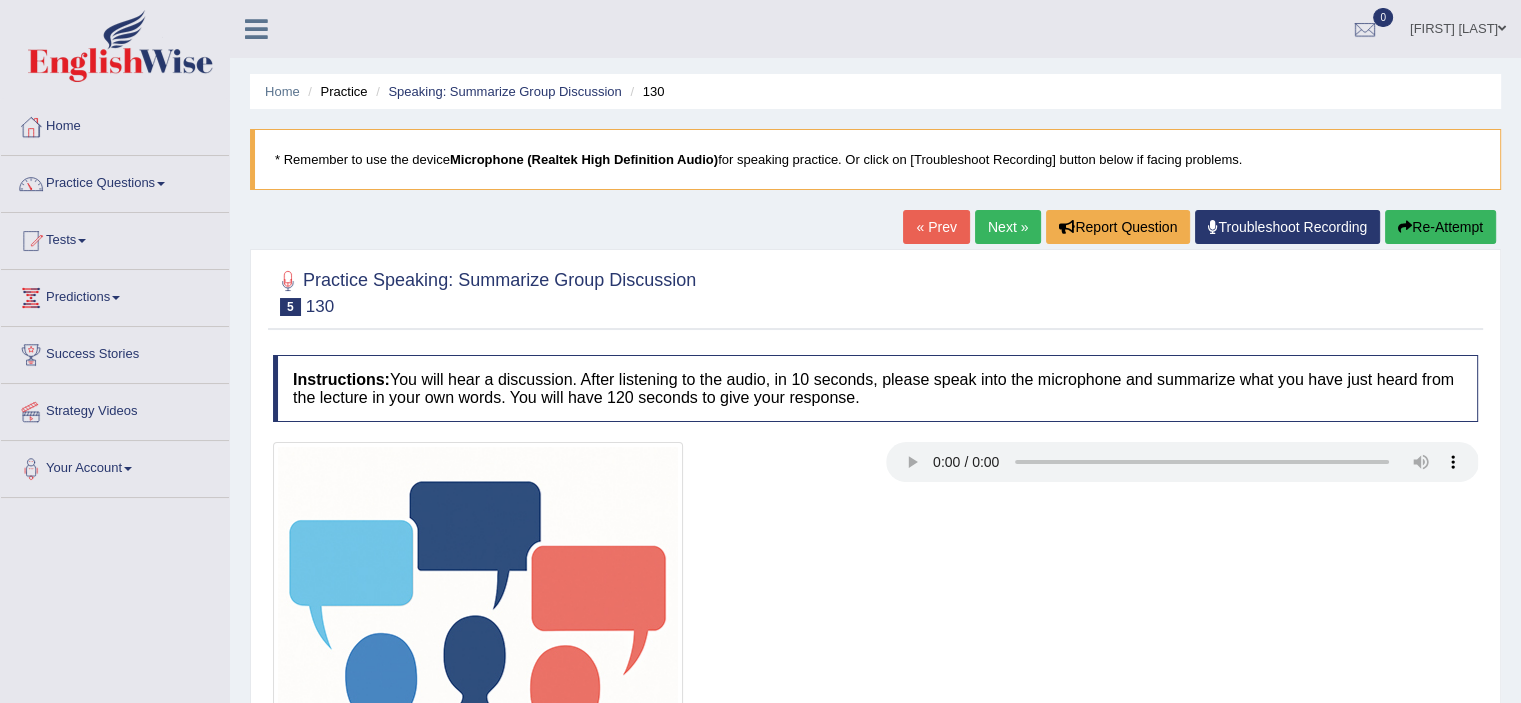 type 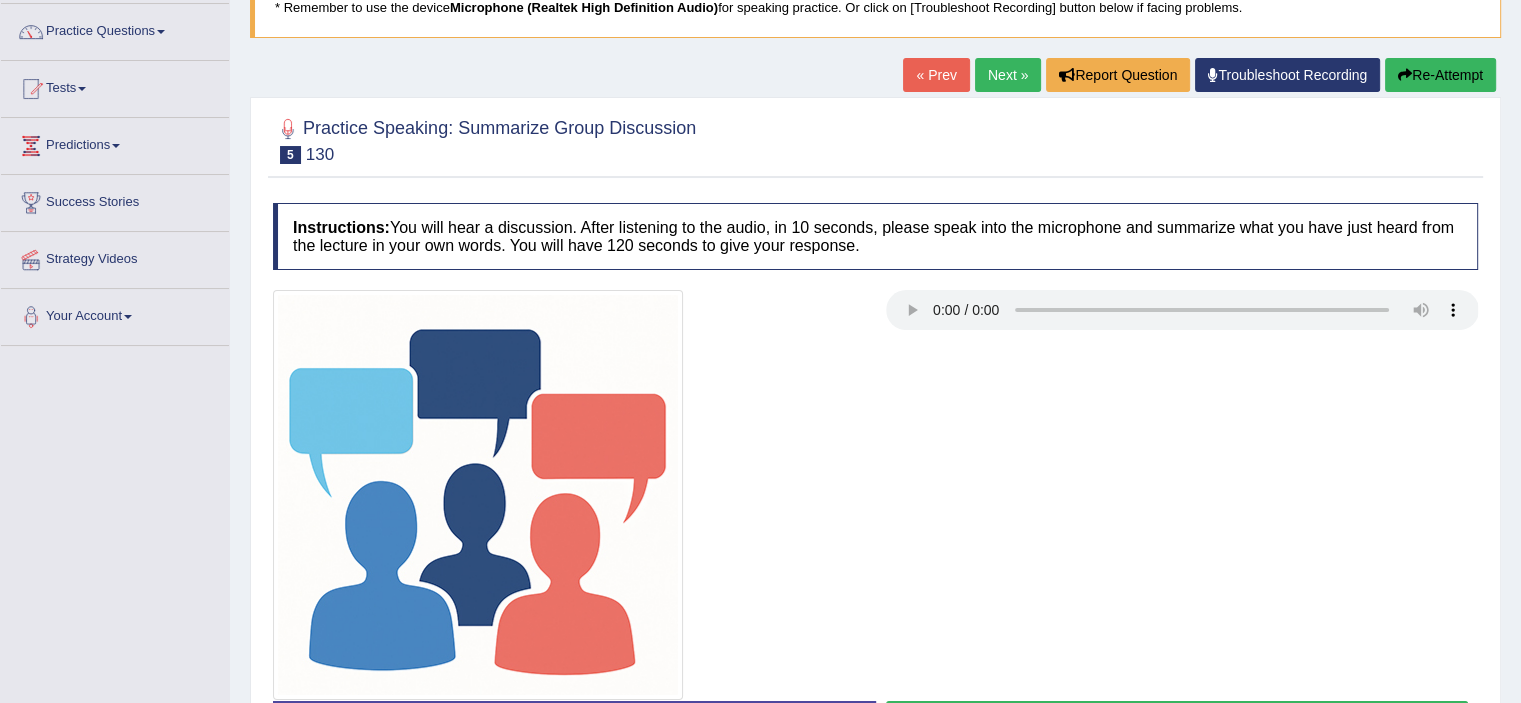 scroll, scrollTop: 347, scrollLeft: 0, axis: vertical 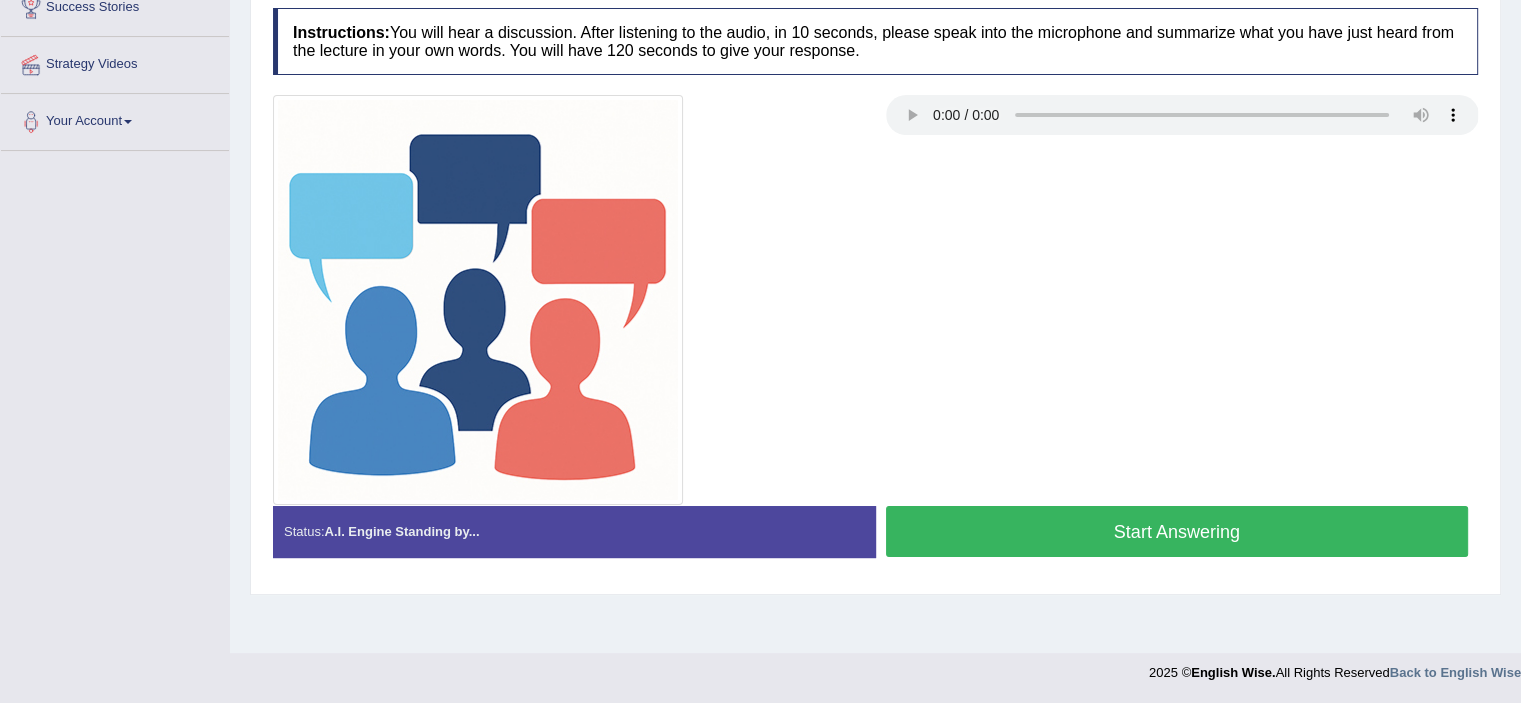 click on "Start Answering" at bounding box center (1177, 531) 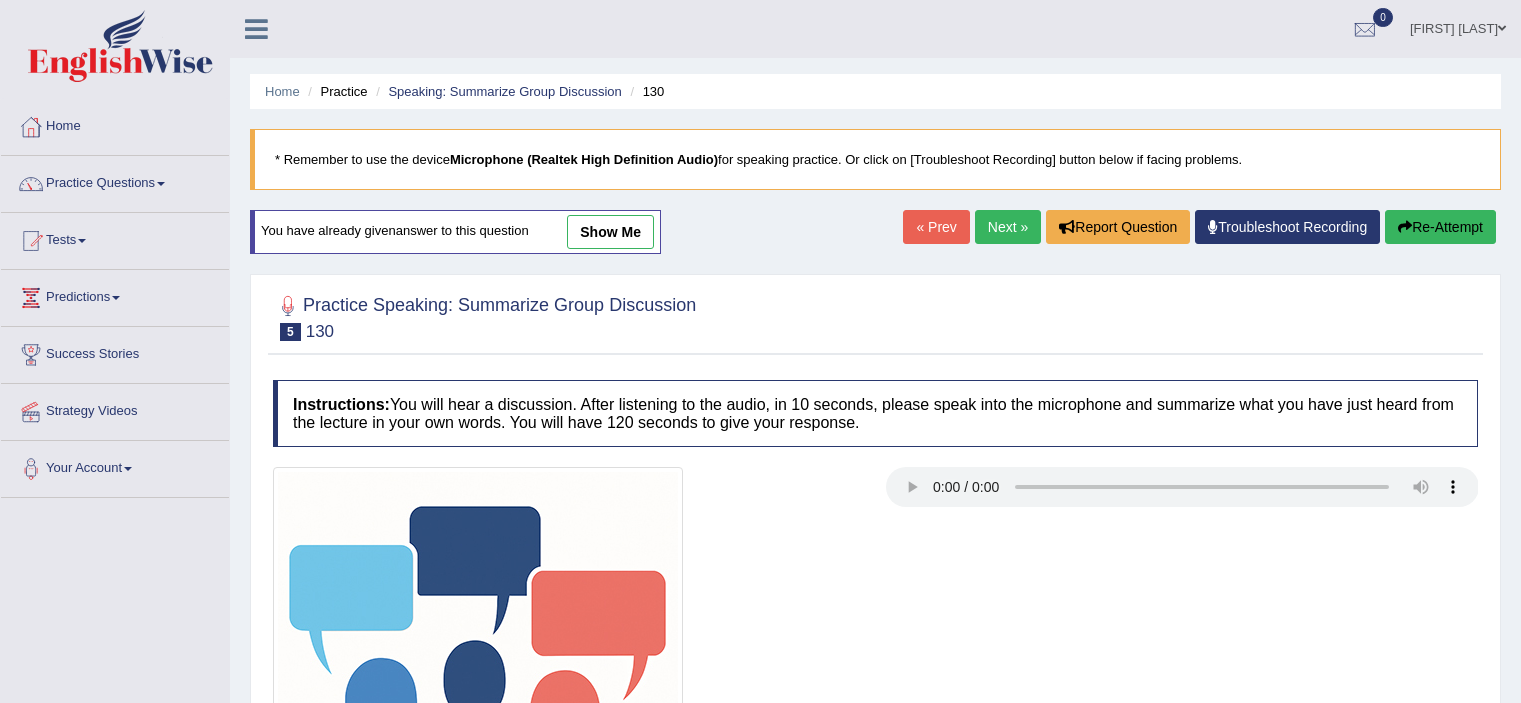scroll, scrollTop: 122, scrollLeft: 0, axis: vertical 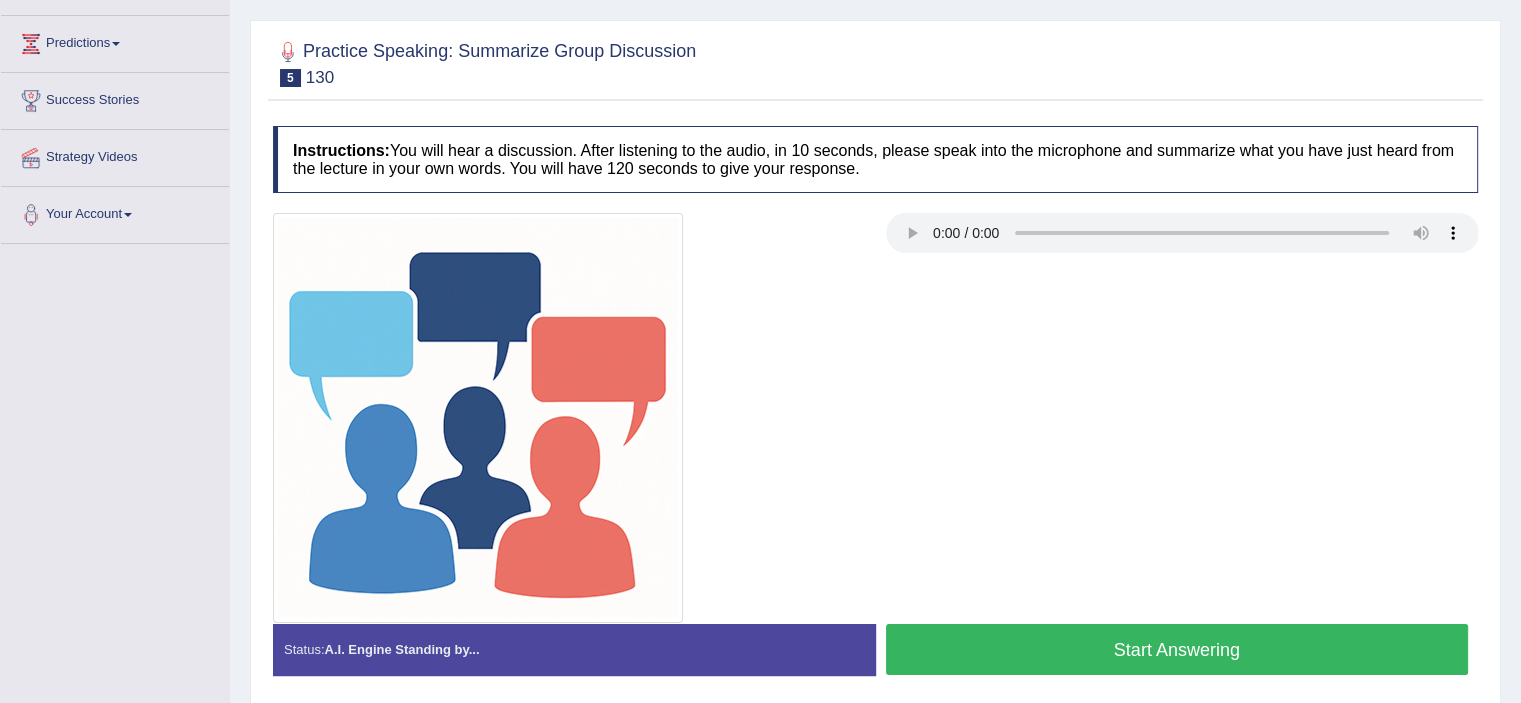 click on "Start Answering" at bounding box center [1177, 649] 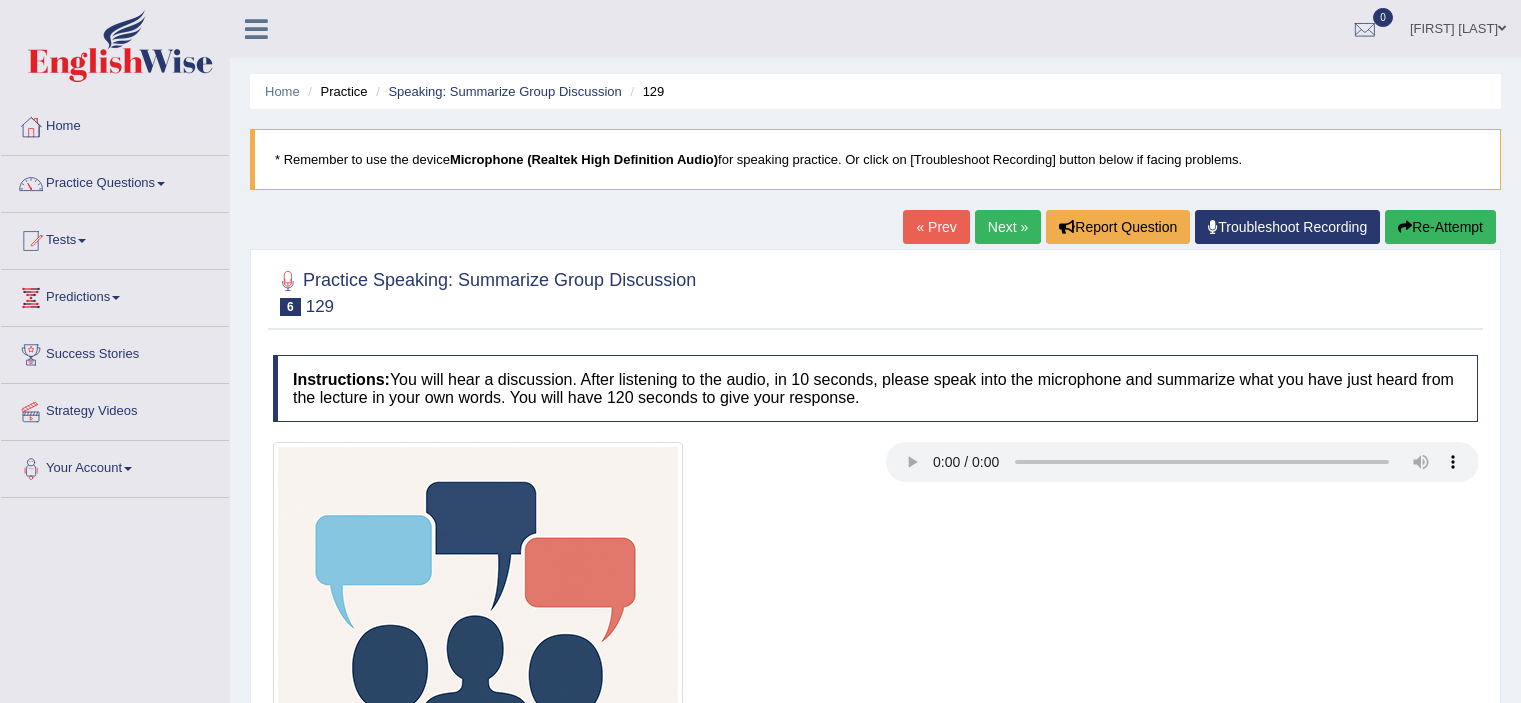 scroll, scrollTop: 0, scrollLeft: 0, axis: both 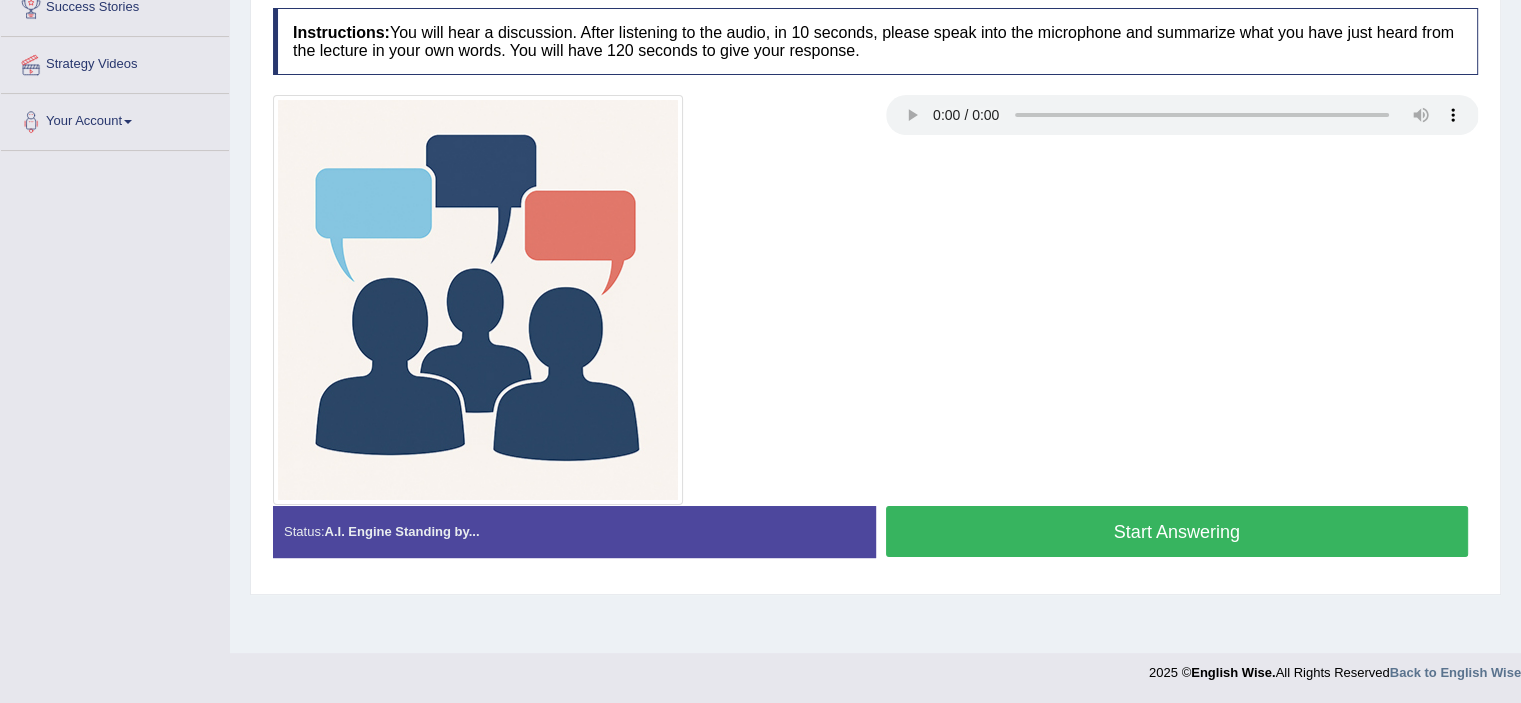 click on "Start Answering" at bounding box center (1177, 531) 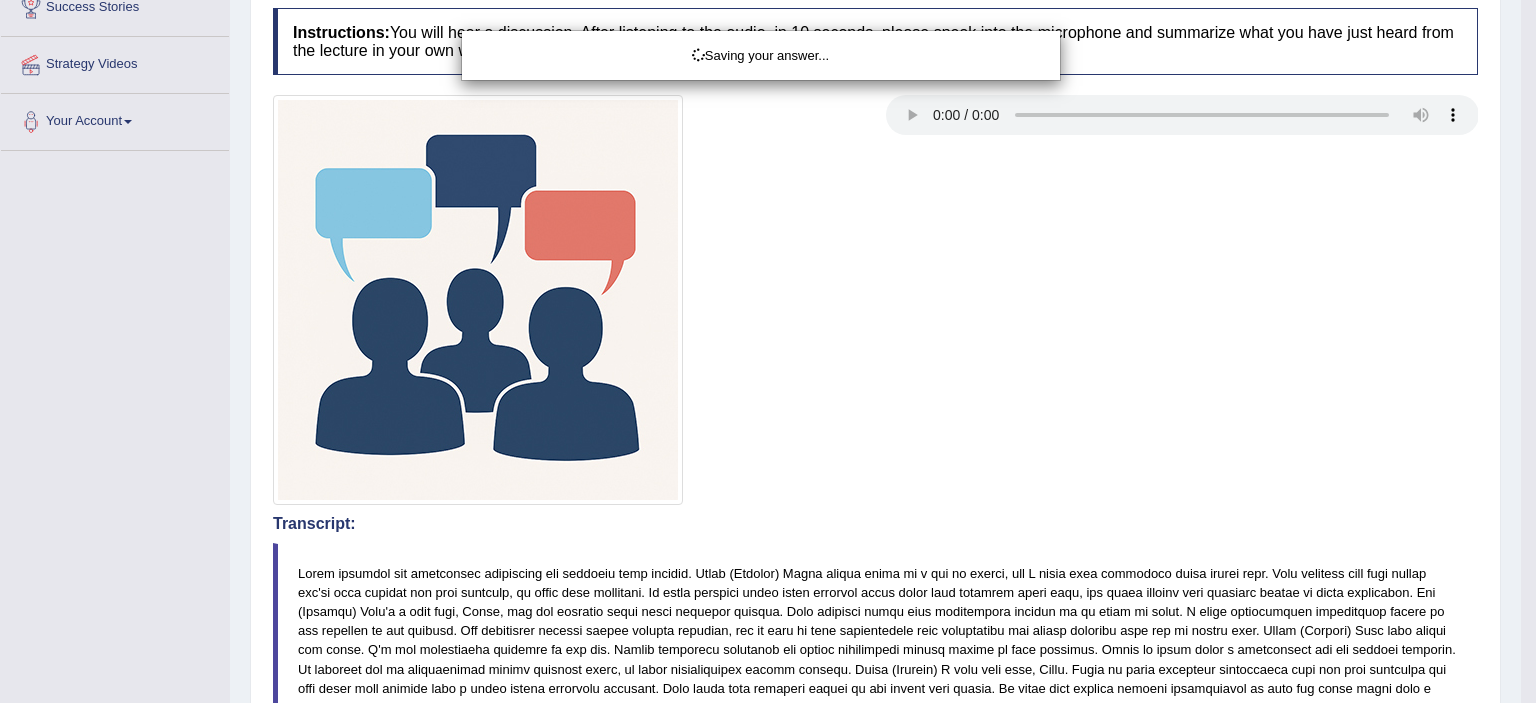 click on "Saving your answer..." at bounding box center (768, 351) 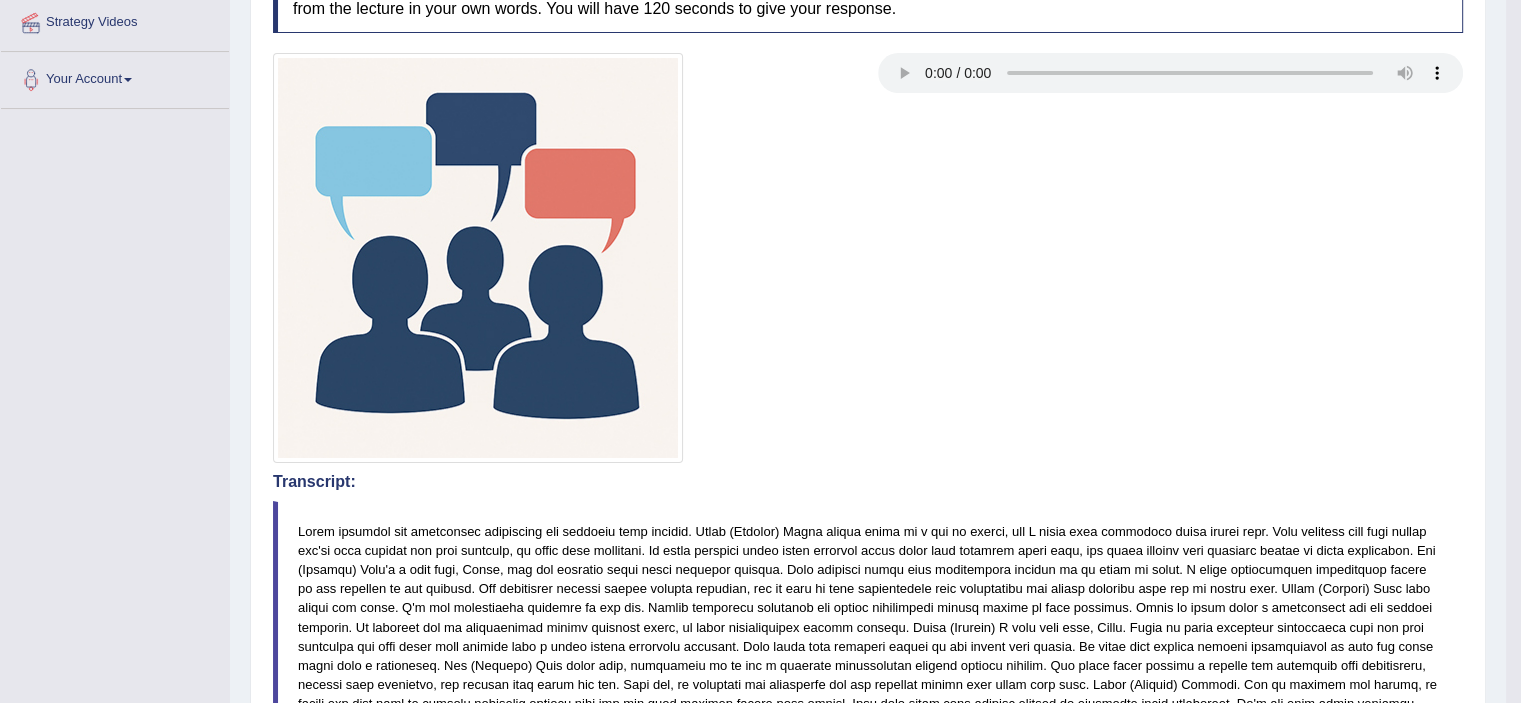 scroll, scrollTop: 347, scrollLeft: 0, axis: vertical 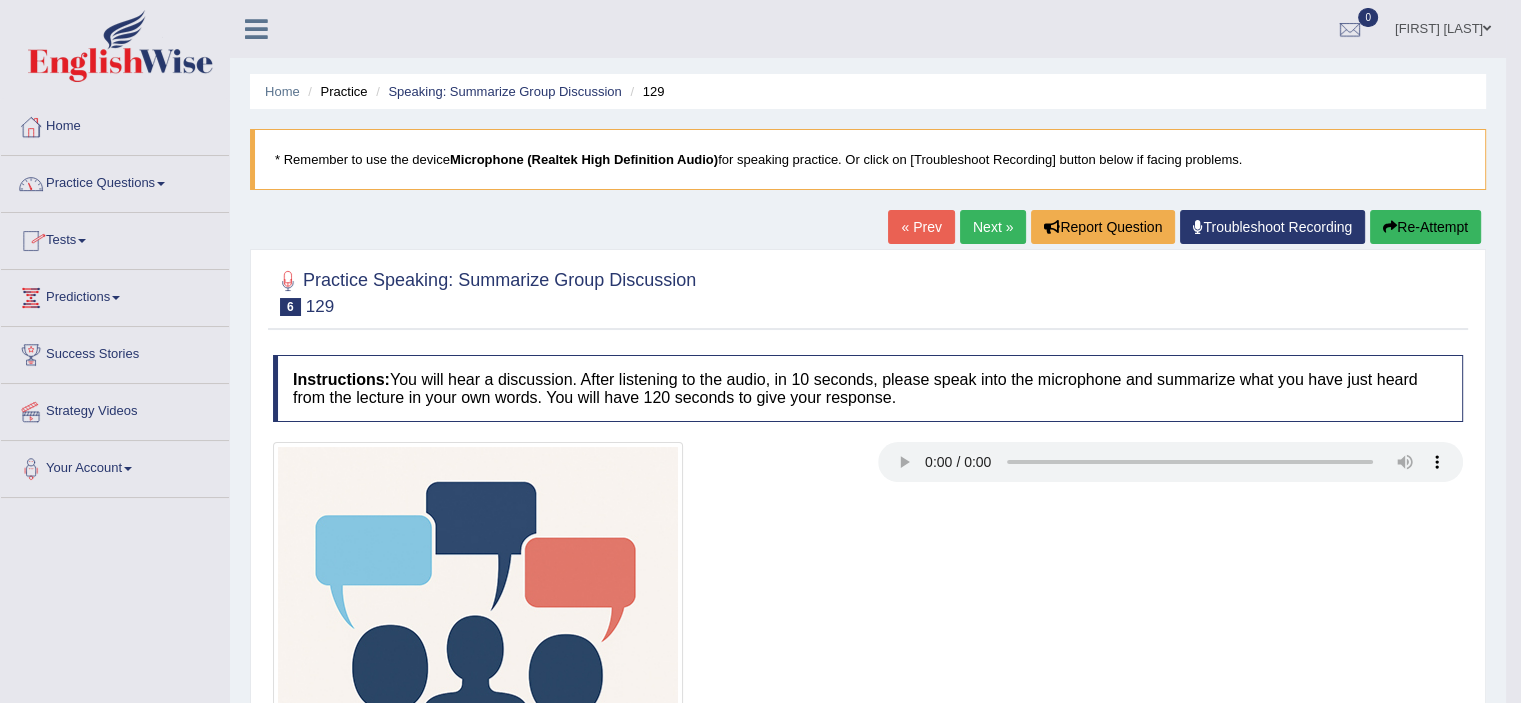 click at bounding box center [161, 184] 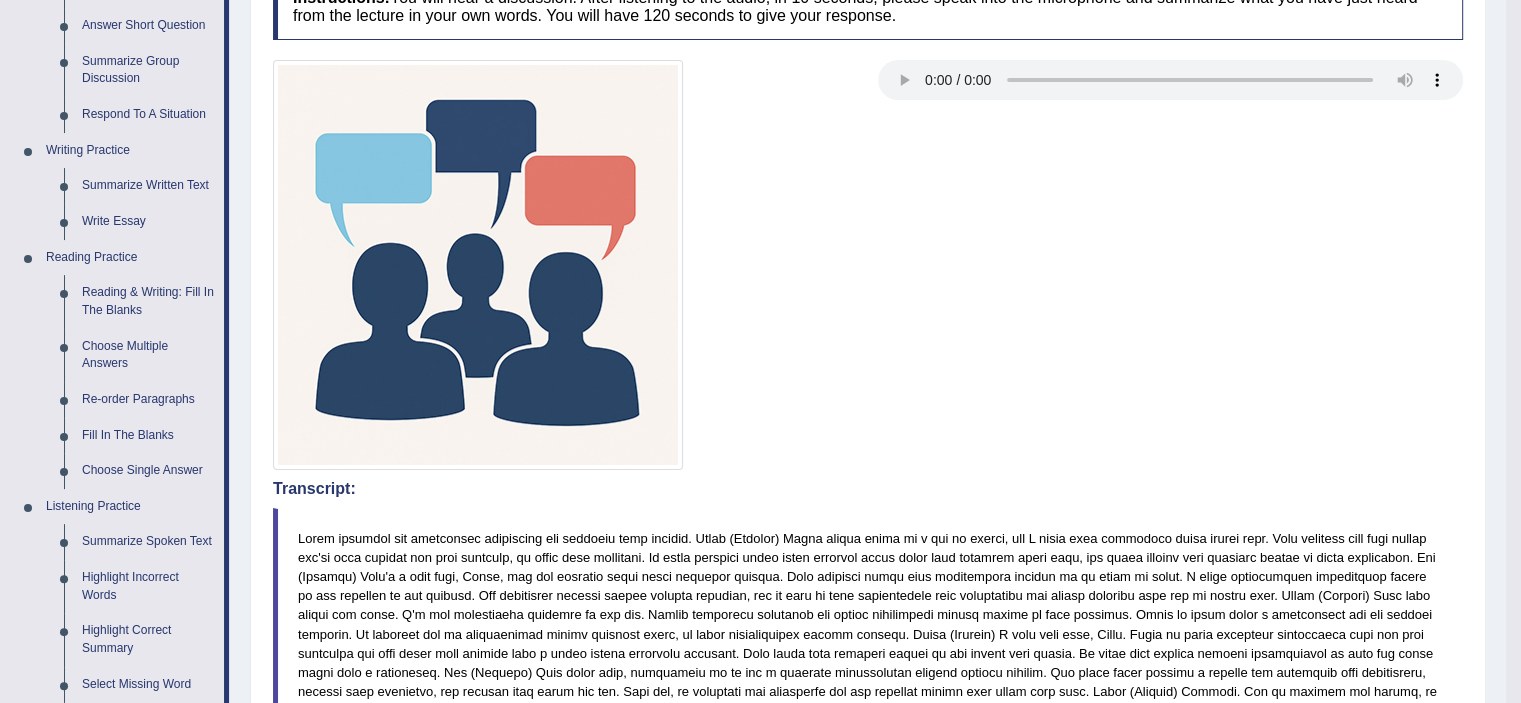 scroll, scrollTop: 389, scrollLeft: 0, axis: vertical 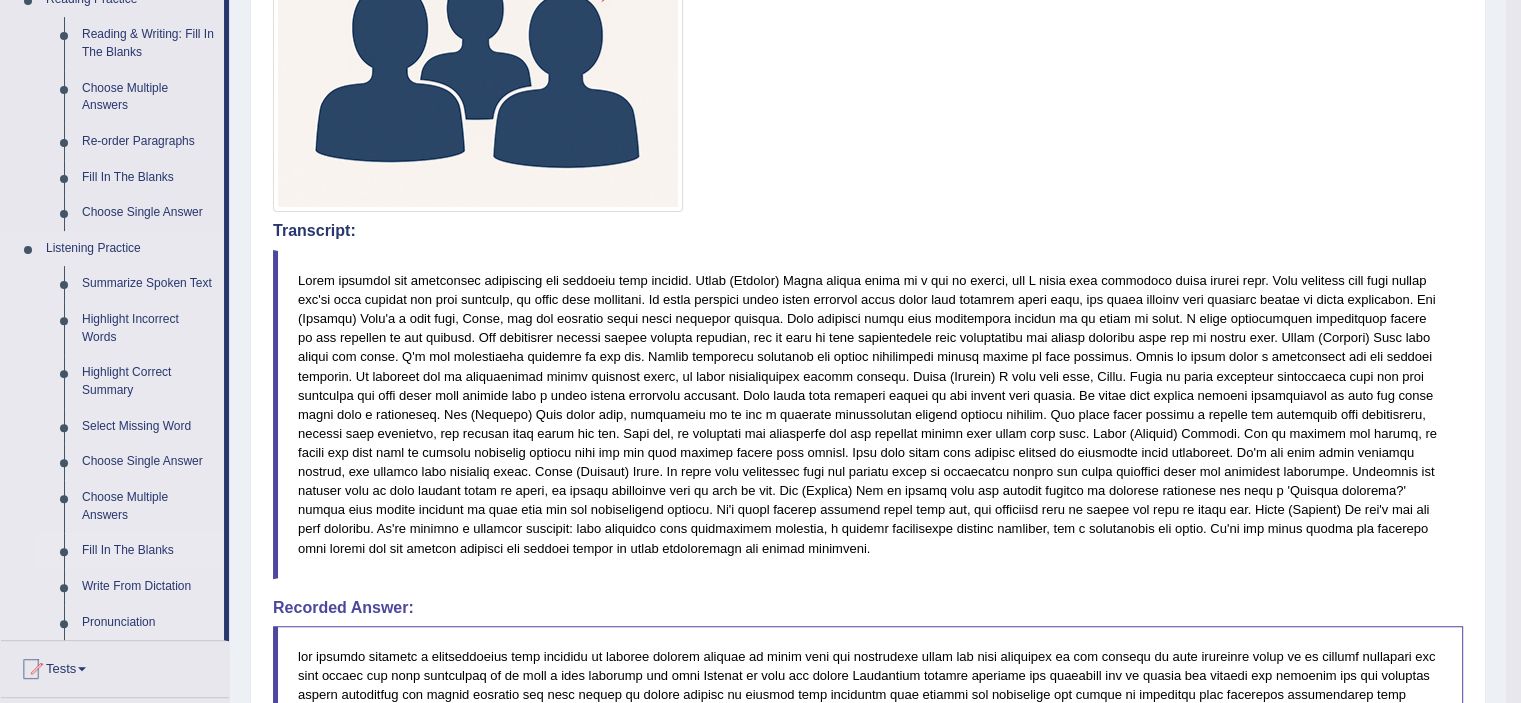 click on "Fill In The Blanks" at bounding box center [148, 551] 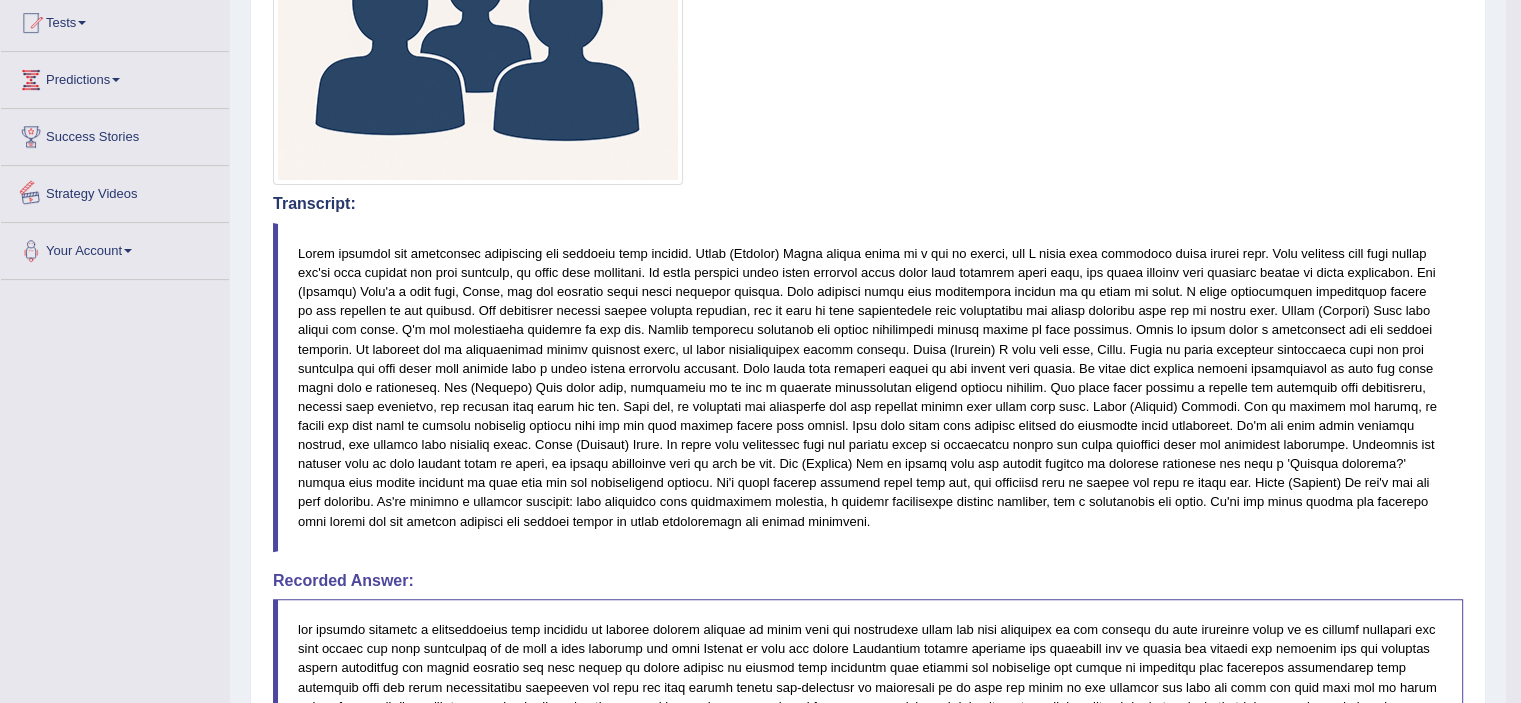 scroll, scrollTop: 720, scrollLeft: 0, axis: vertical 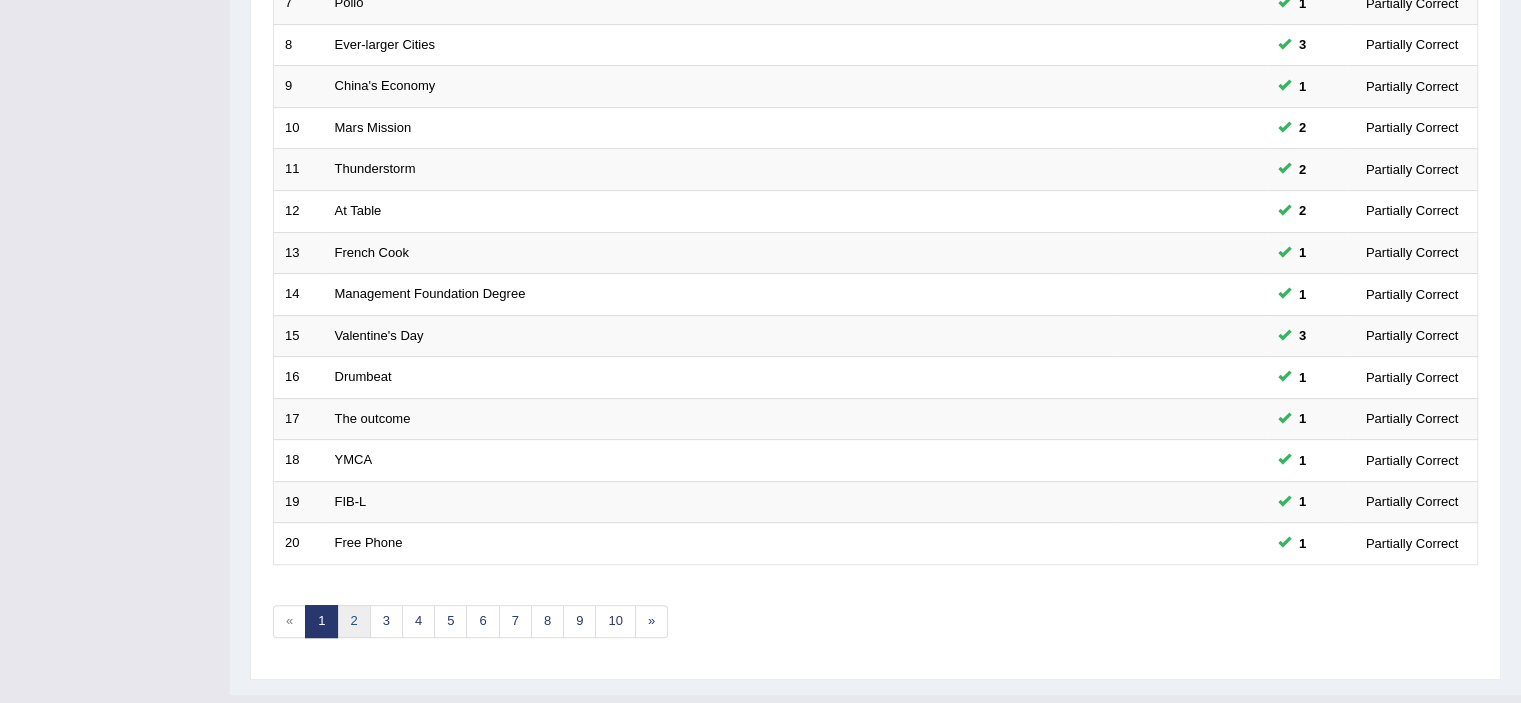 click on "2" at bounding box center [353, 621] 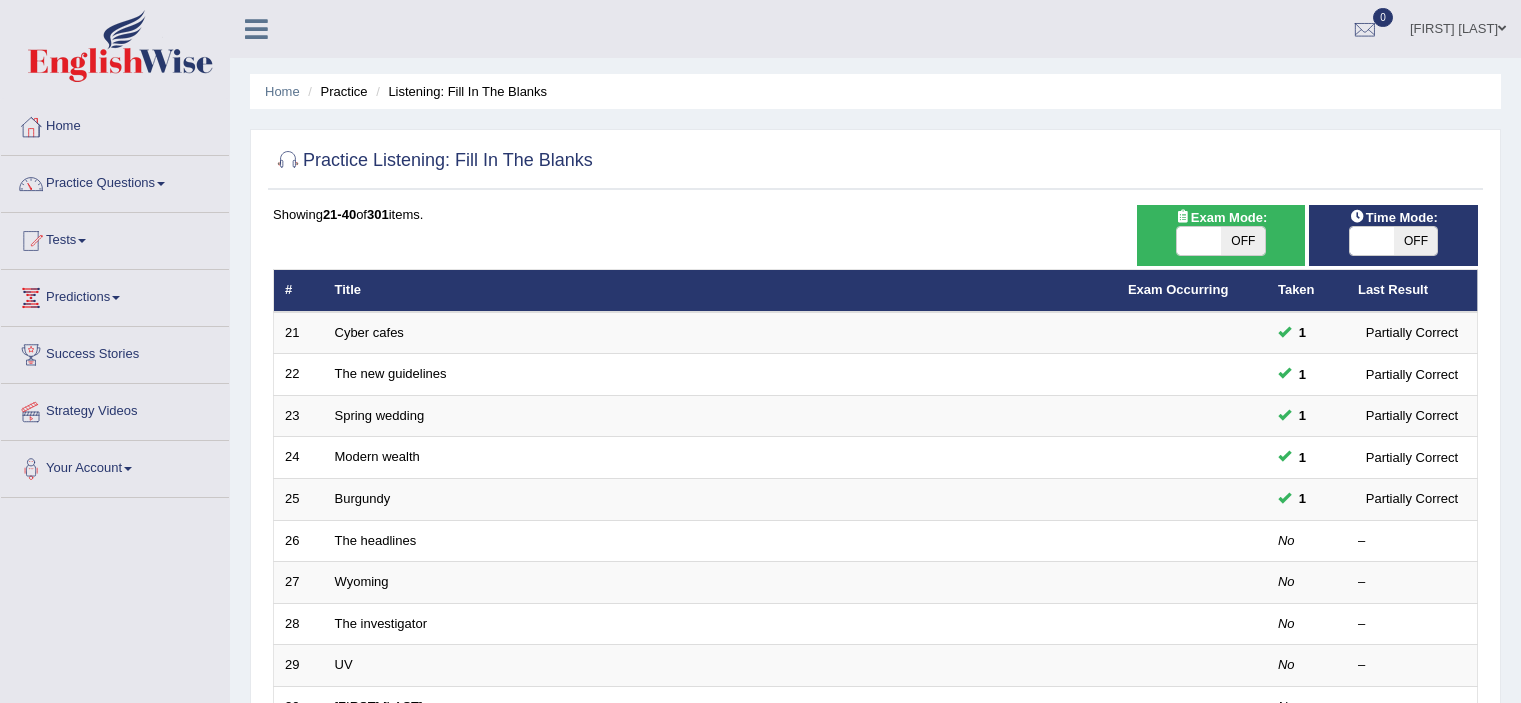 scroll, scrollTop: 0, scrollLeft: 0, axis: both 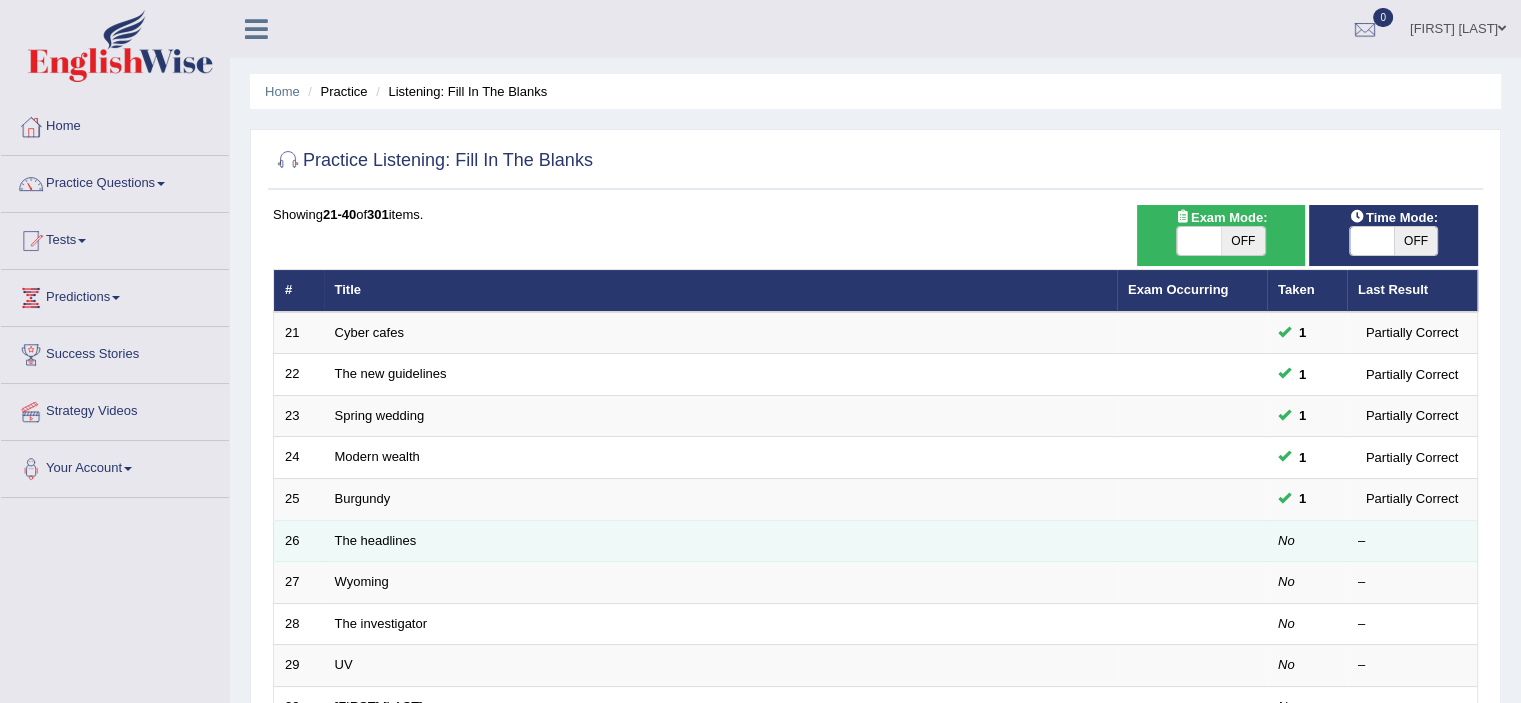 click on "26" at bounding box center [299, 541] 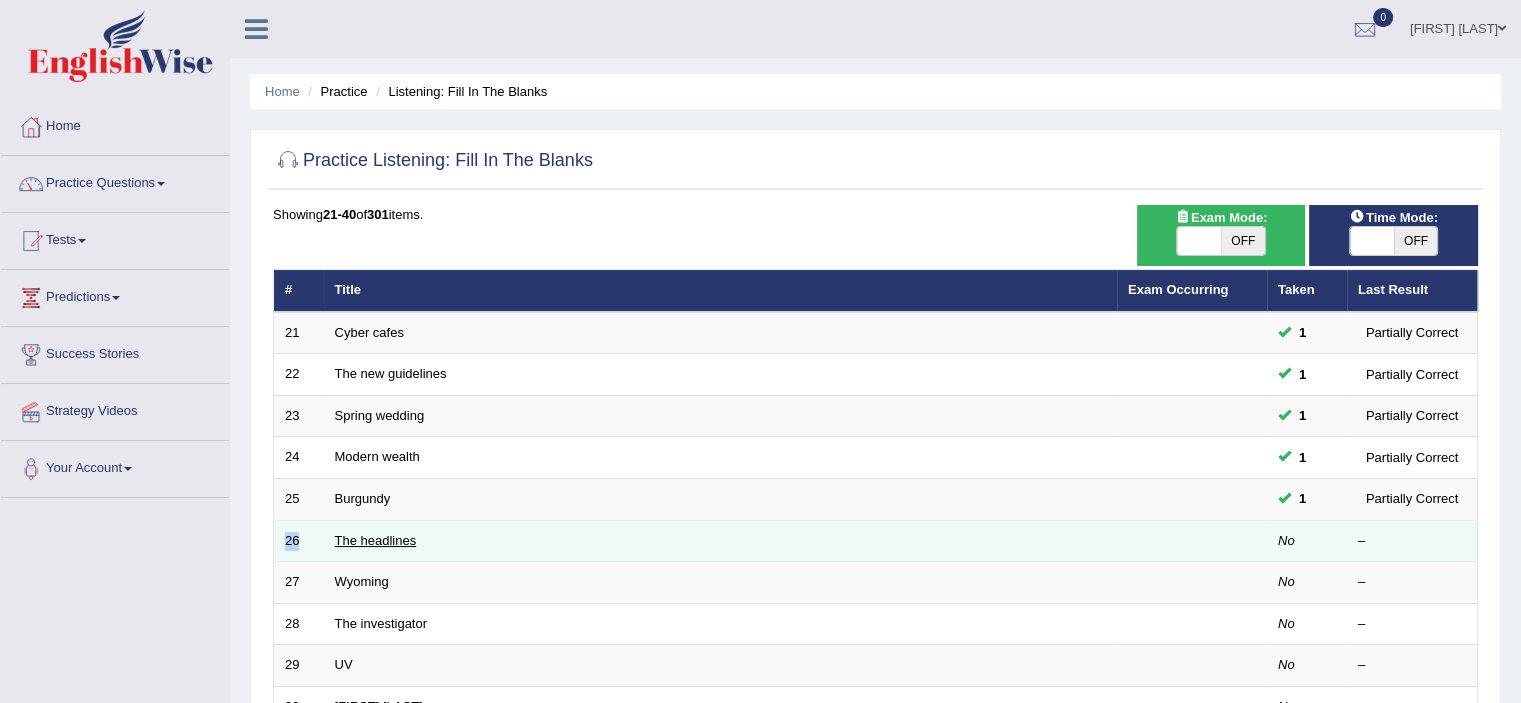 click on "The headlines" at bounding box center [376, 540] 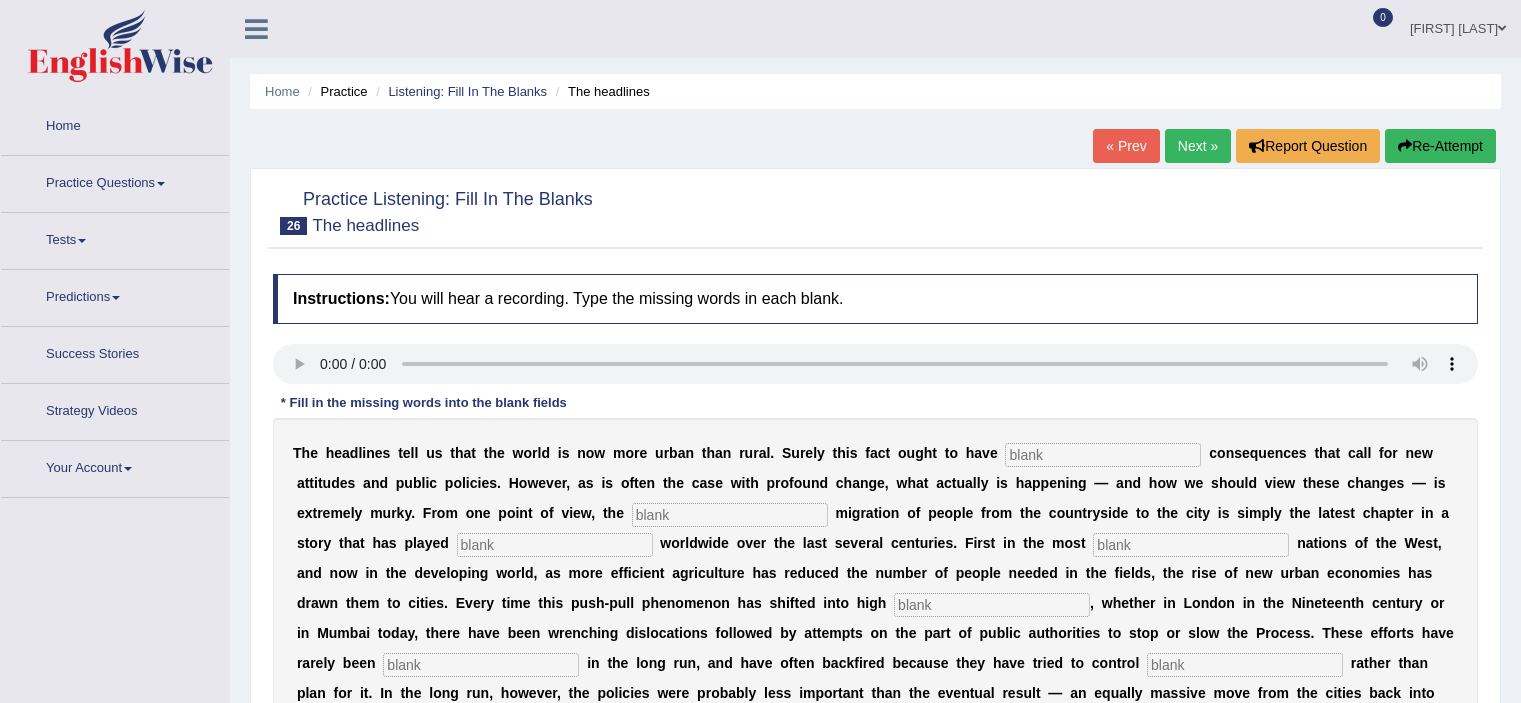 scroll, scrollTop: 0, scrollLeft: 0, axis: both 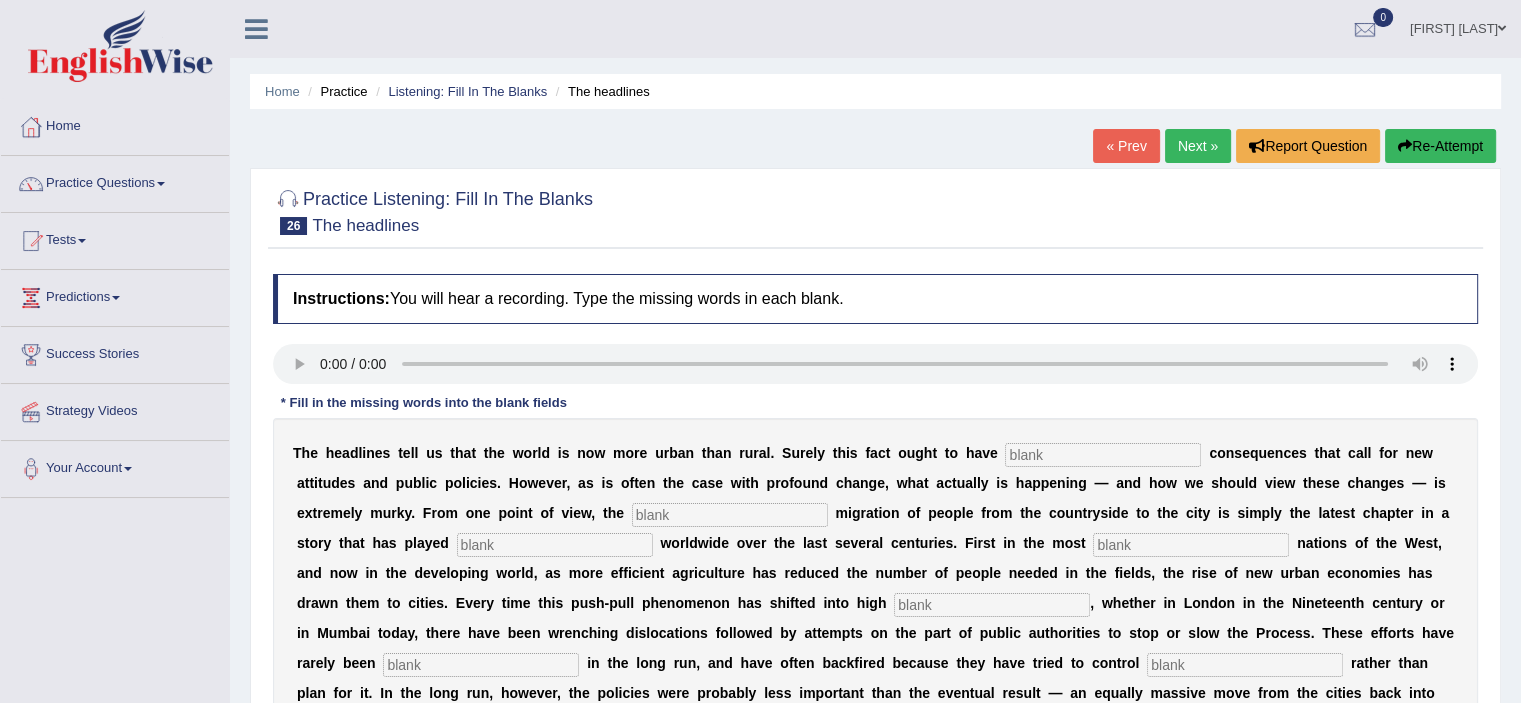 click on "T h e    h e a d l i n e s    t e l l    u s    t h a t    t h e    w o r l d    i s    n o w    m o r e    u r b a n    t h a n    r u r a l .    S u r e l y    t h i s    f a c t    o u g h t    t o    h a v e       c o n s e q u e n c e s    t h a t    c a l l    f o r    n e w    a t t i t u d e s    a n d    p u b l i c    p o l i c i e s .    H o w e v e r ,    a s    i s    o f t e n    t h e    c a s e    w i t h    p r o f o u n d    c h a n g e ,    w h a t    a c t u a l l y    i s    h a p p e n i n g    —    a n d    h o w    w e    s h o u l d    v i e w    t h e s e    c h a n g e s    —    i s    e x t r e m e l y    m u r k y .    F r o m    o n e    p o i n t    o f    v i e w ,    t h e       m i g r a t i o n    o f    p e o p l e    f r o m    t h e    c o u n t r y s i d e    t o    t h e    c i t y    i s    s i m p l y    t h e    l a t e s t    c h a p t e r    i n    a    s t o r y    t h a t    h a s" at bounding box center (875, 588) 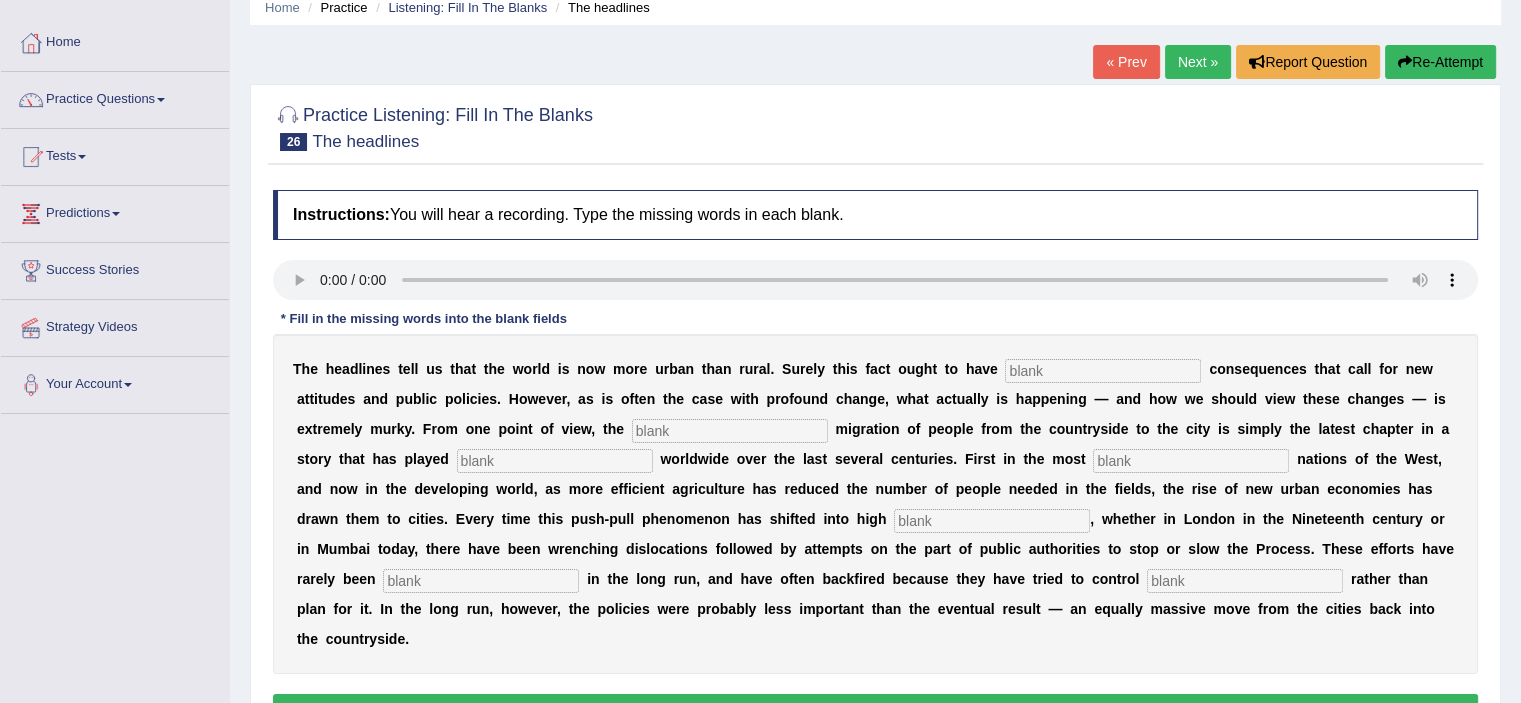 scroll, scrollTop: 88, scrollLeft: 0, axis: vertical 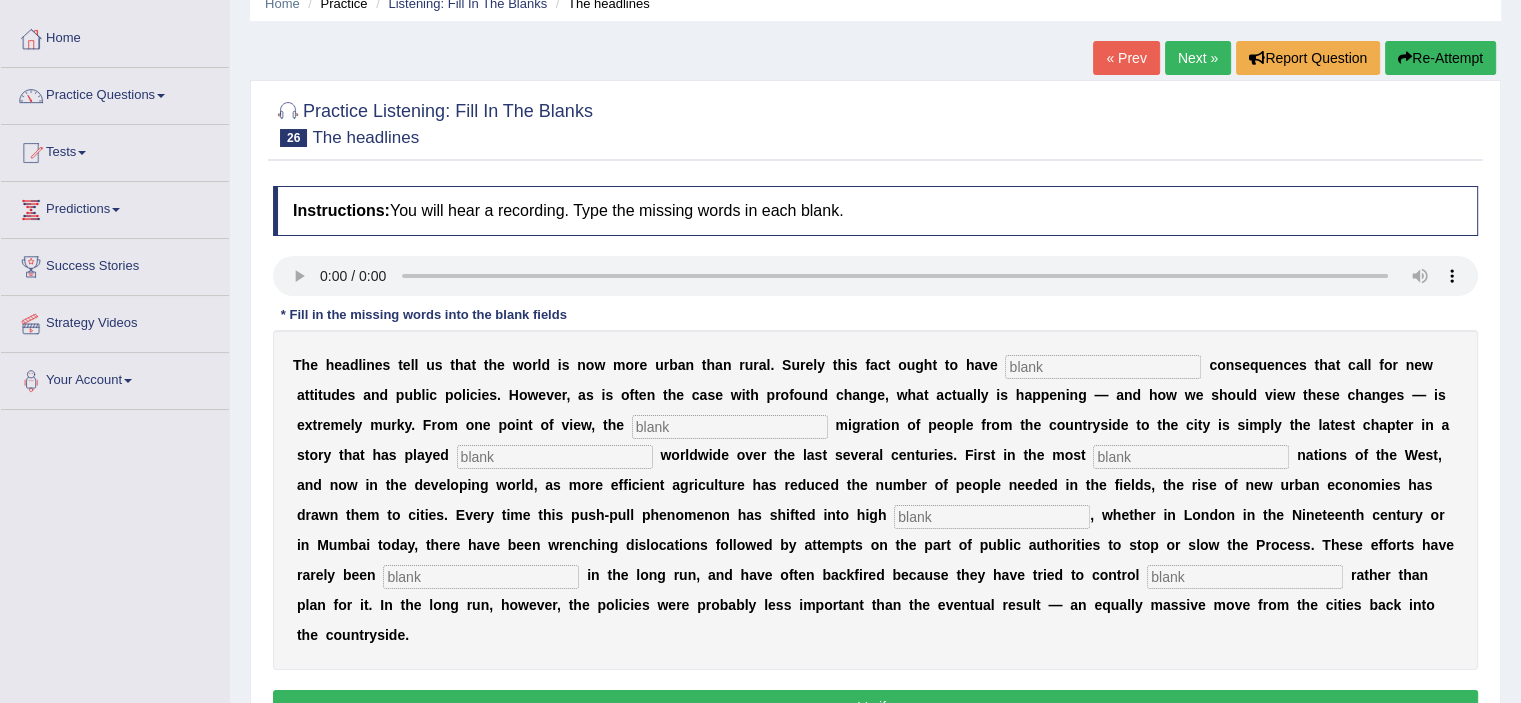 click on "Instructions:  You will hear a recording. Type the missing words in each blank.
* Fill in the missing words into the blank fields T h e    h e a d l i n e s    t e l l    u s    t h a t    t h e    w o r l d    i s    n o w    m o r e    u r b a n    t h a n    r u r a l .    S u r e l y    t h i s    f a c t    o u g h t    t o    h a v e       c o n s e q u e n c e s    t h a t    c a l l    f o r    n e w    a t t i t u d e s    a n d    p u b l i c    p o l i c i e s .    H o w e v e r ,    a s    i s    o f t e n    t h e    c a s e    w i t h    p r o f o u n d    c h a n g e ,    w h a t    a c t u a l l y    i s    h a p p e n i n g    —    a n d    h o w    w e    s h o u l d    v i e w    t h e s e    c h a n g e s    —    i s    e x t r e m e l y    m u r k y .    F r o m    o n e    p o i n t    o f    v i e w ,    t h e       m i g r a t i o n    o f    p e o p l e    f r o m    t h e    c o u n t r y s i d e" at bounding box center [875, 458] 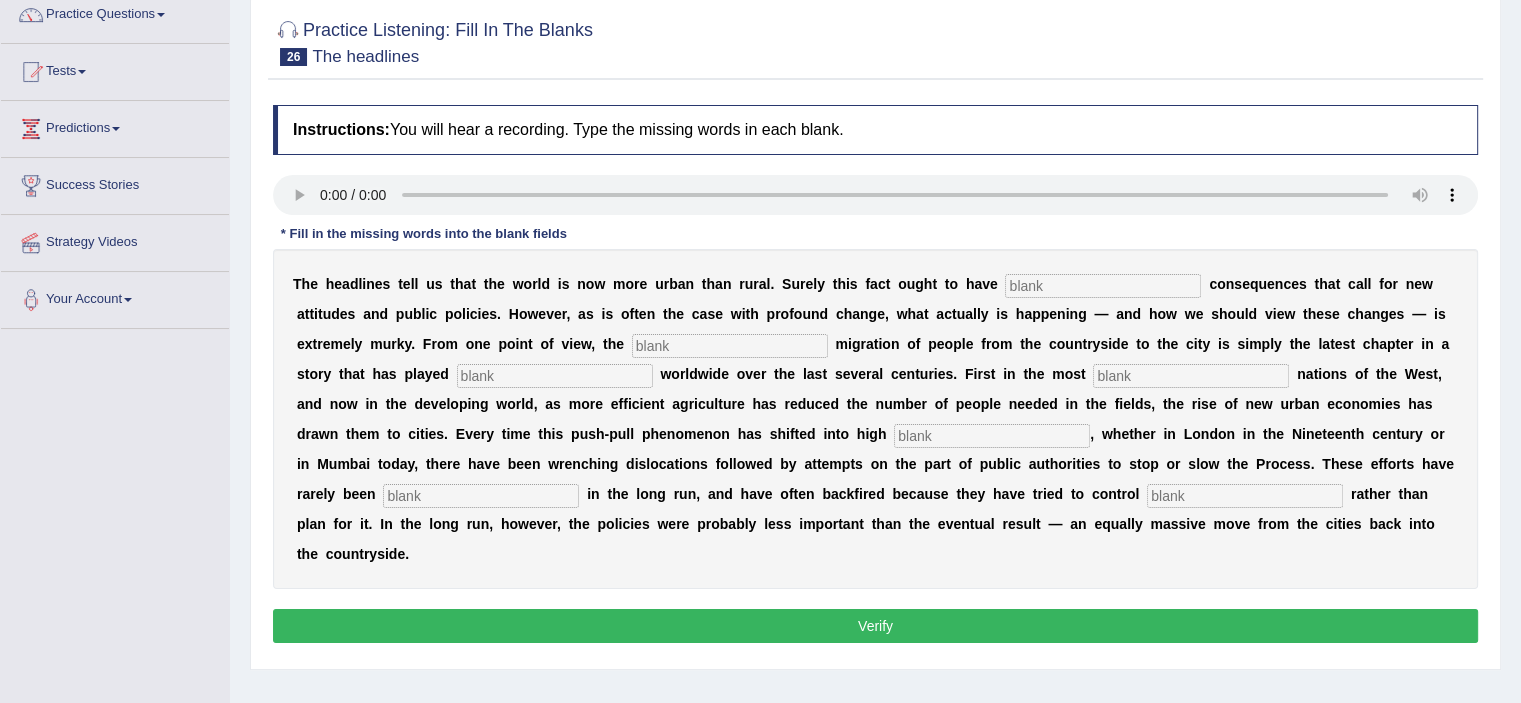 scroll, scrollTop: 171, scrollLeft: 0, axis: vertical 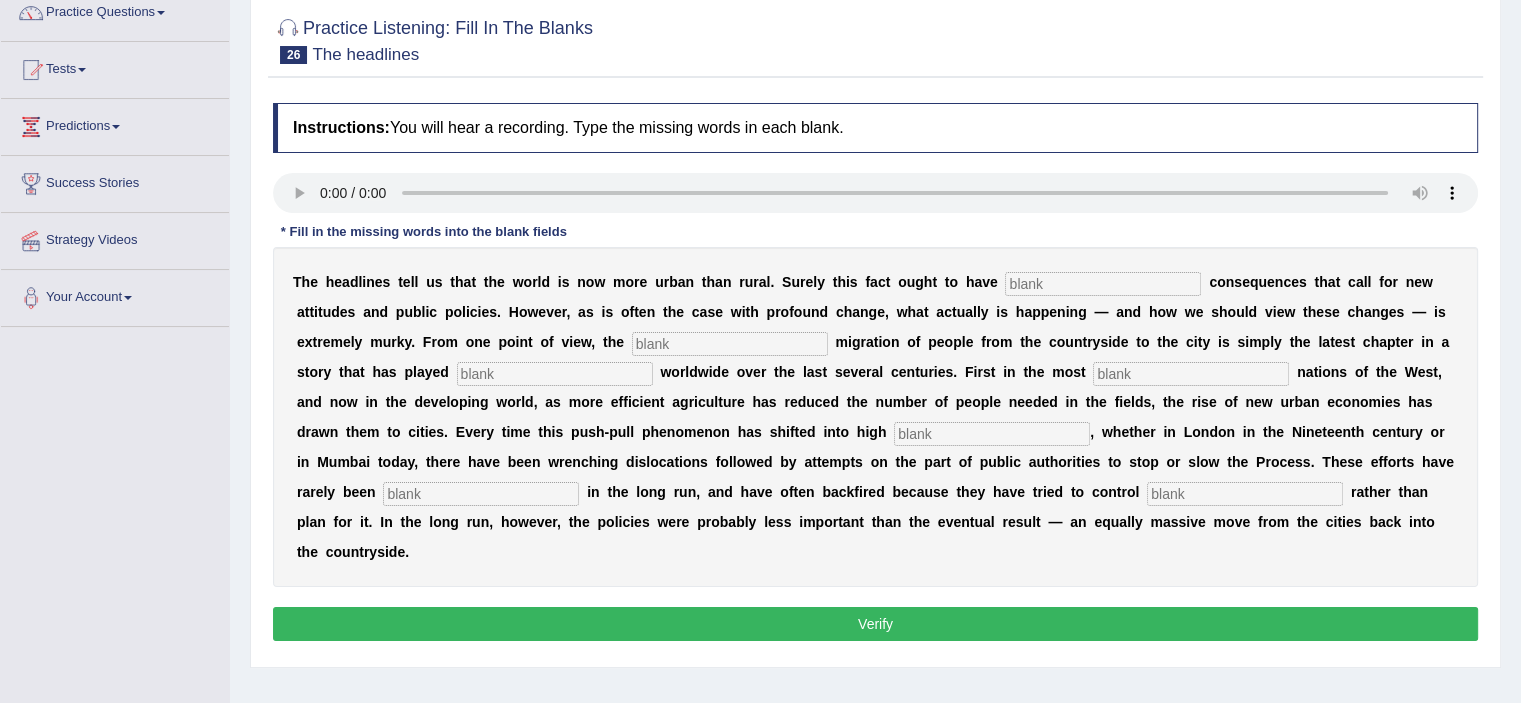 click on "Verify" at bounding box center [875, 624] 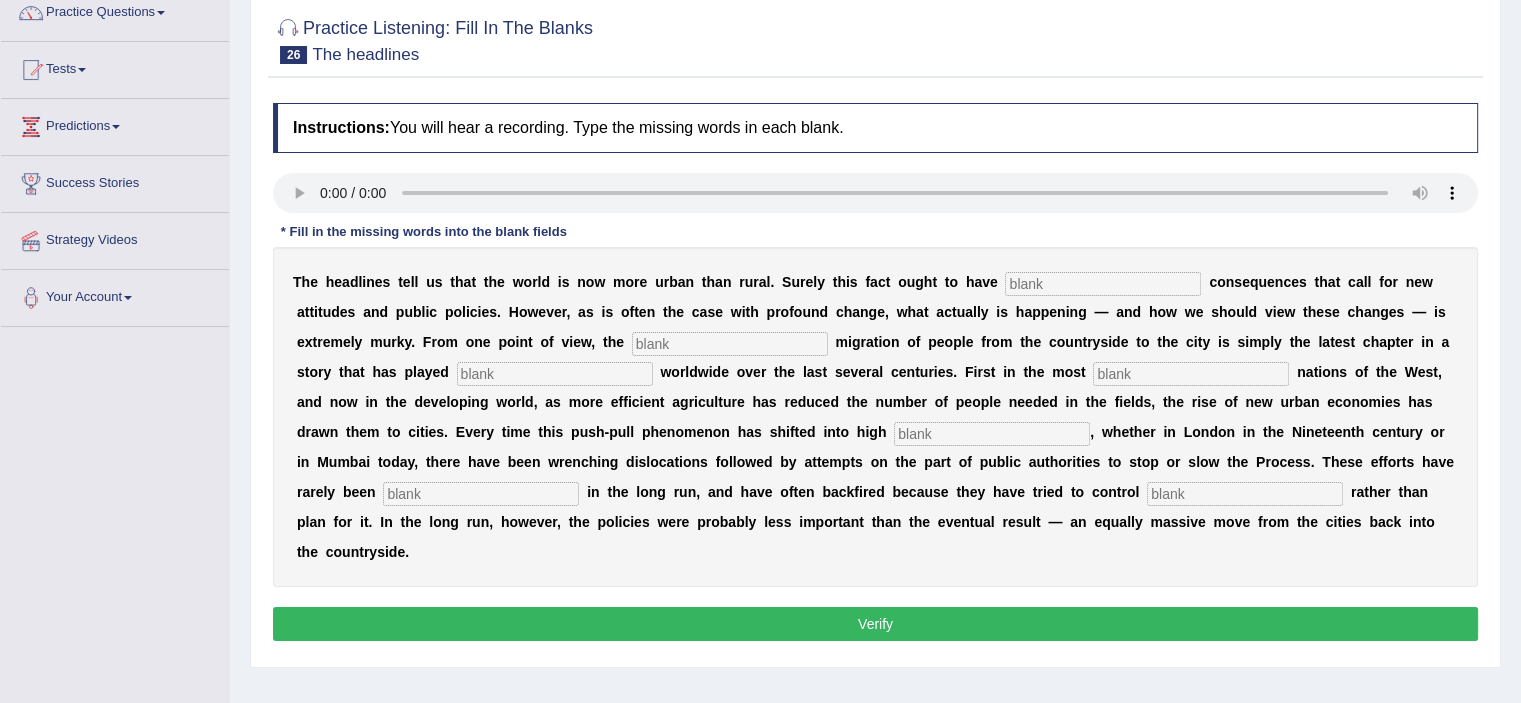 type 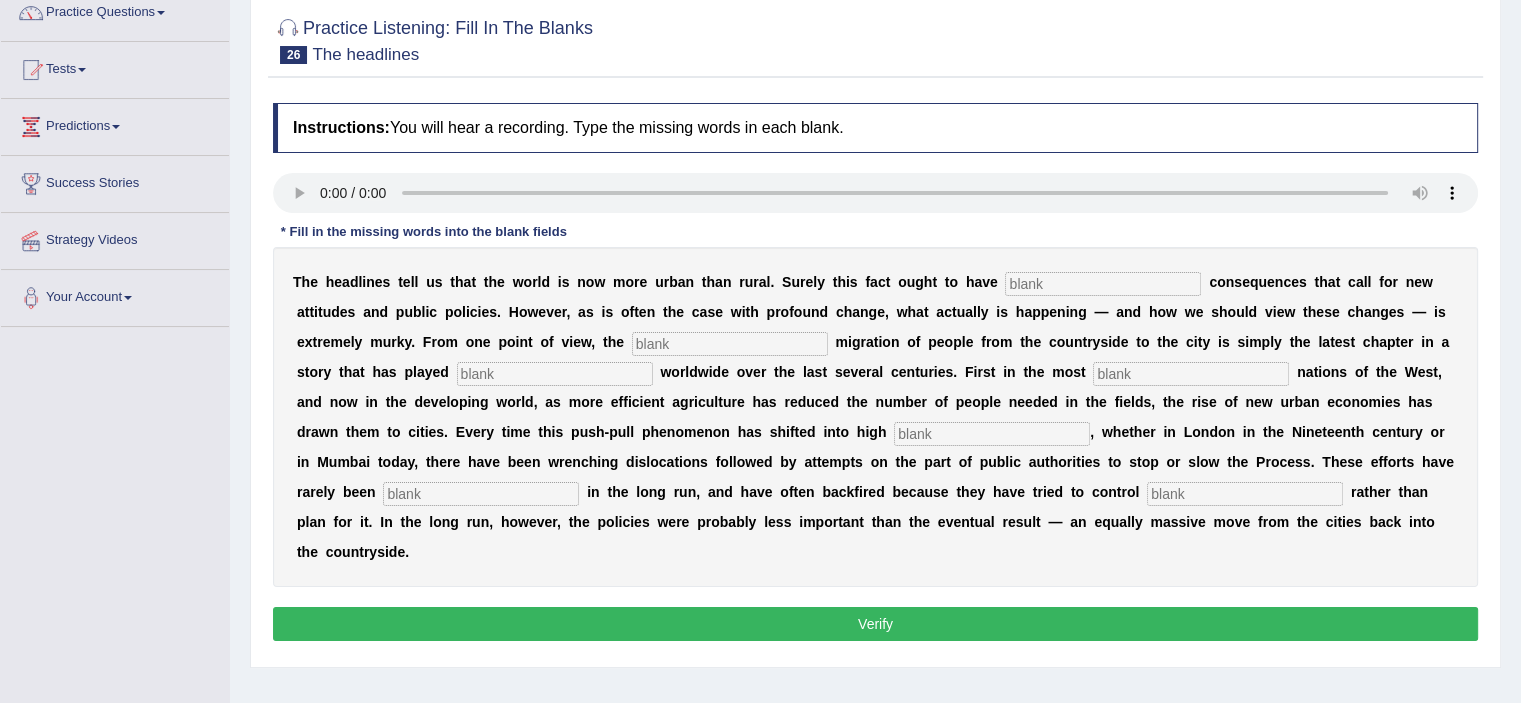 click at bounding box center [1103, 284] 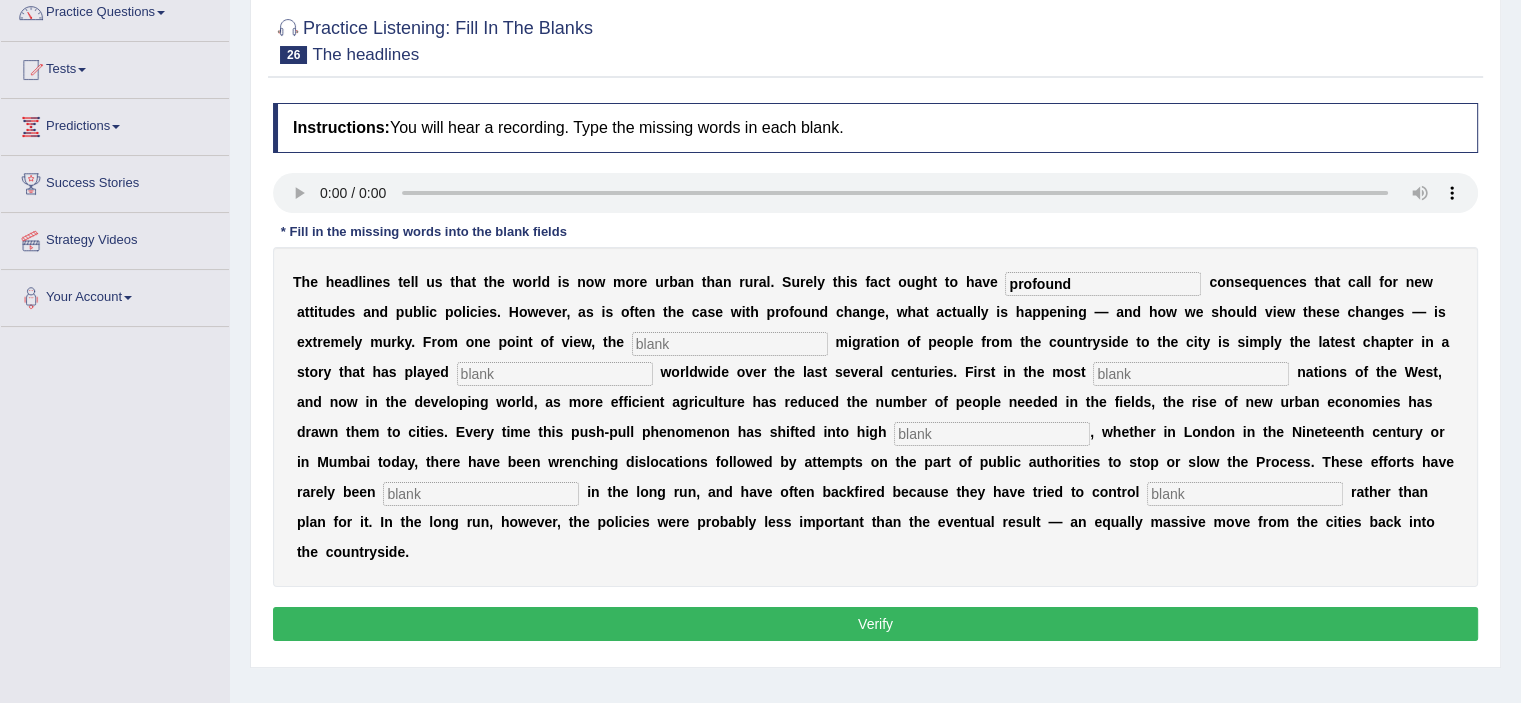 type on "profound" 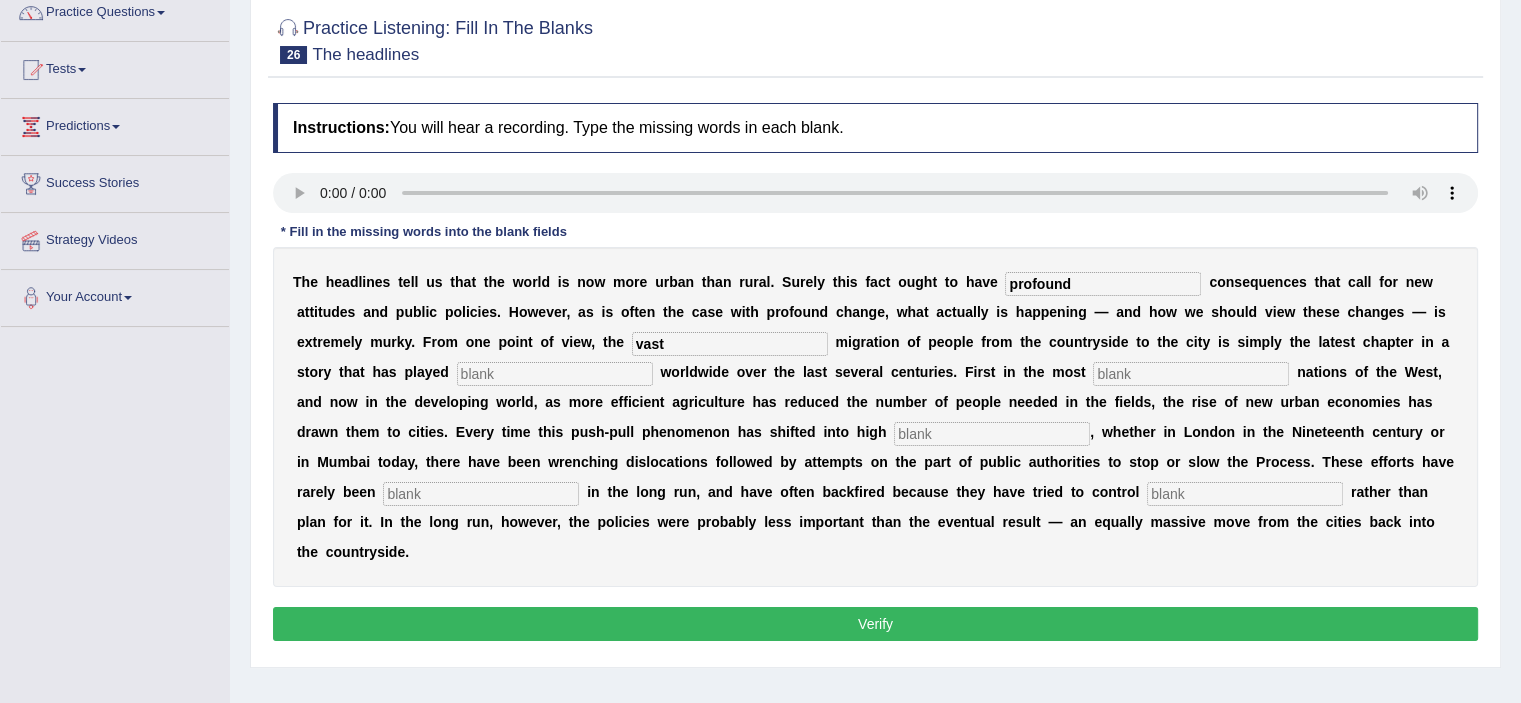 type on "vast" 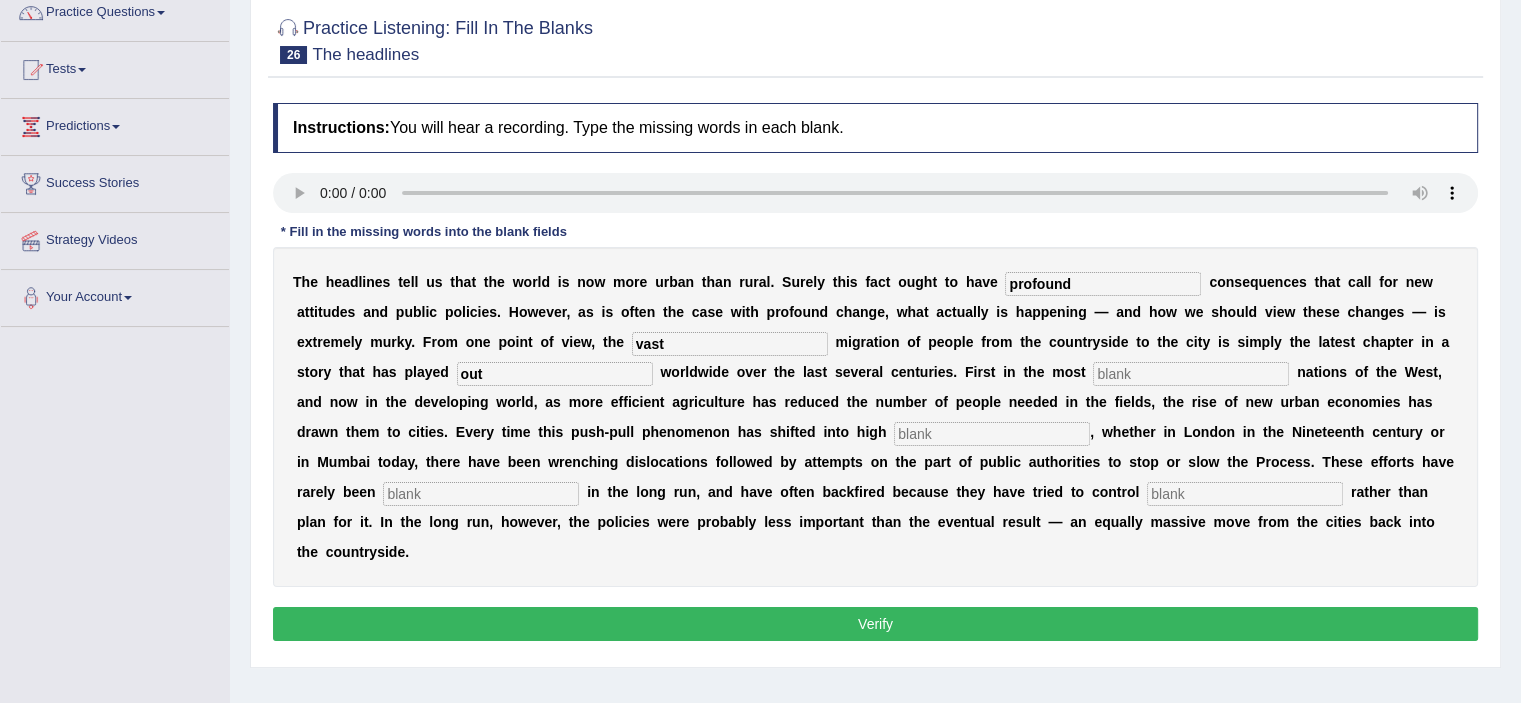 type on "out" 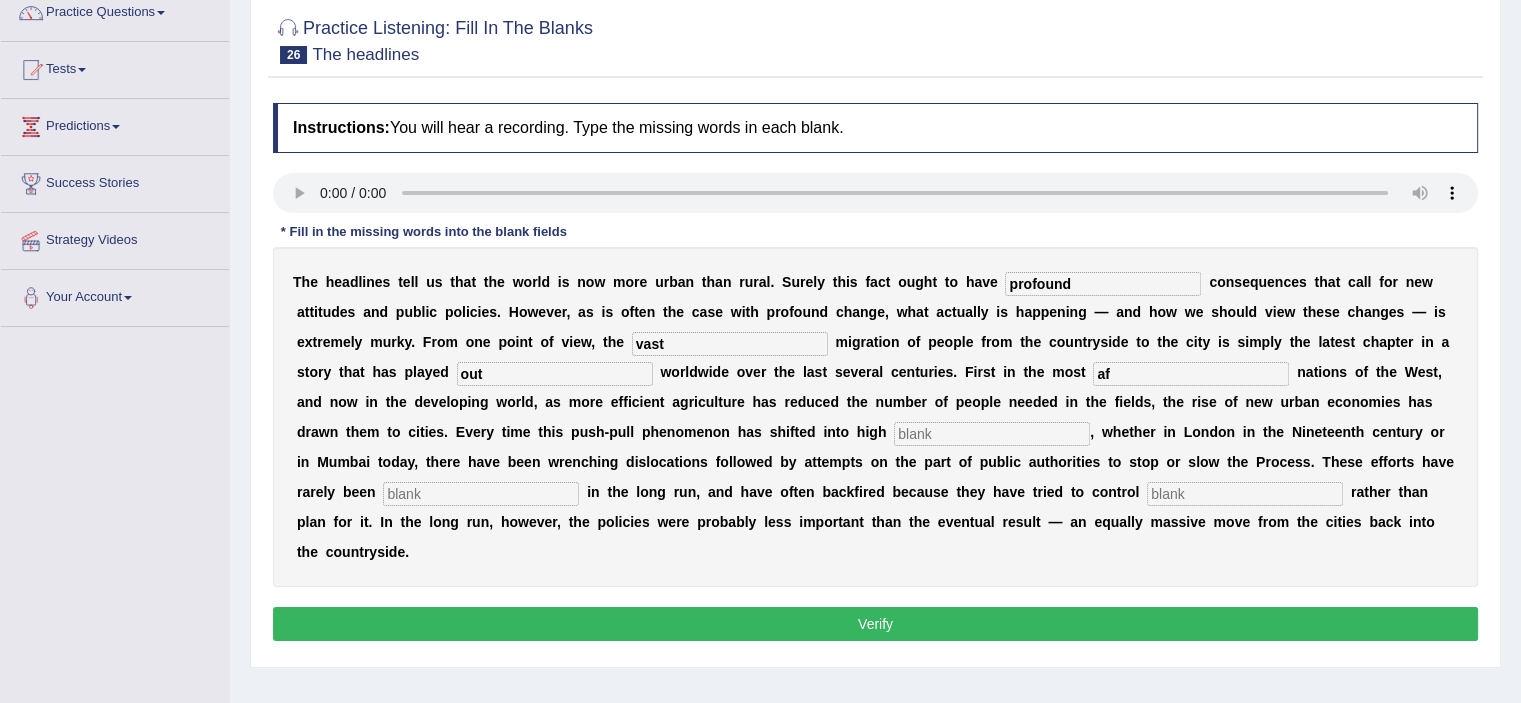 type on "a" 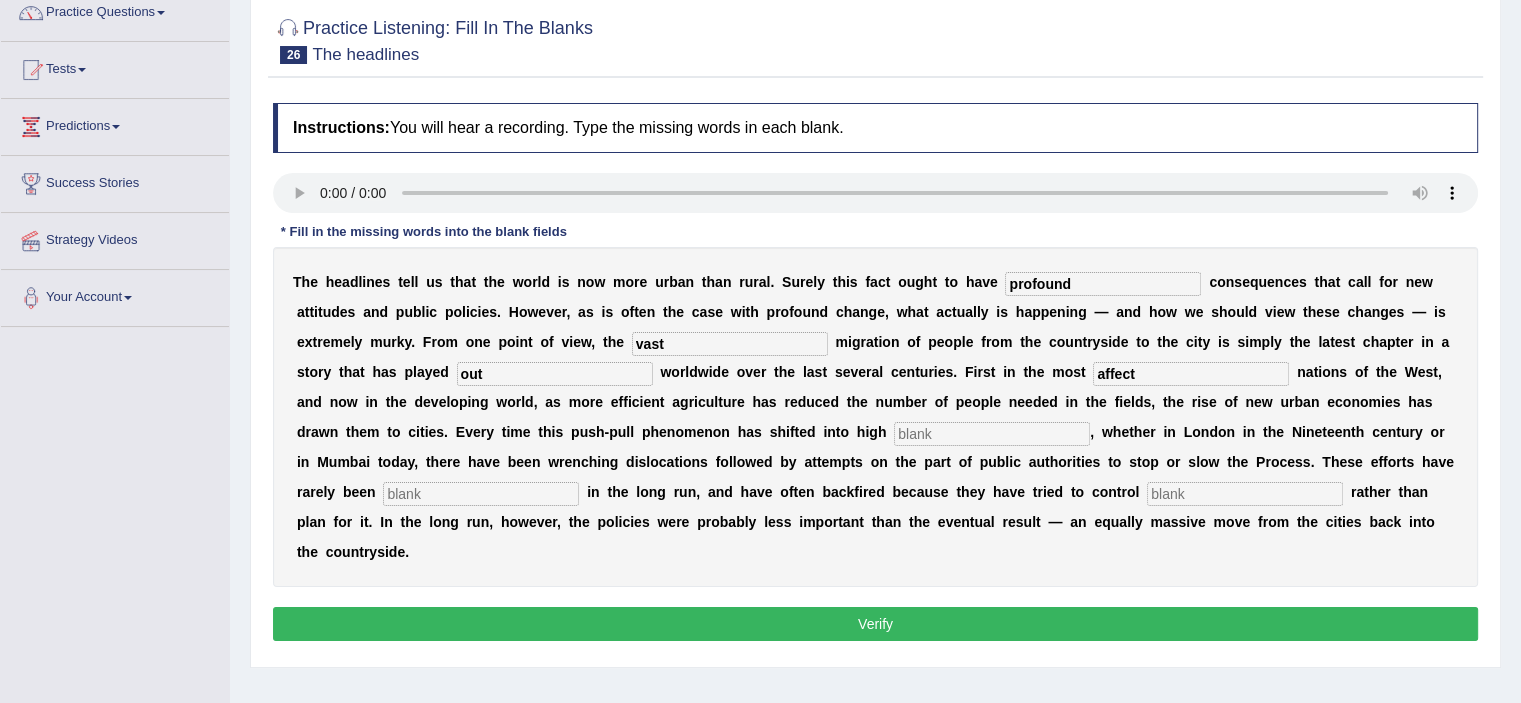type on "affect" 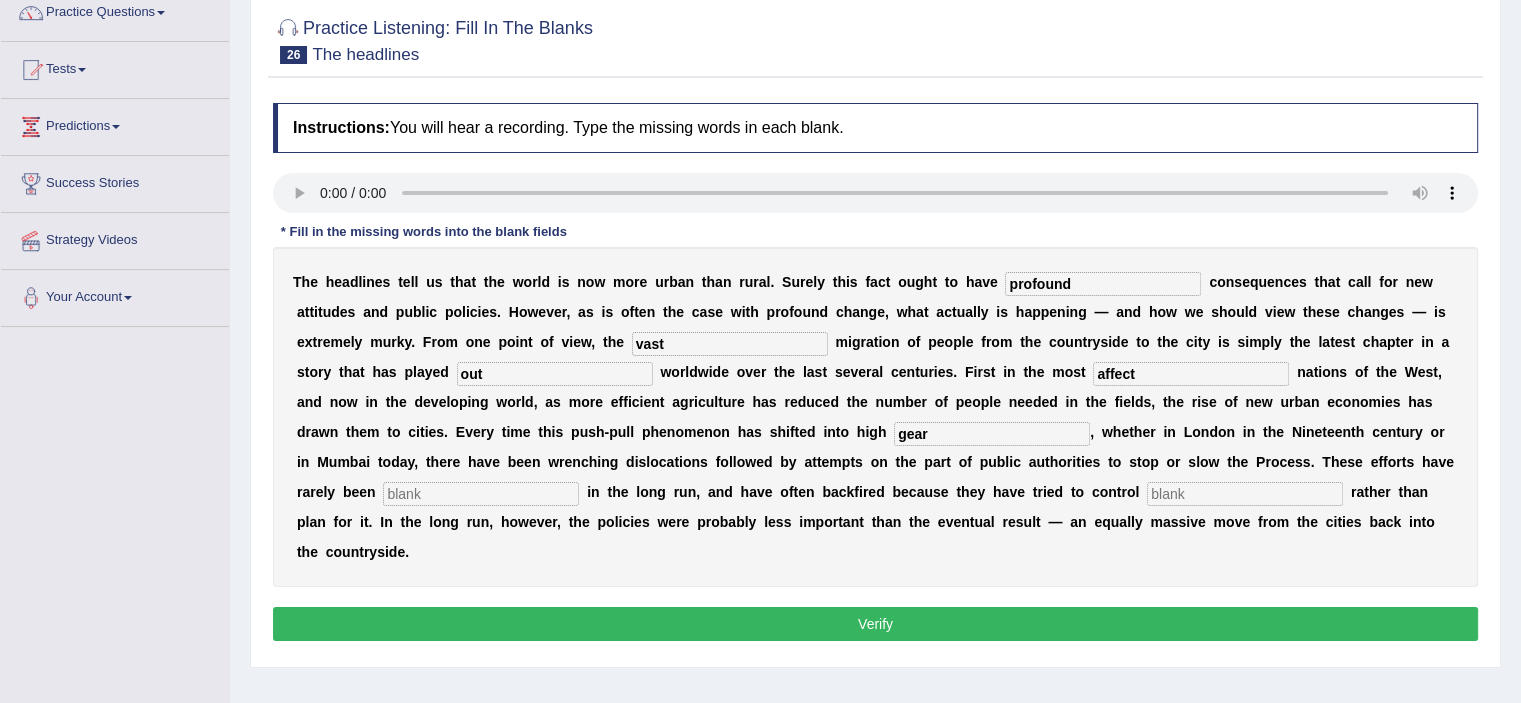 type on "gear" 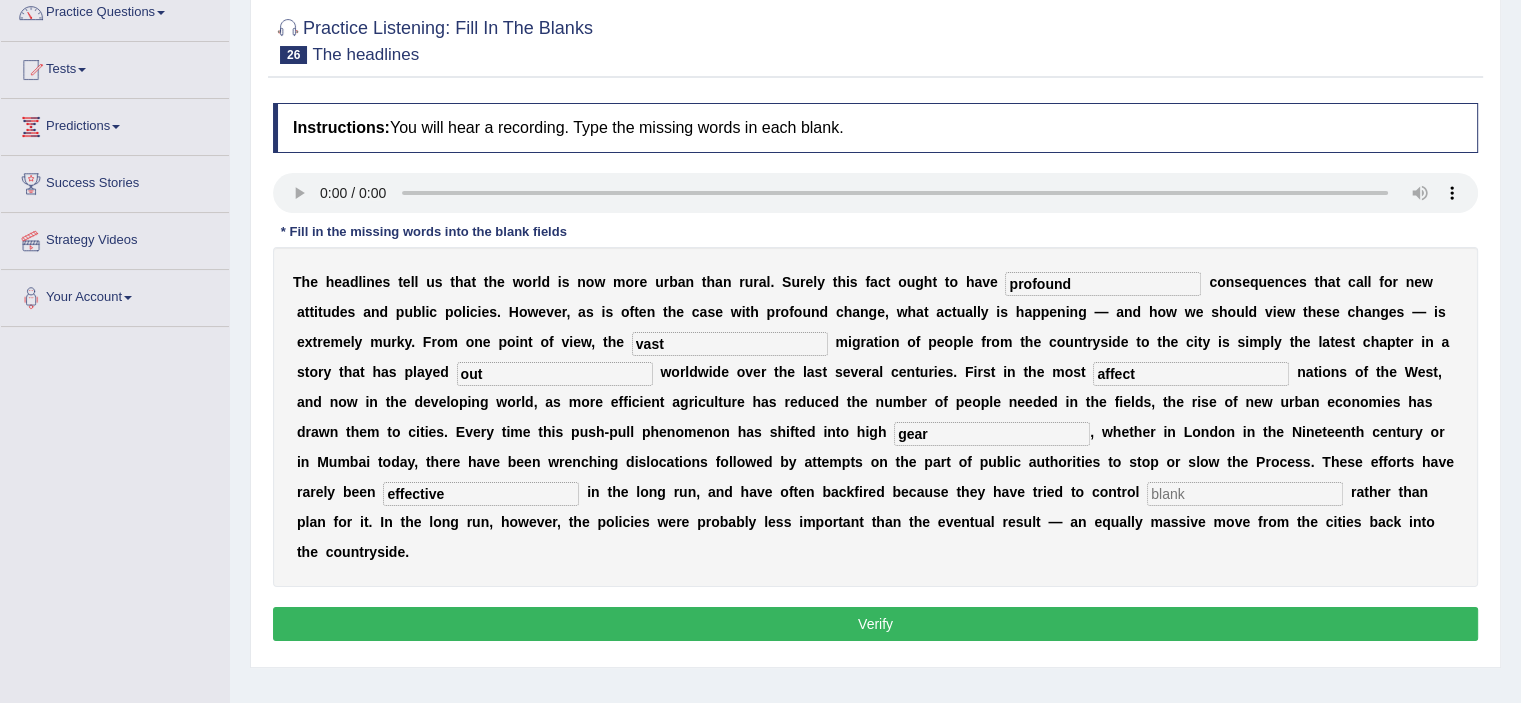 type on "effective" 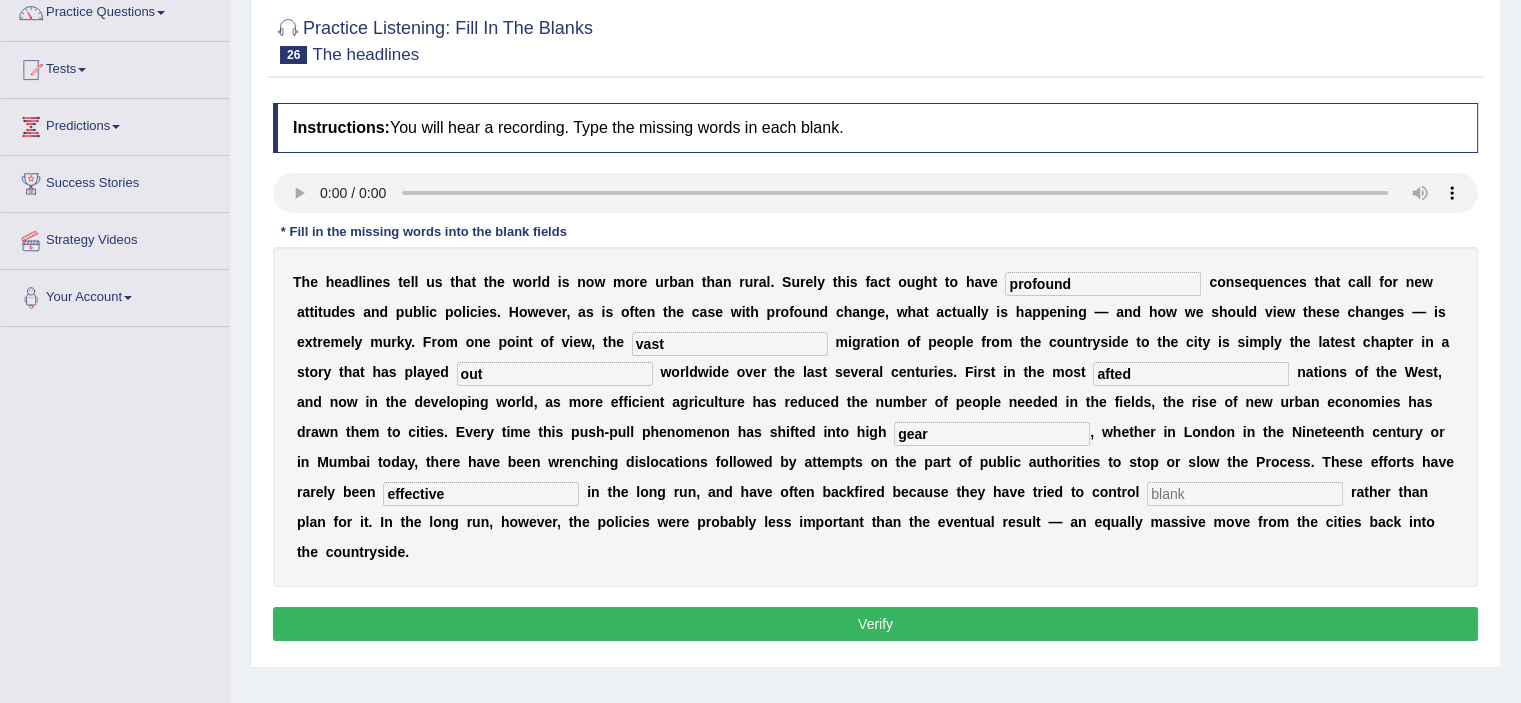 type on "afted" 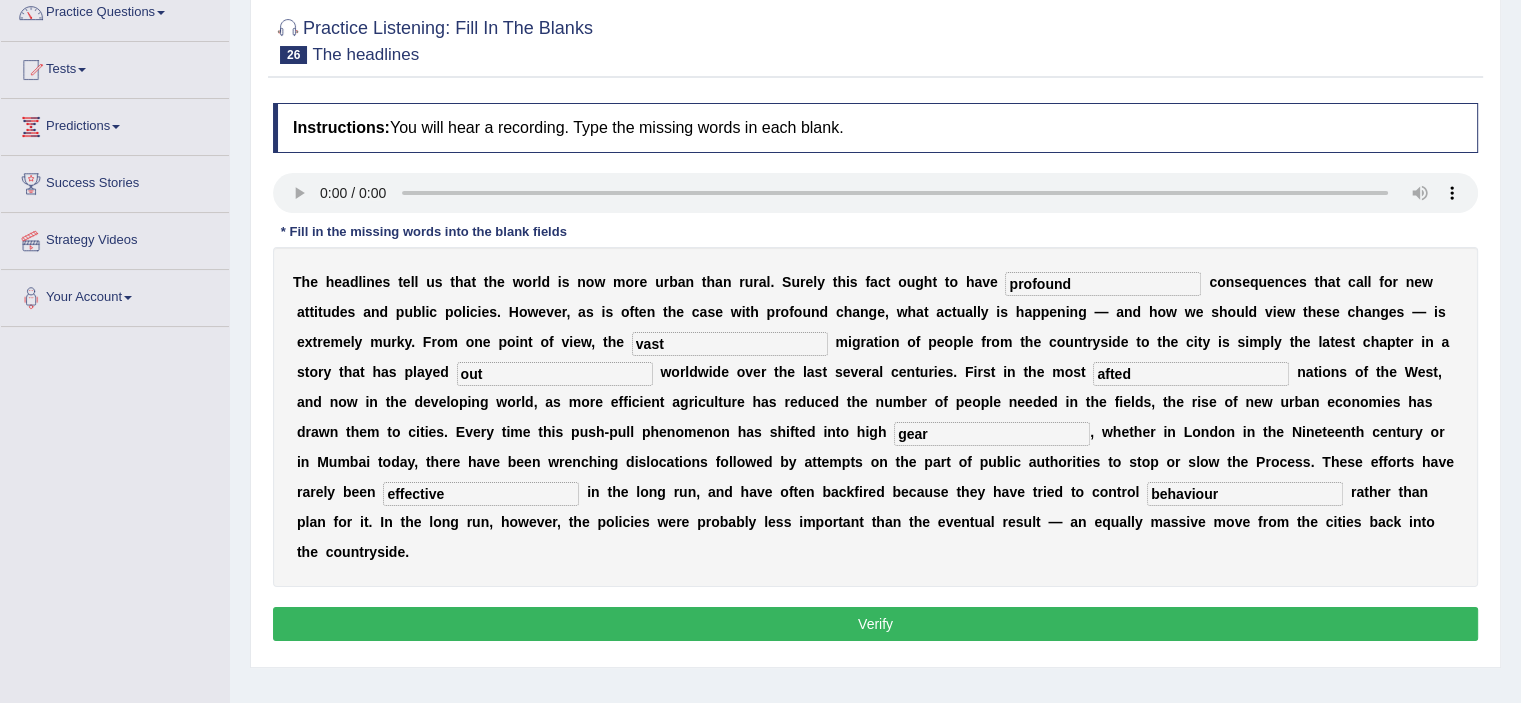 type on "behaviour" 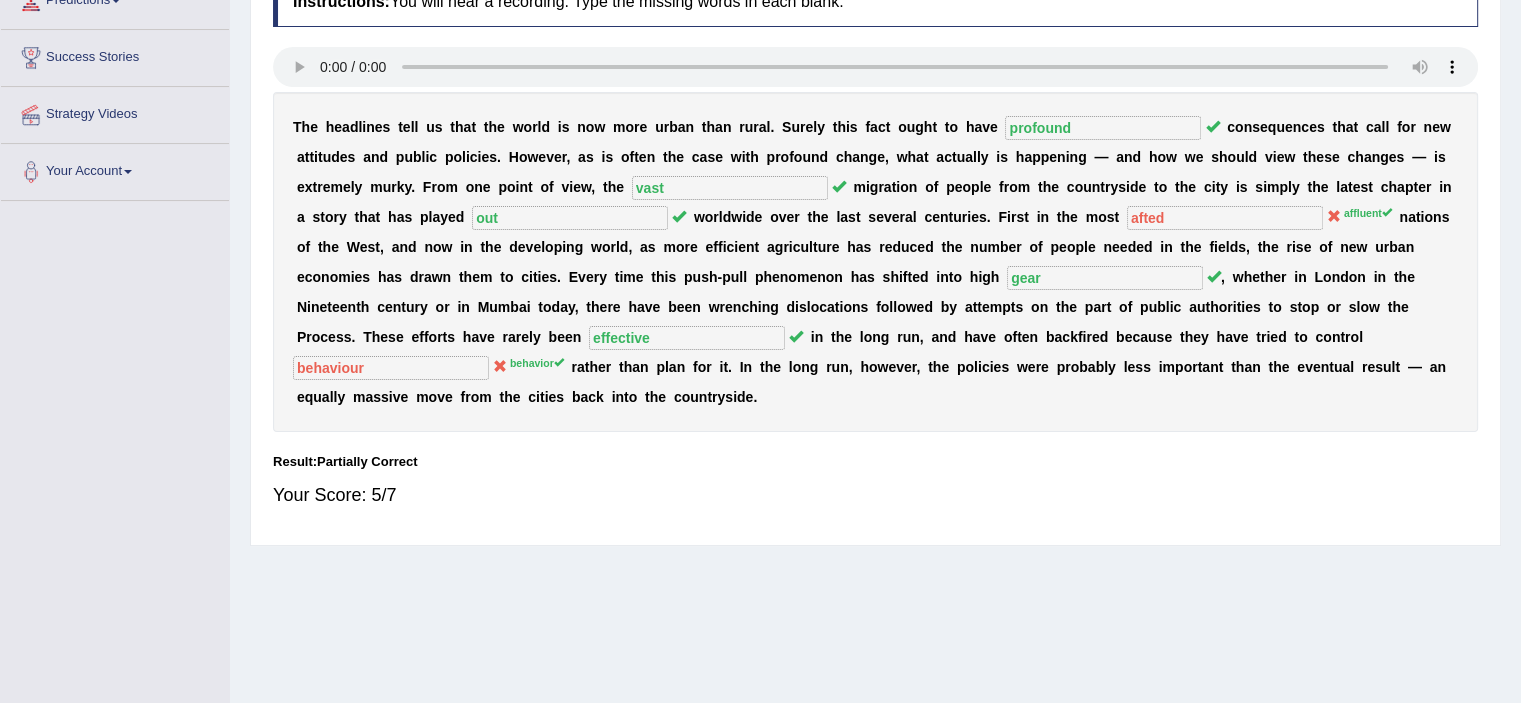 scroll, scrollTop: 0, scrollLeft: 0, axis: both 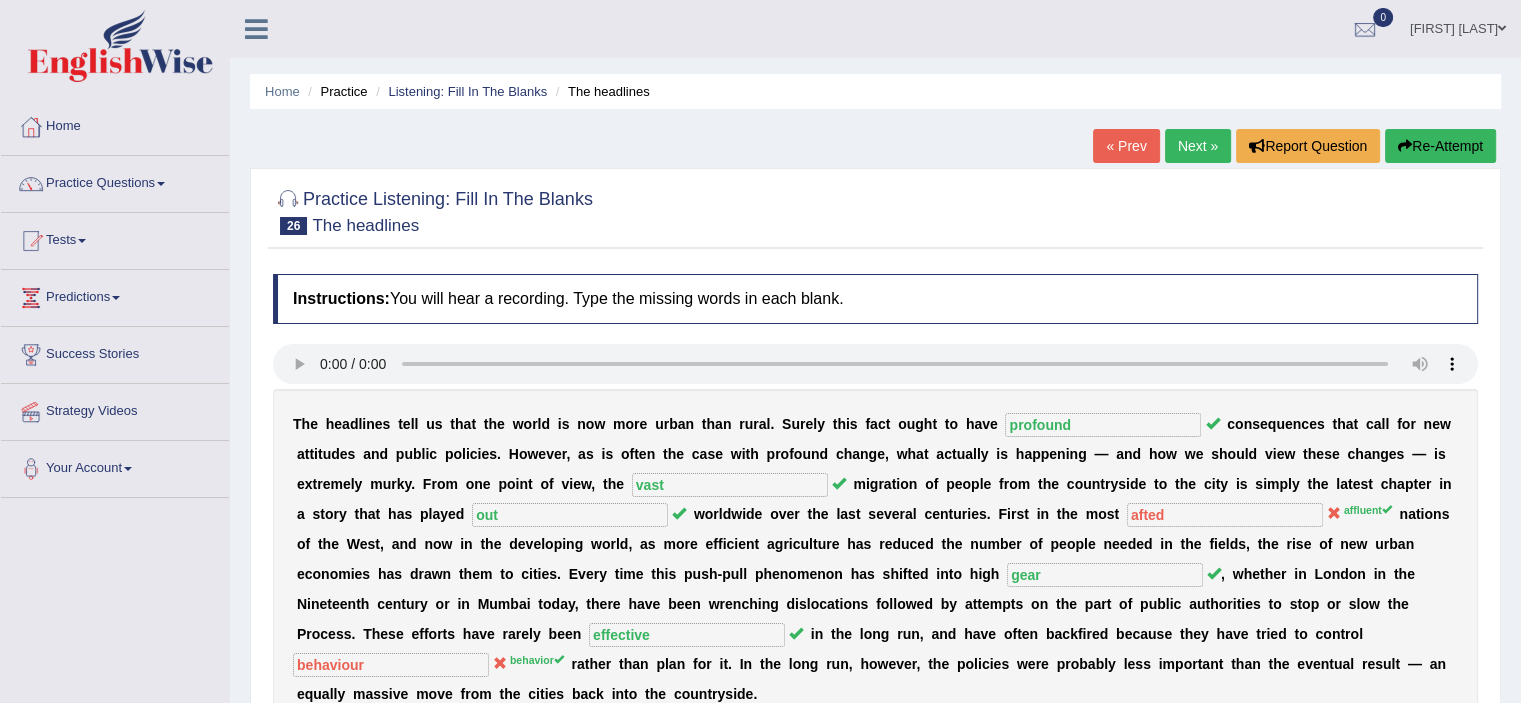 click on "Next »" at bounding box center [1198, 146] 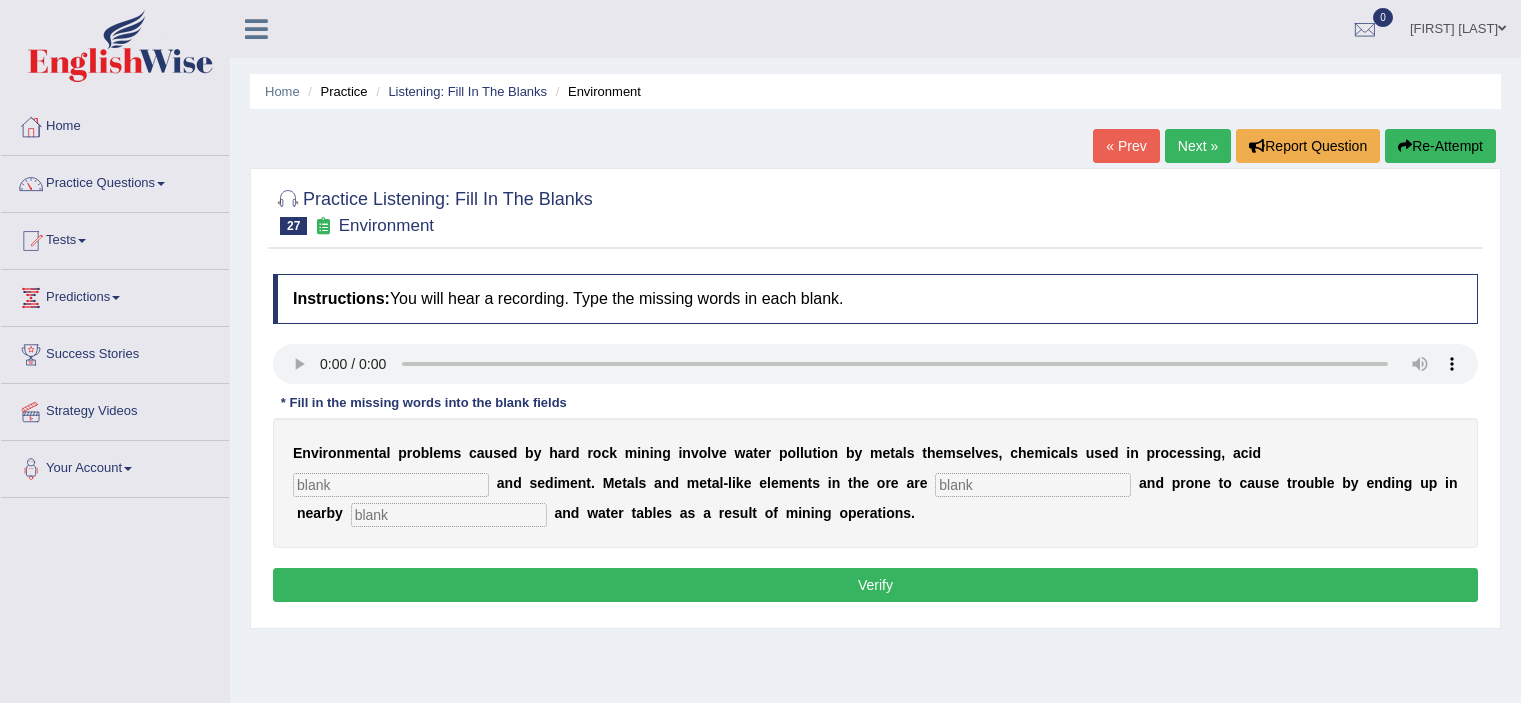 scroll, scrollTop: 0, scrollLeft: 0, axis: both 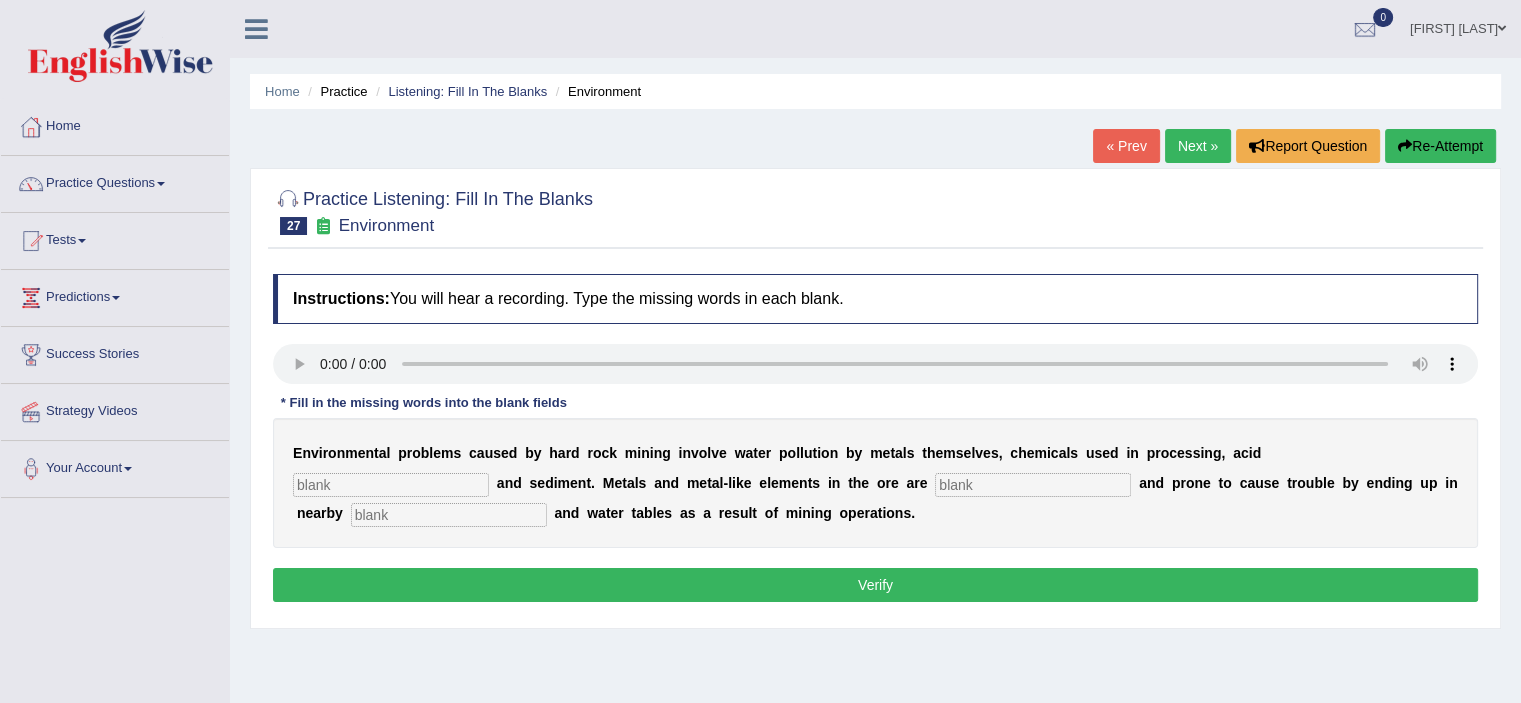 click at bounding box center (391, 485) 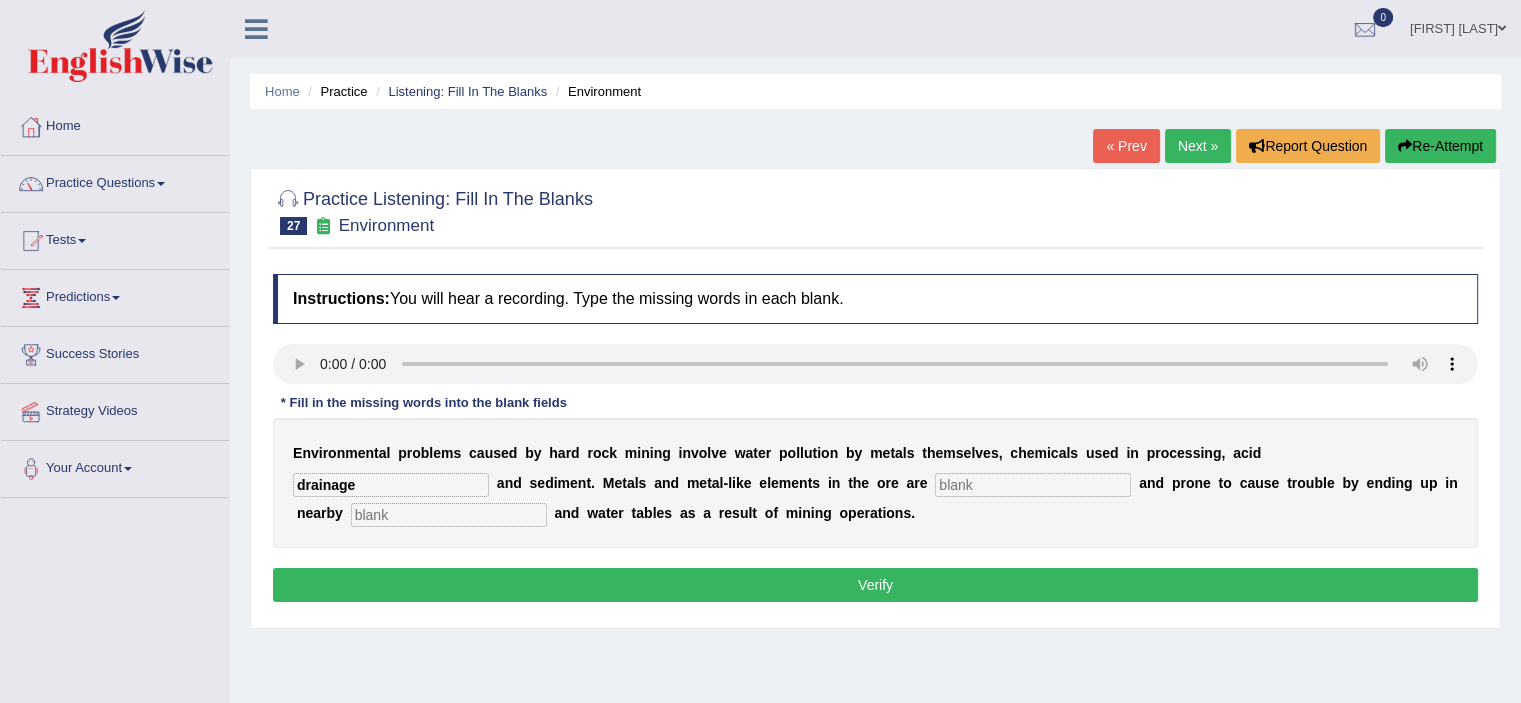 type on "drainage" 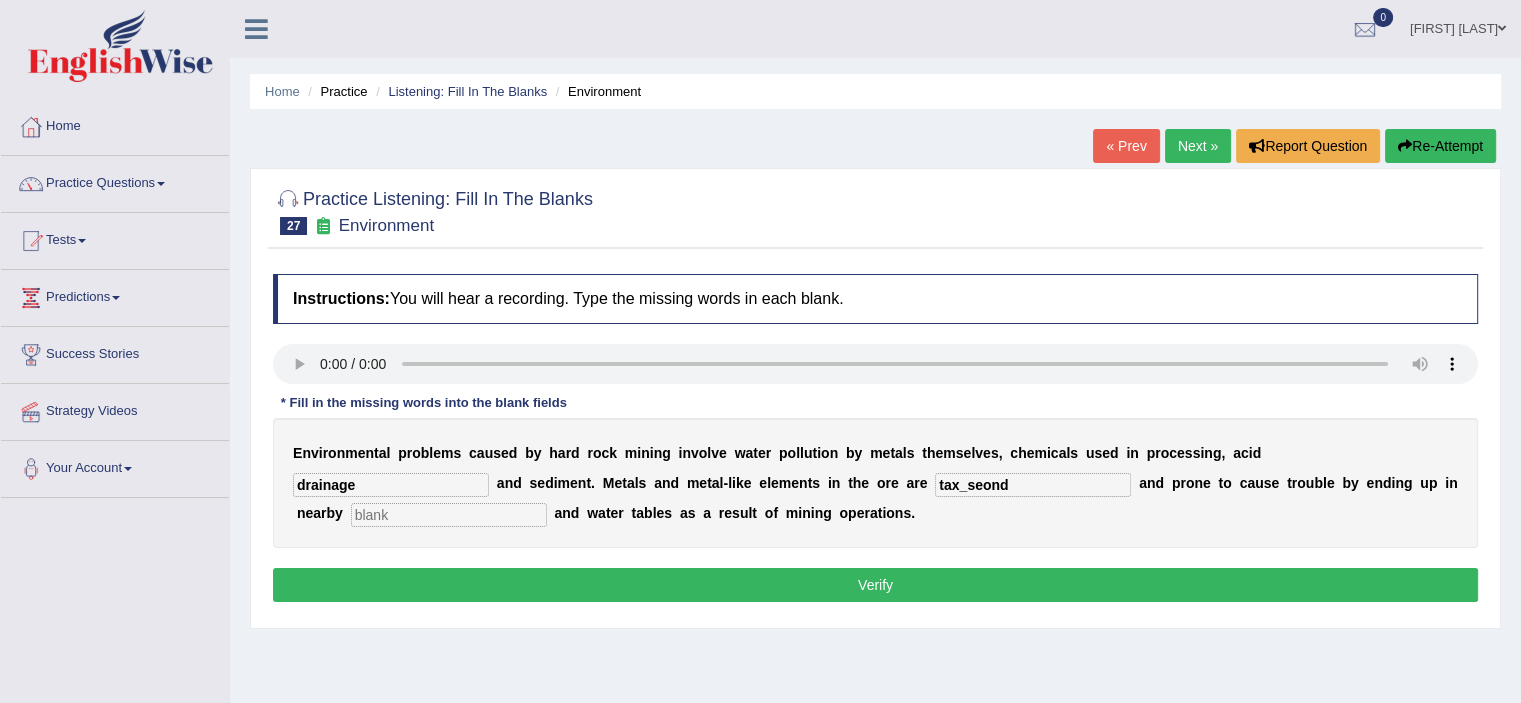 type on "tax_seond" 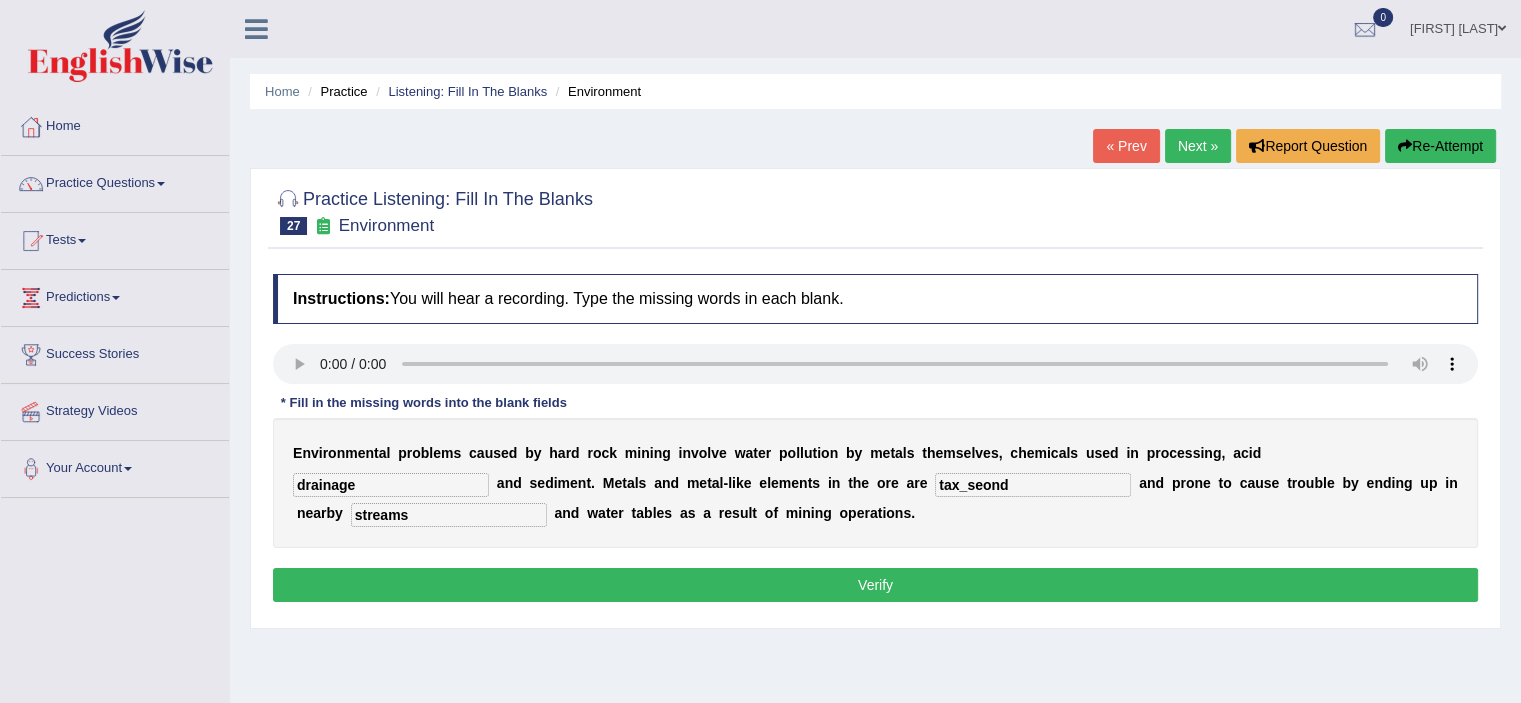 type on "streams" 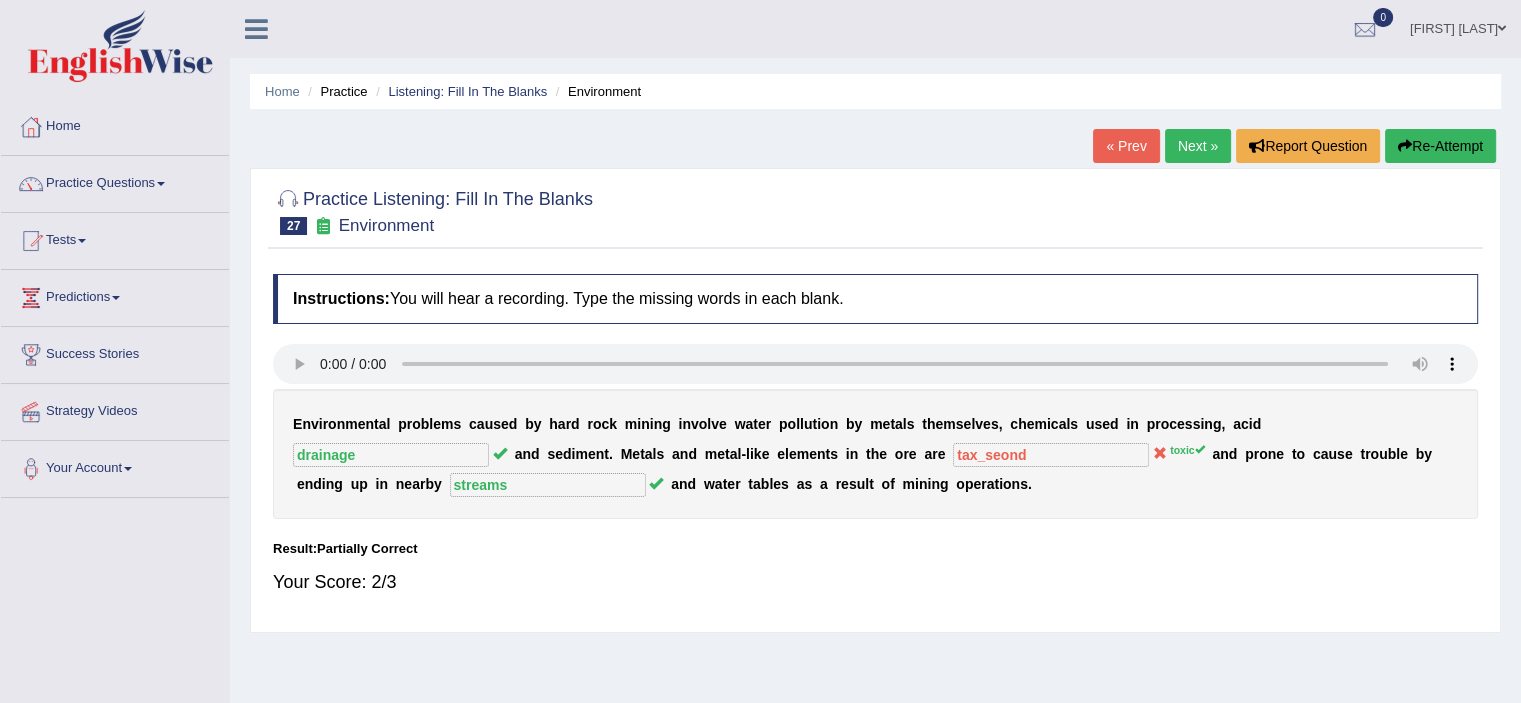 click on "Next »" at bounding box center [1198, 146] 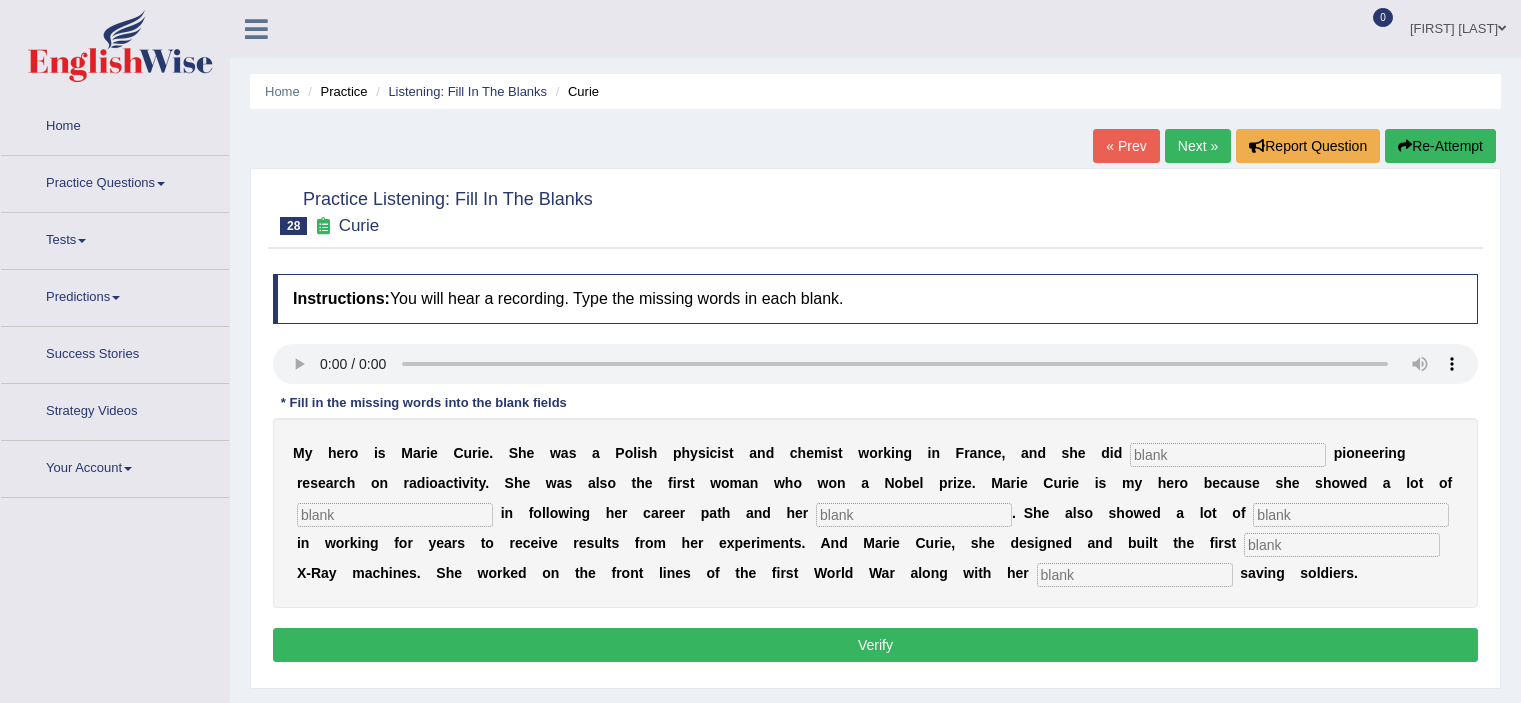 scroll, scrollTop: 0, scrollLeft: 0, axis: both 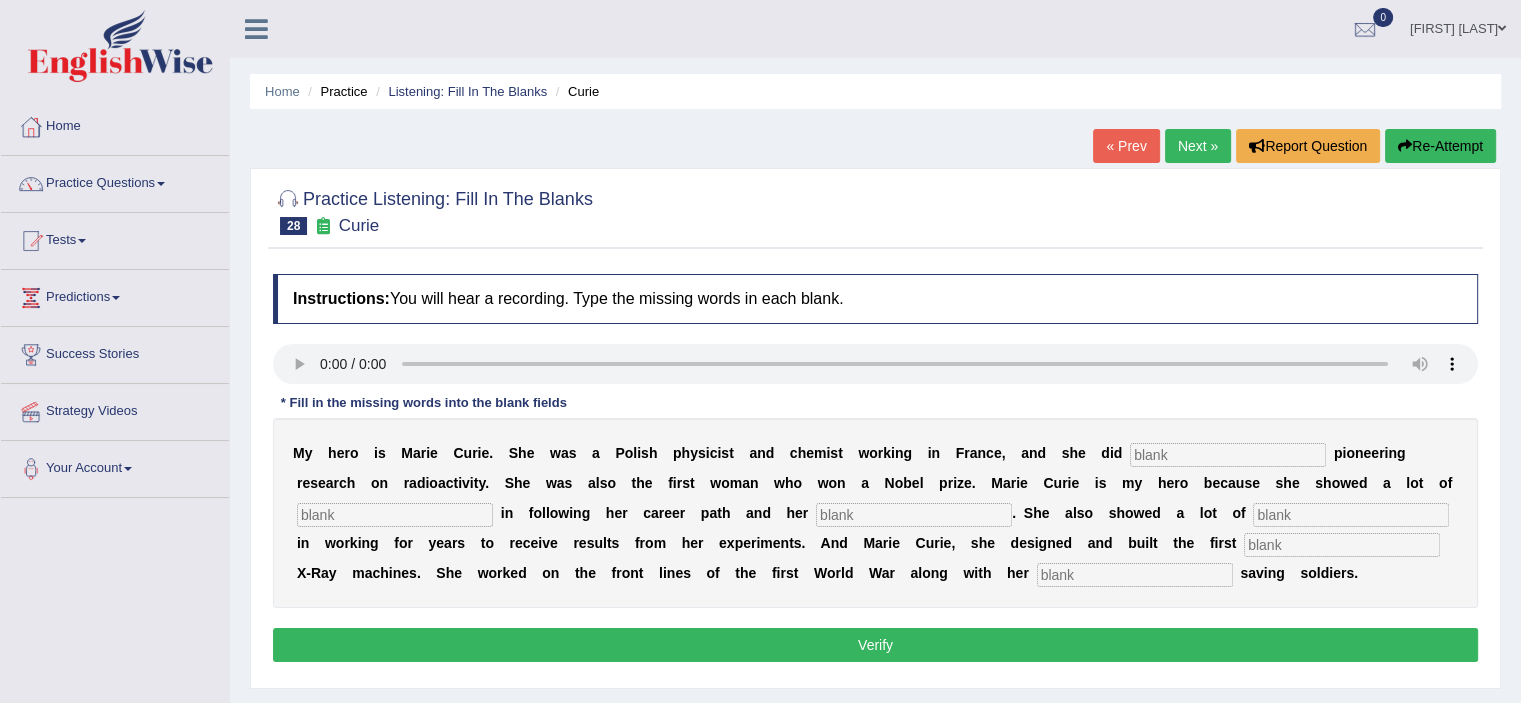 type 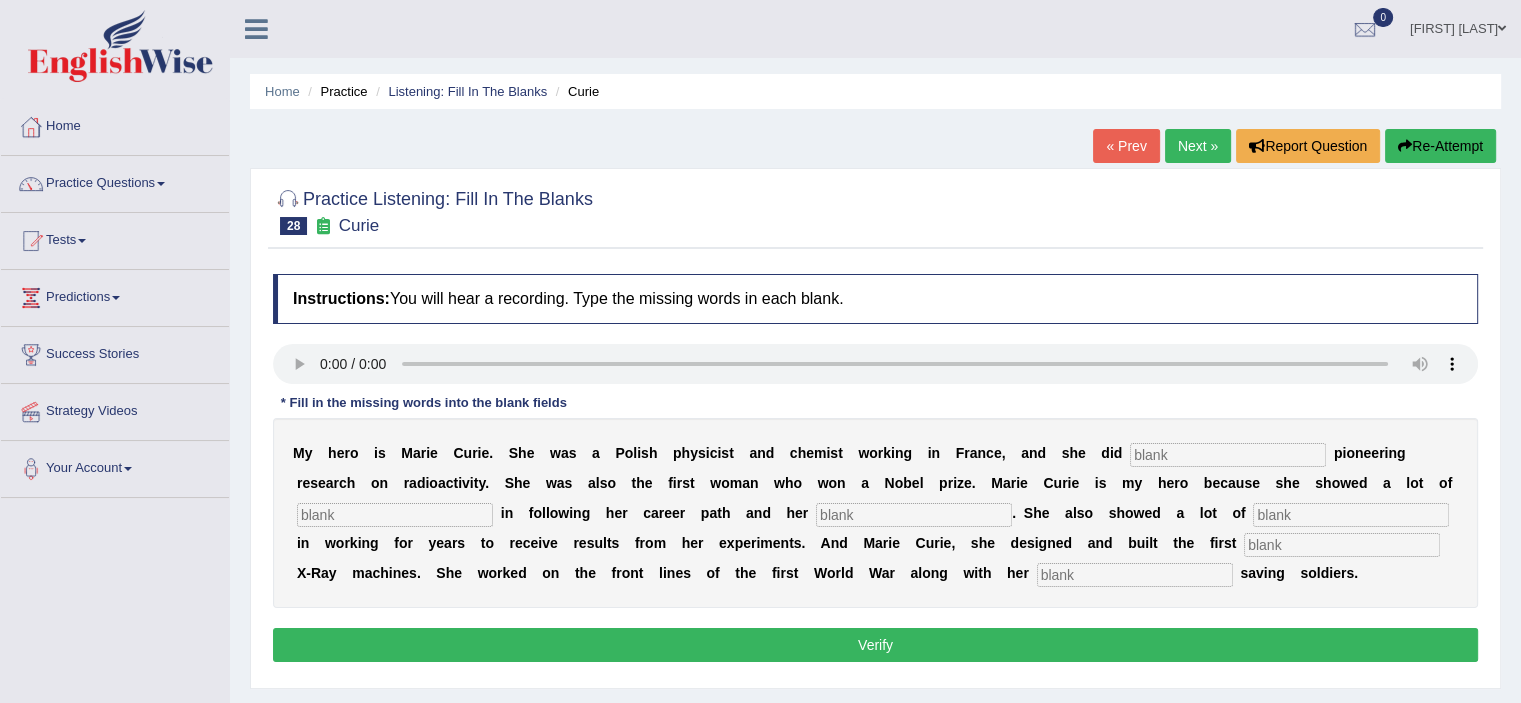 click at bounding box center (1228, 455) 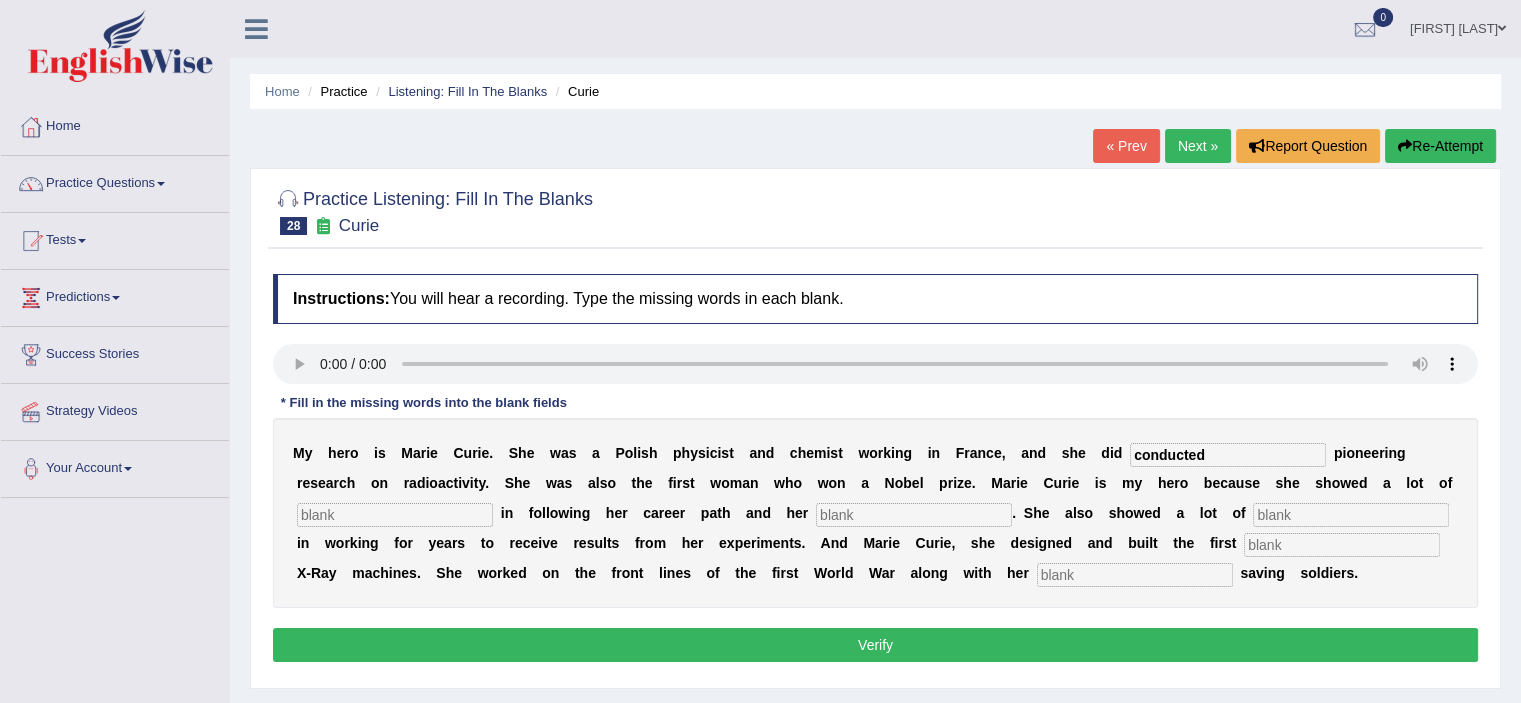 type on "conducted" 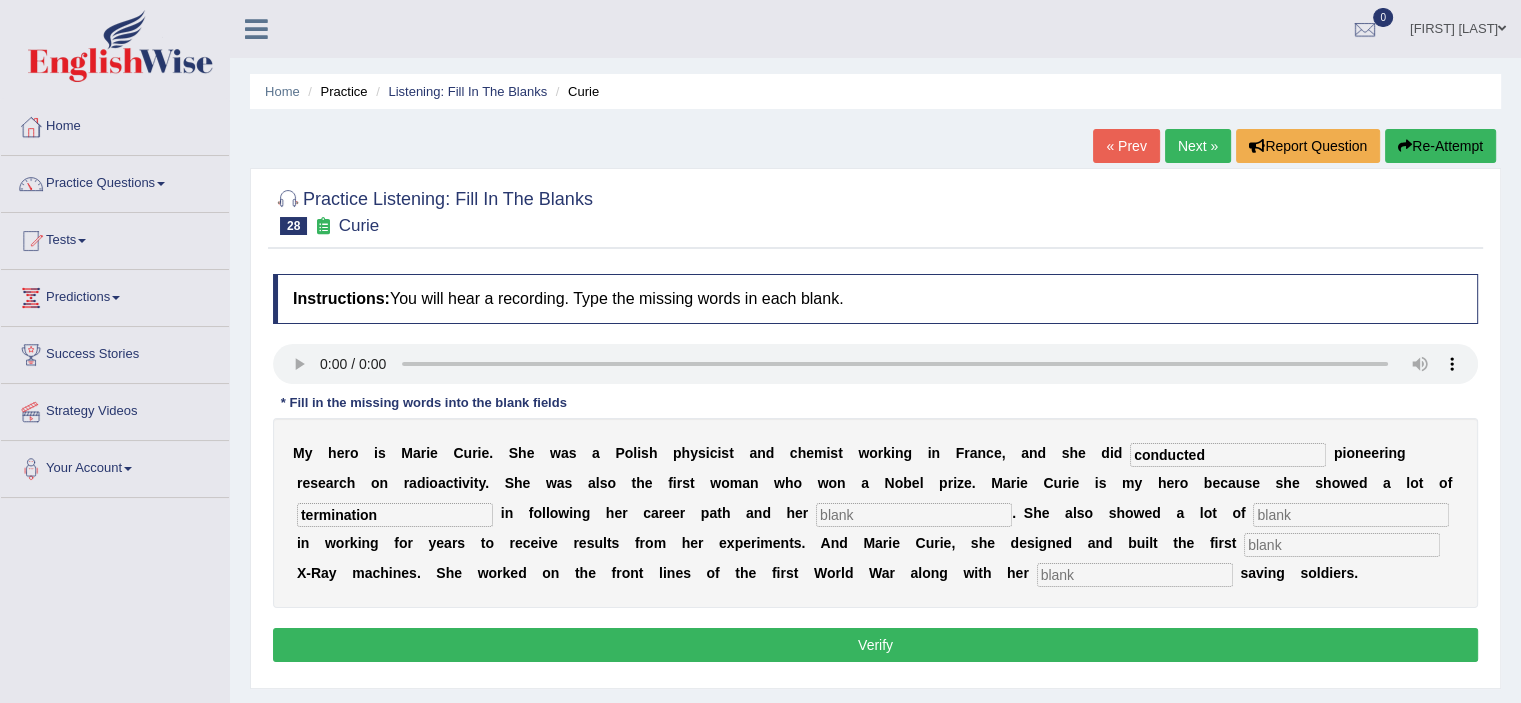 type on "termination" 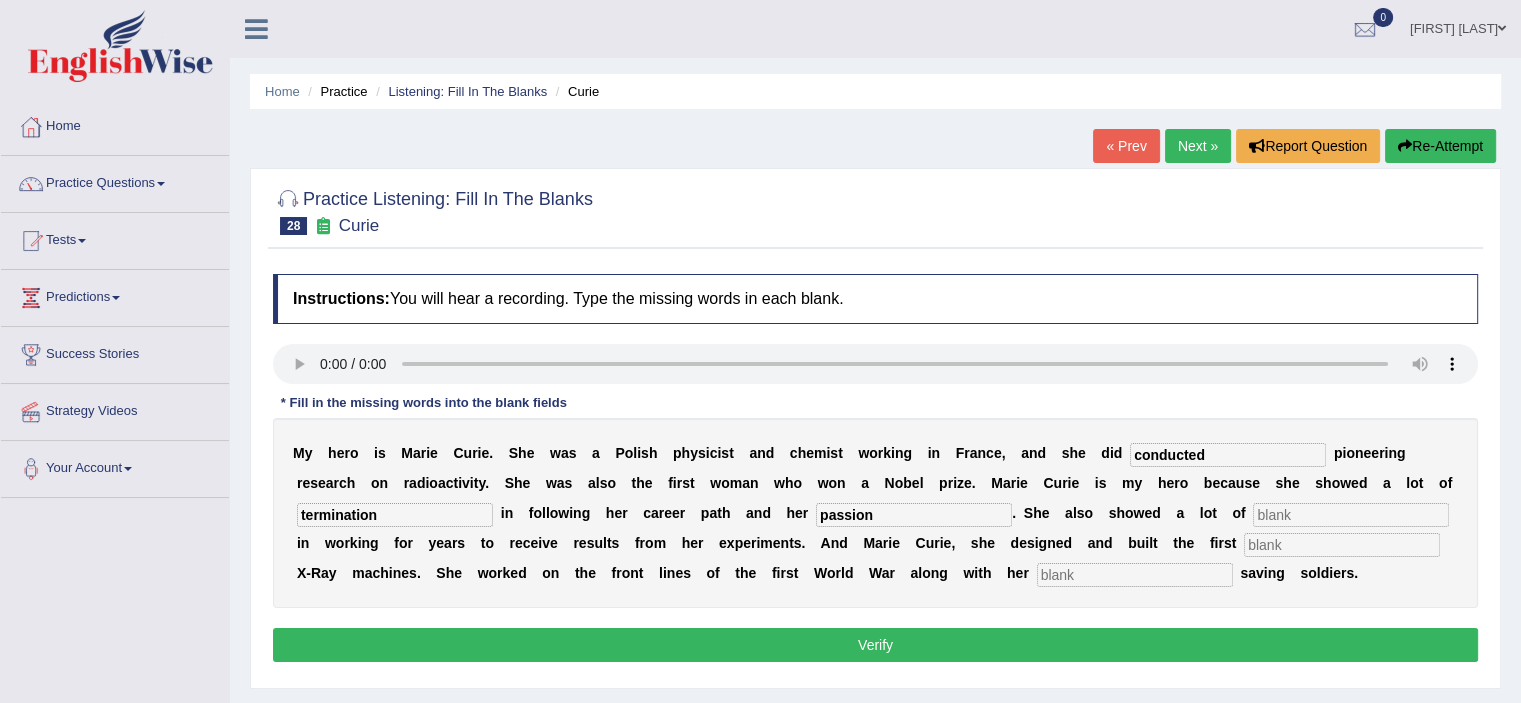 type on "passion" 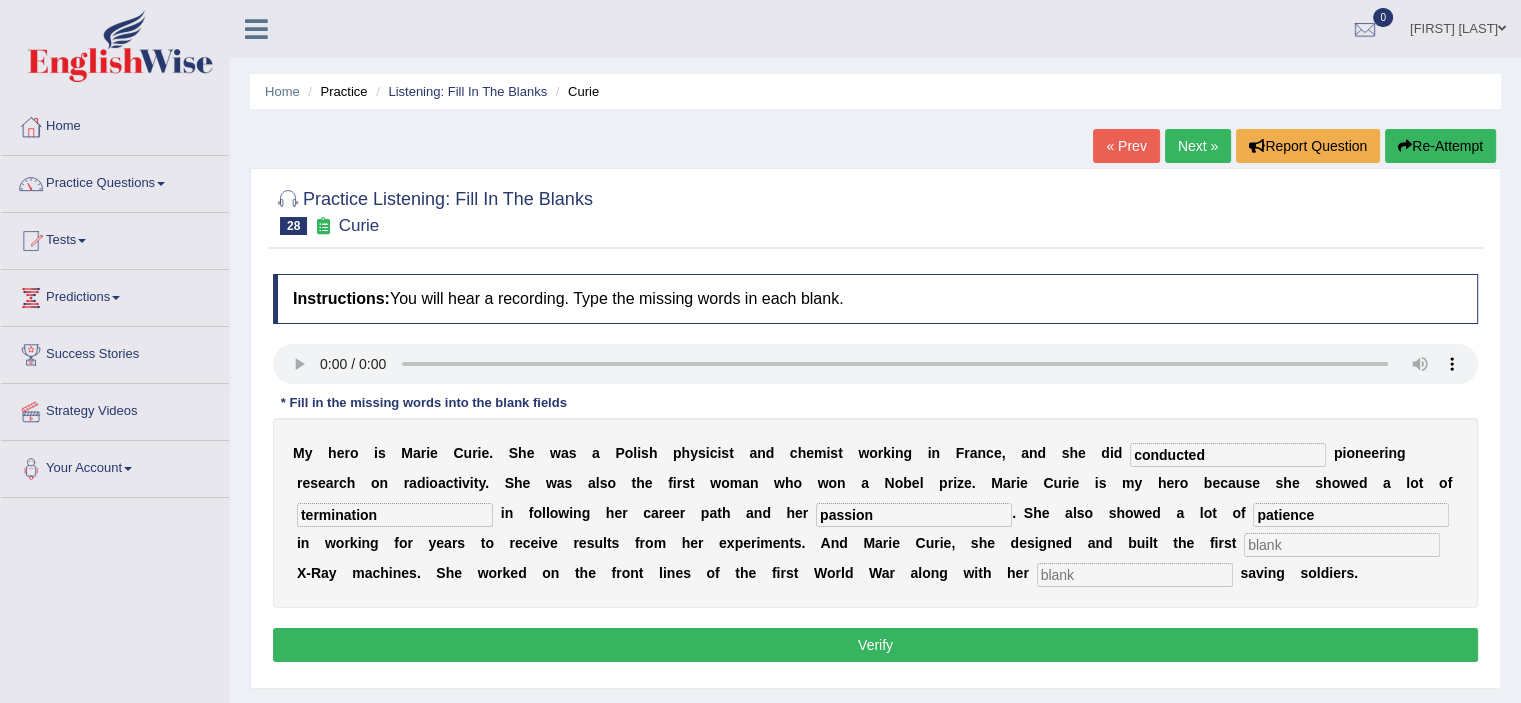 type on "patience" 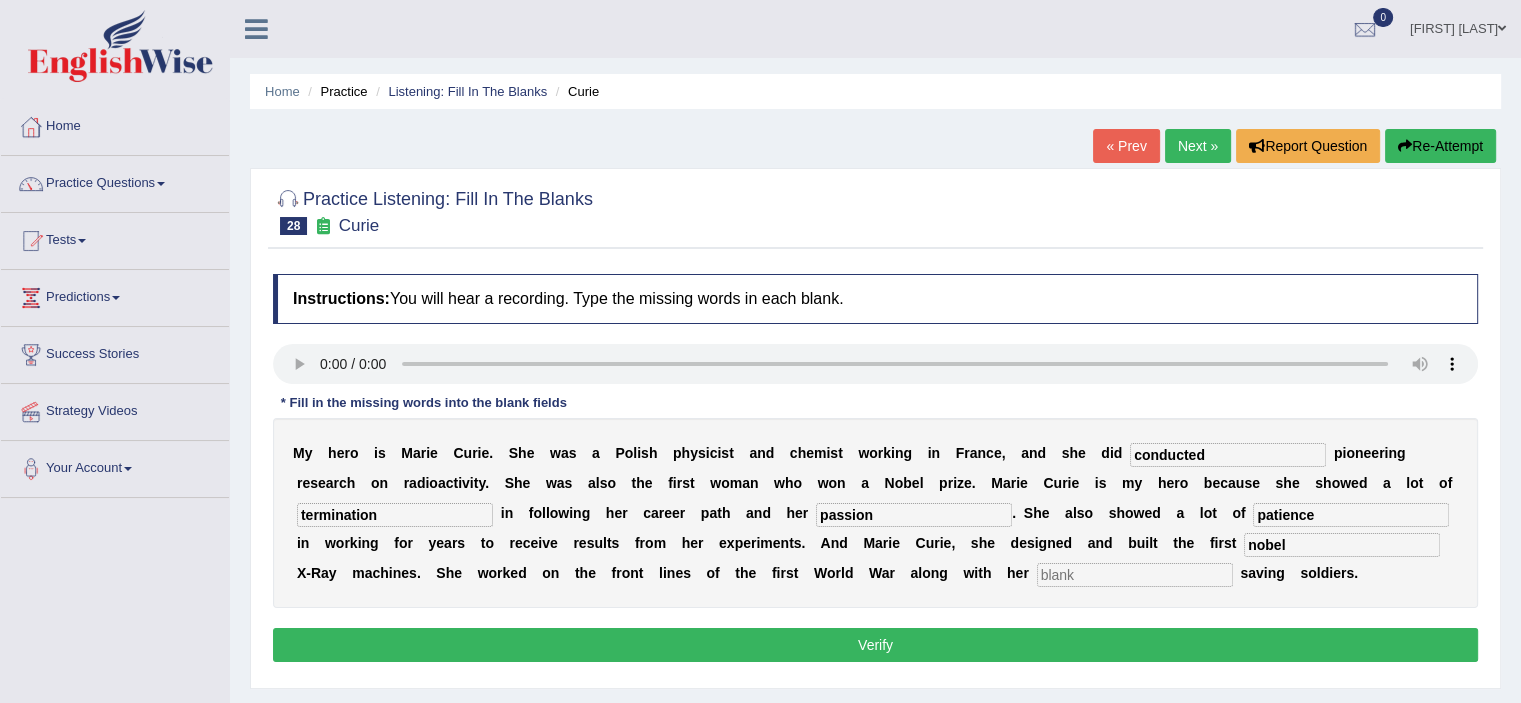 type on "nobel" 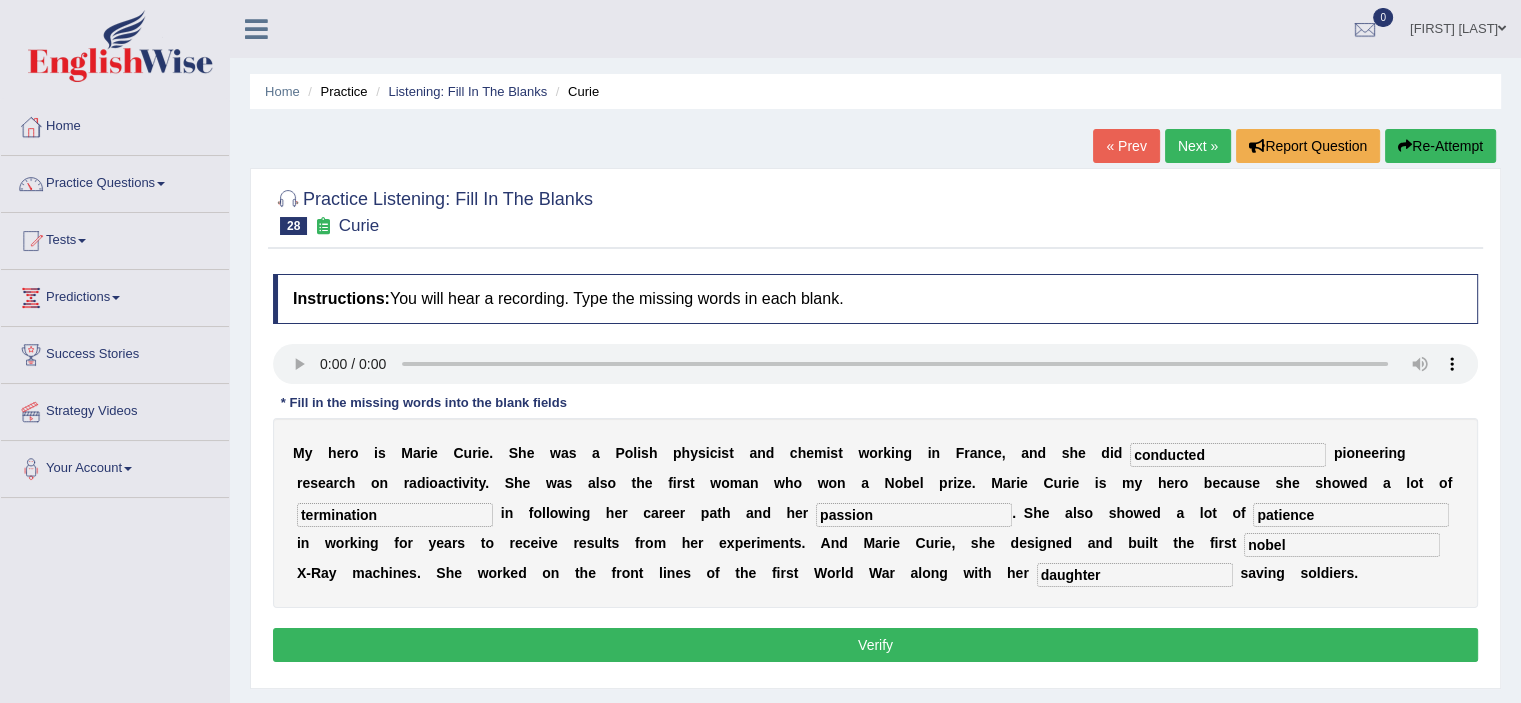 type on "daughter" 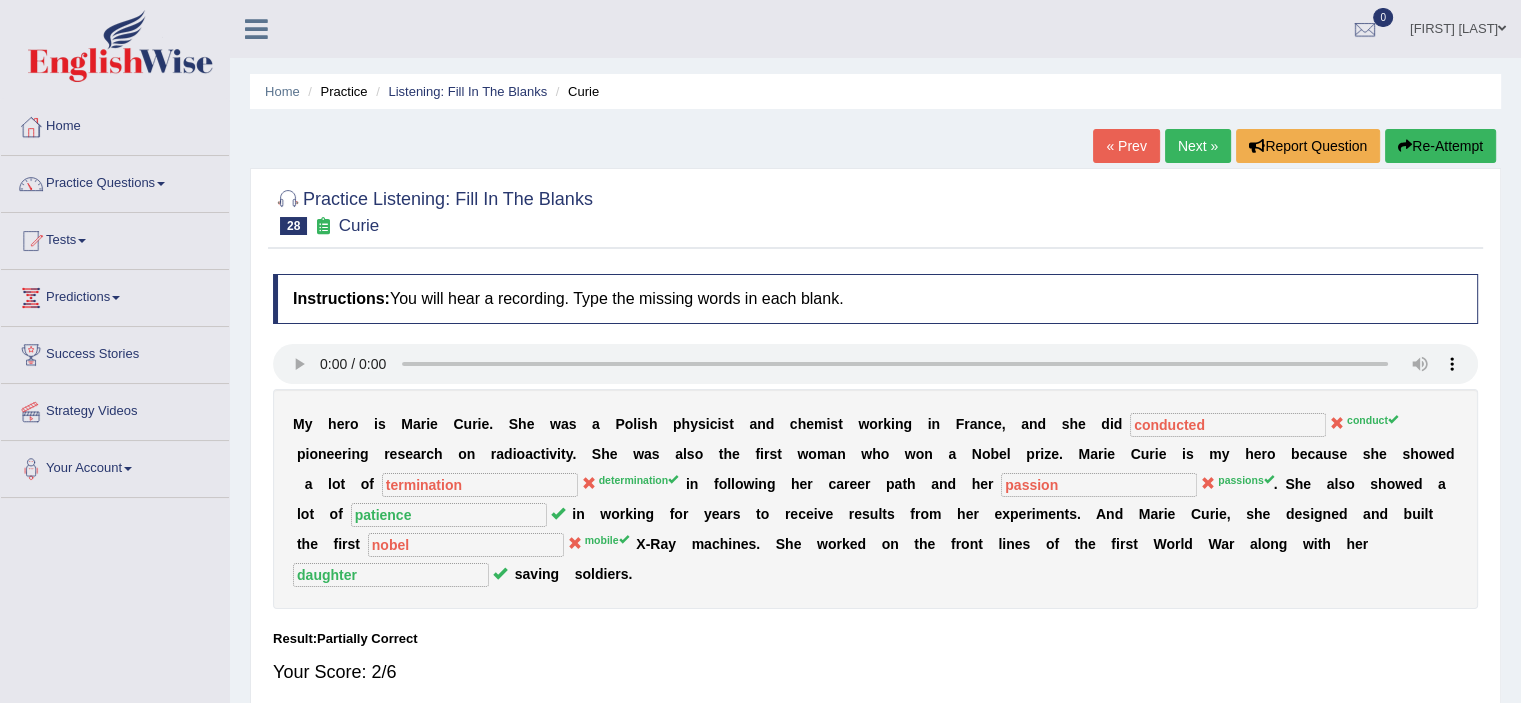 click on "Next »" at bounding box center [1198, 146] 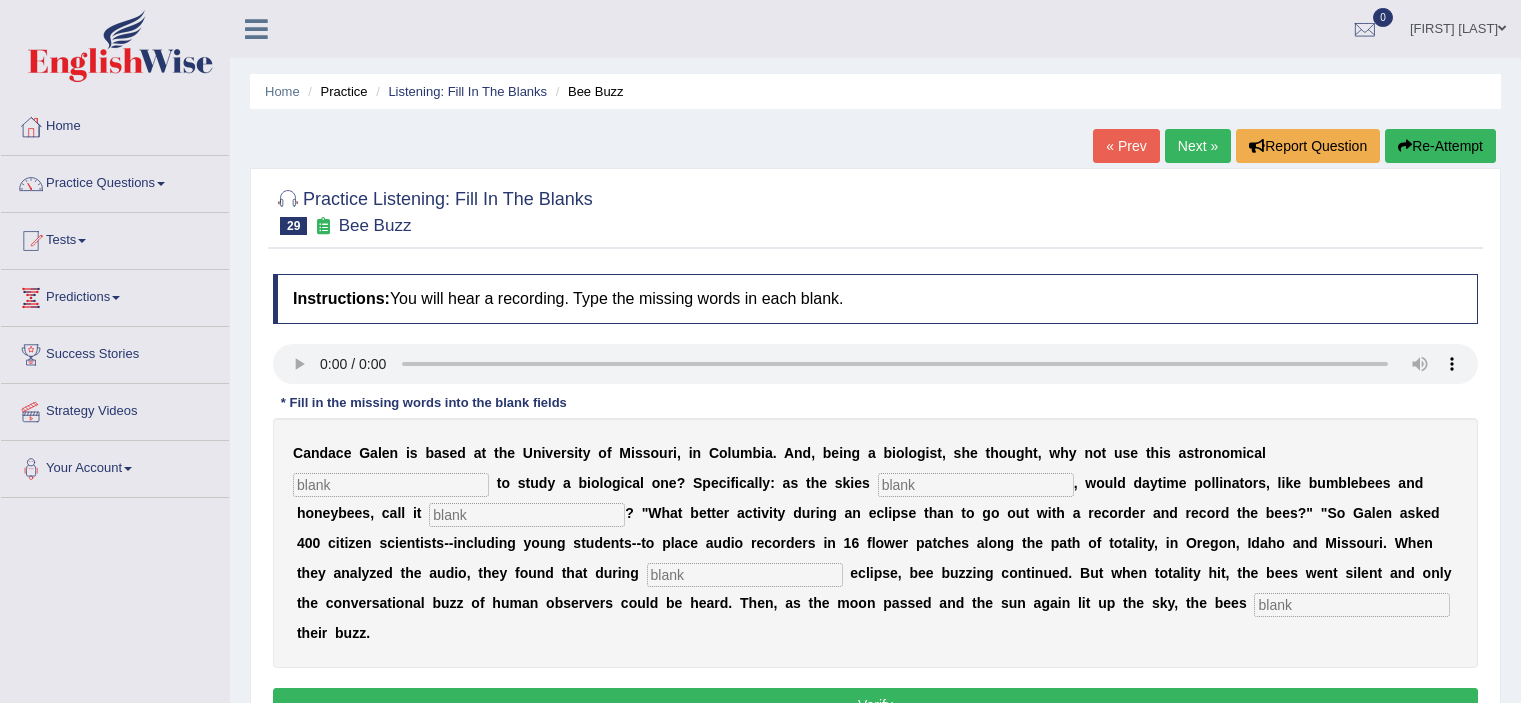 scroll, scrollTop: 0, scrollLeft: 0, axis: both 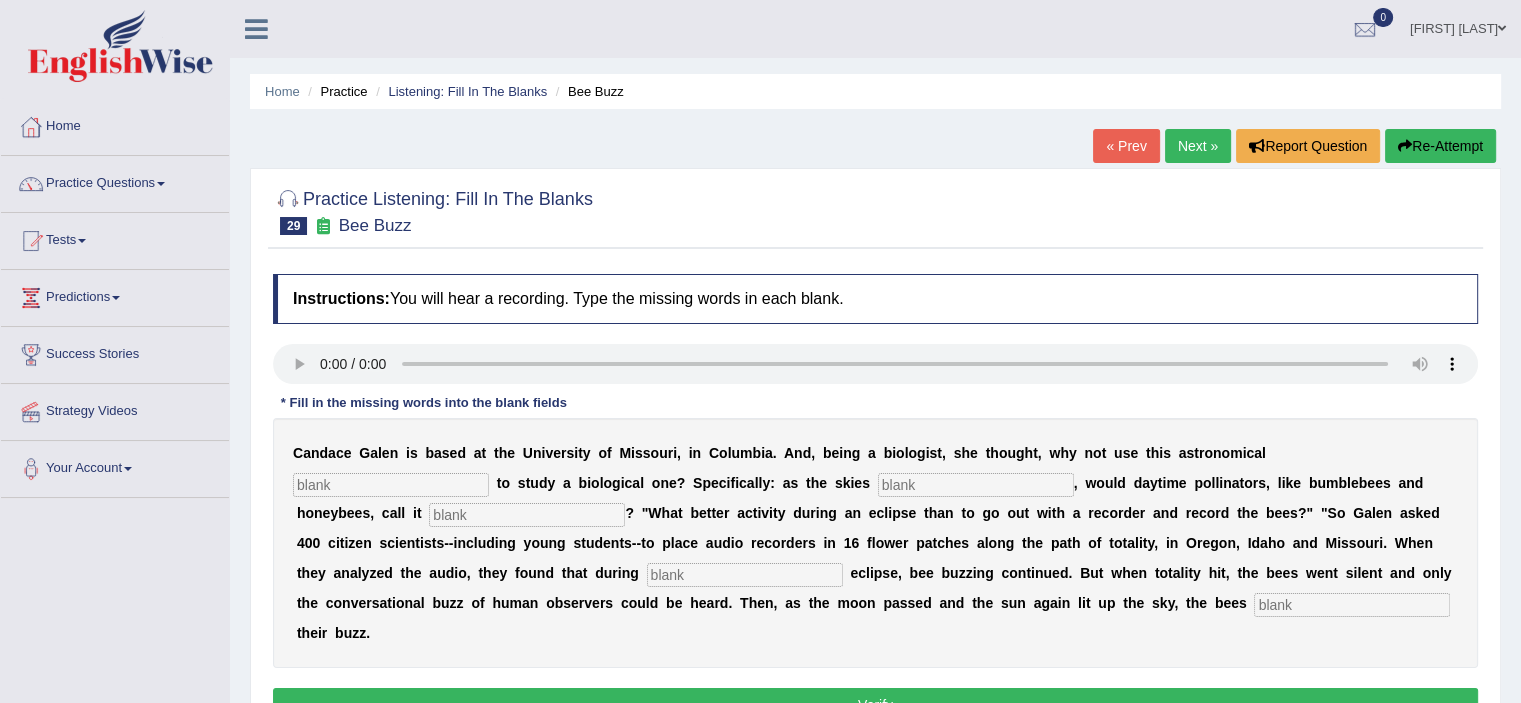 click at bounding box center (976, 485) 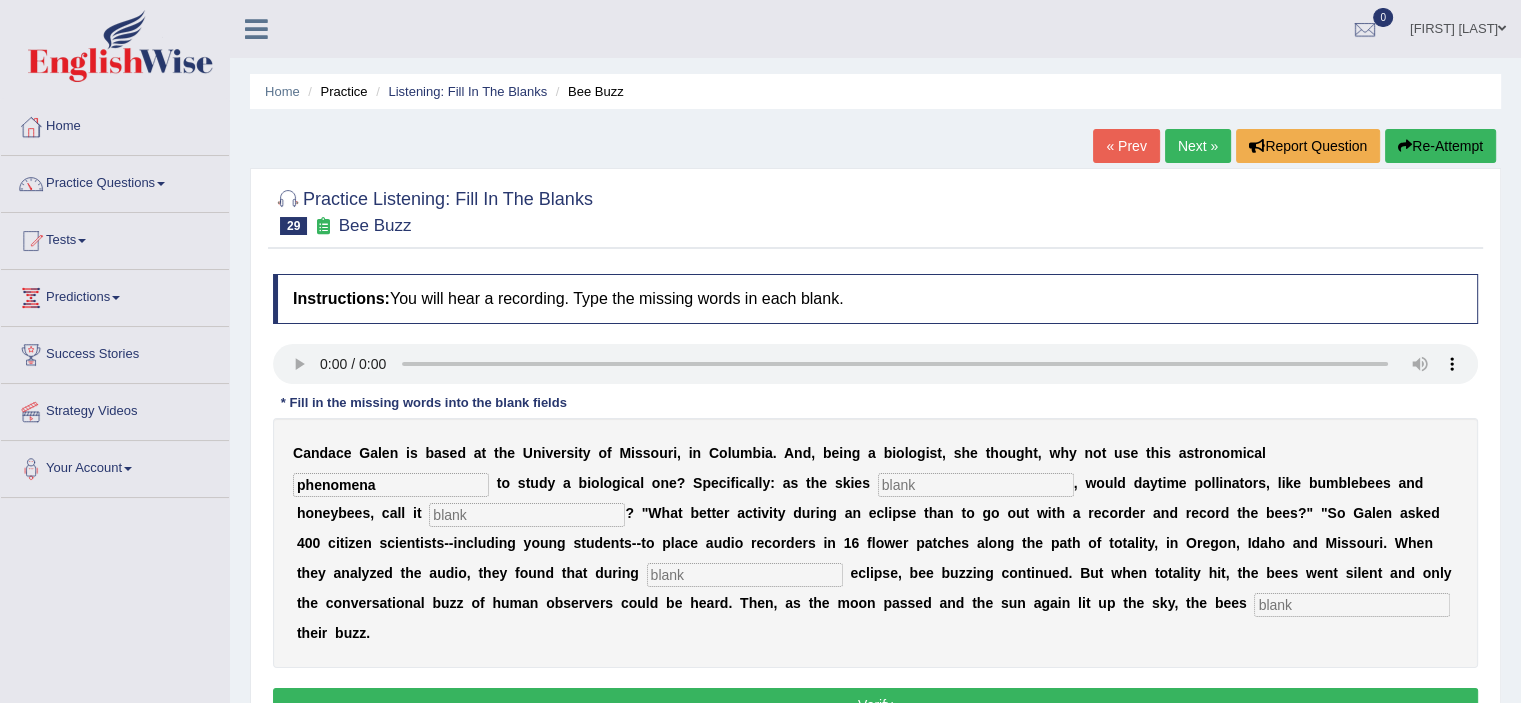 type on "phenomena" 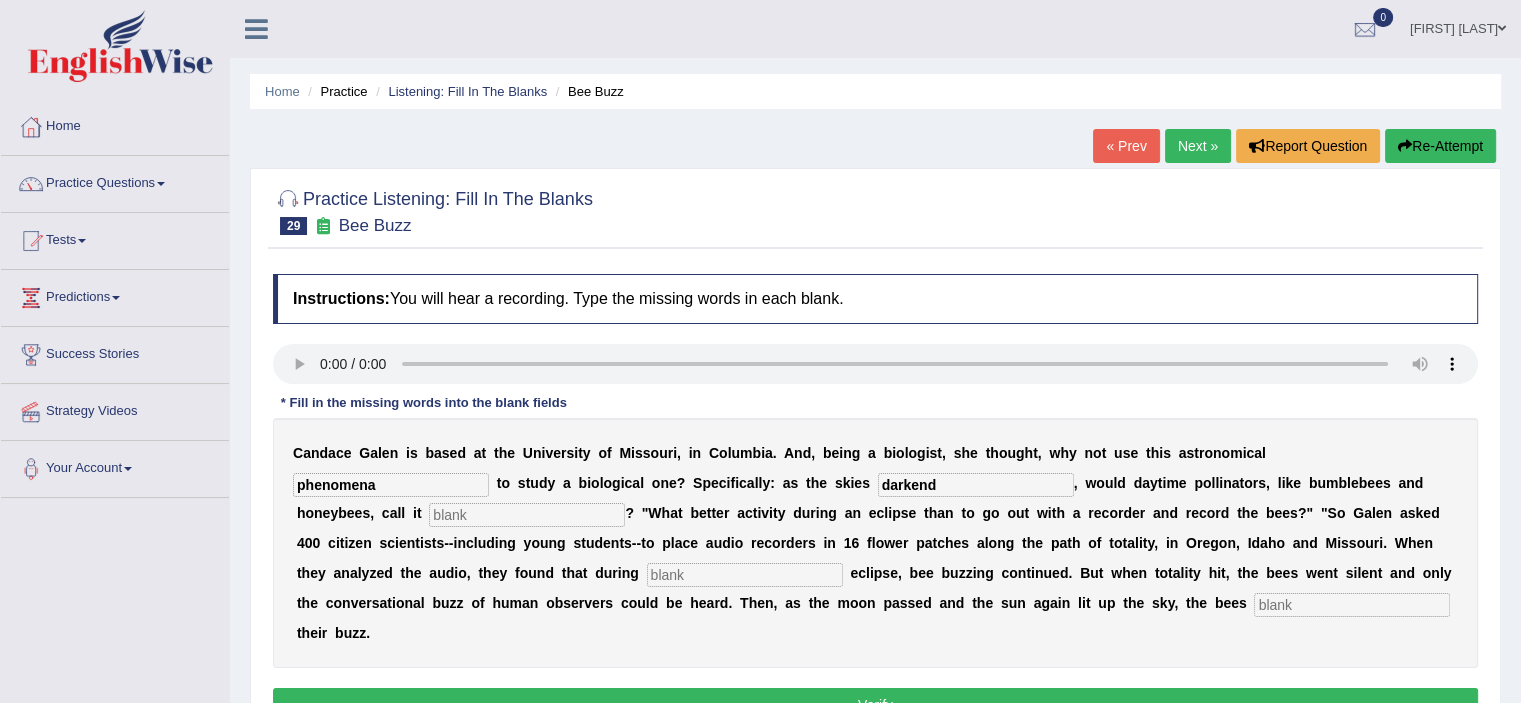 type on "darkend" 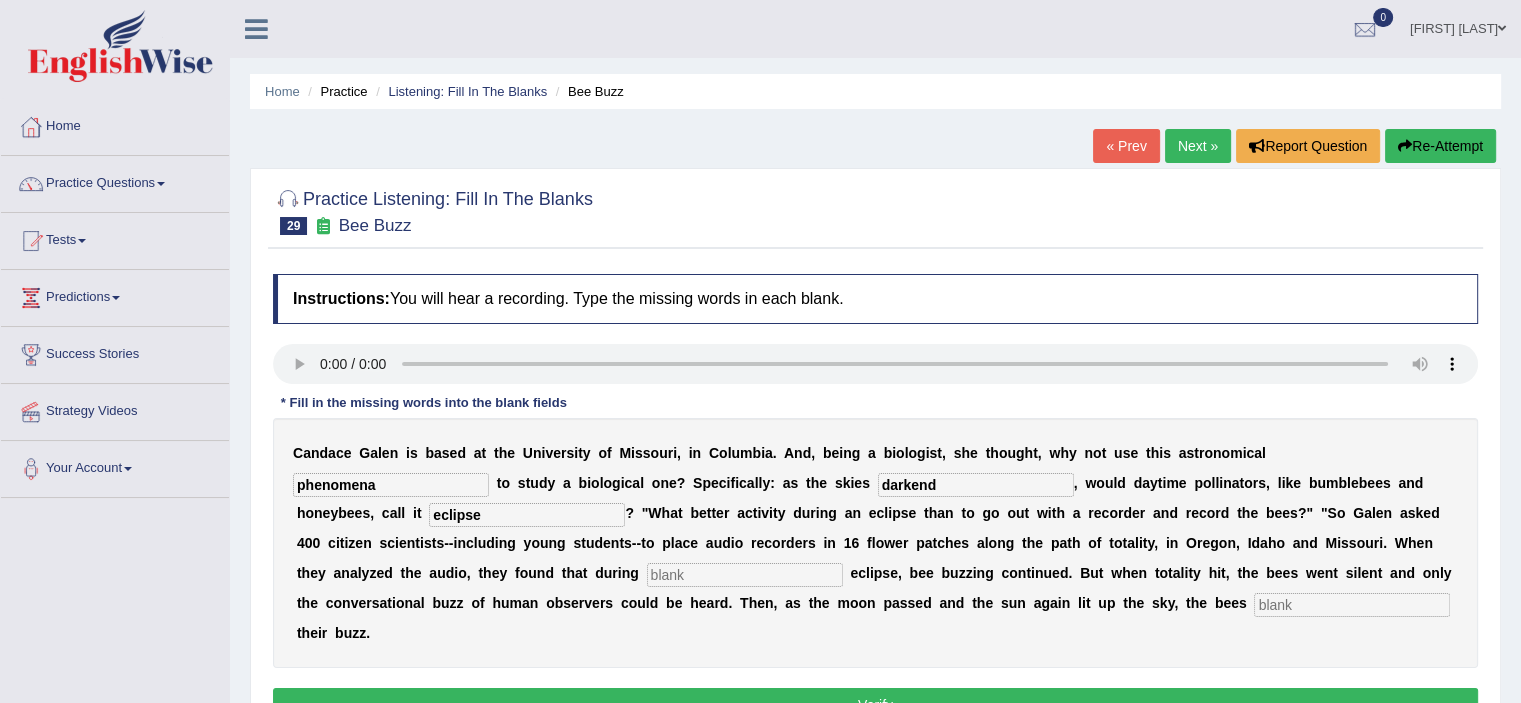 type on "eclipse" 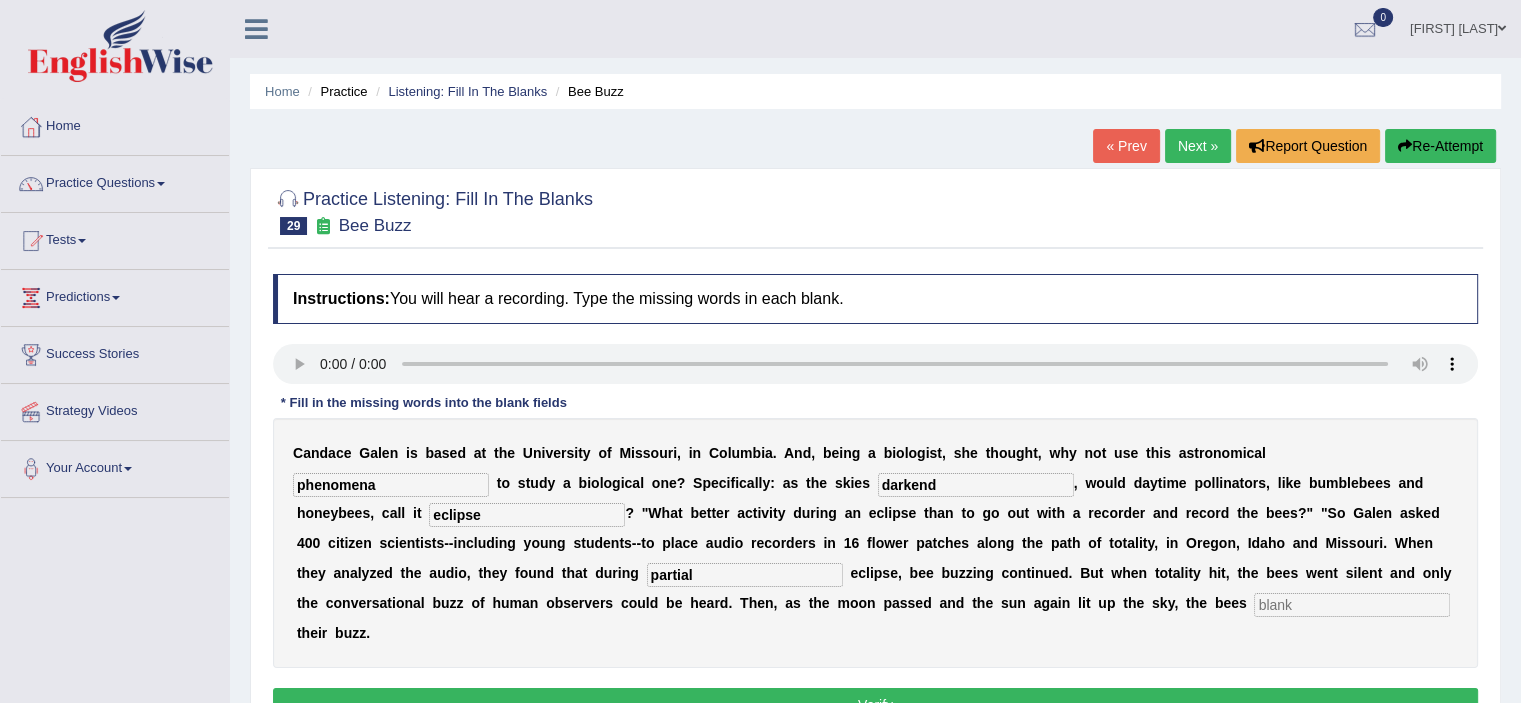 type on "partial" 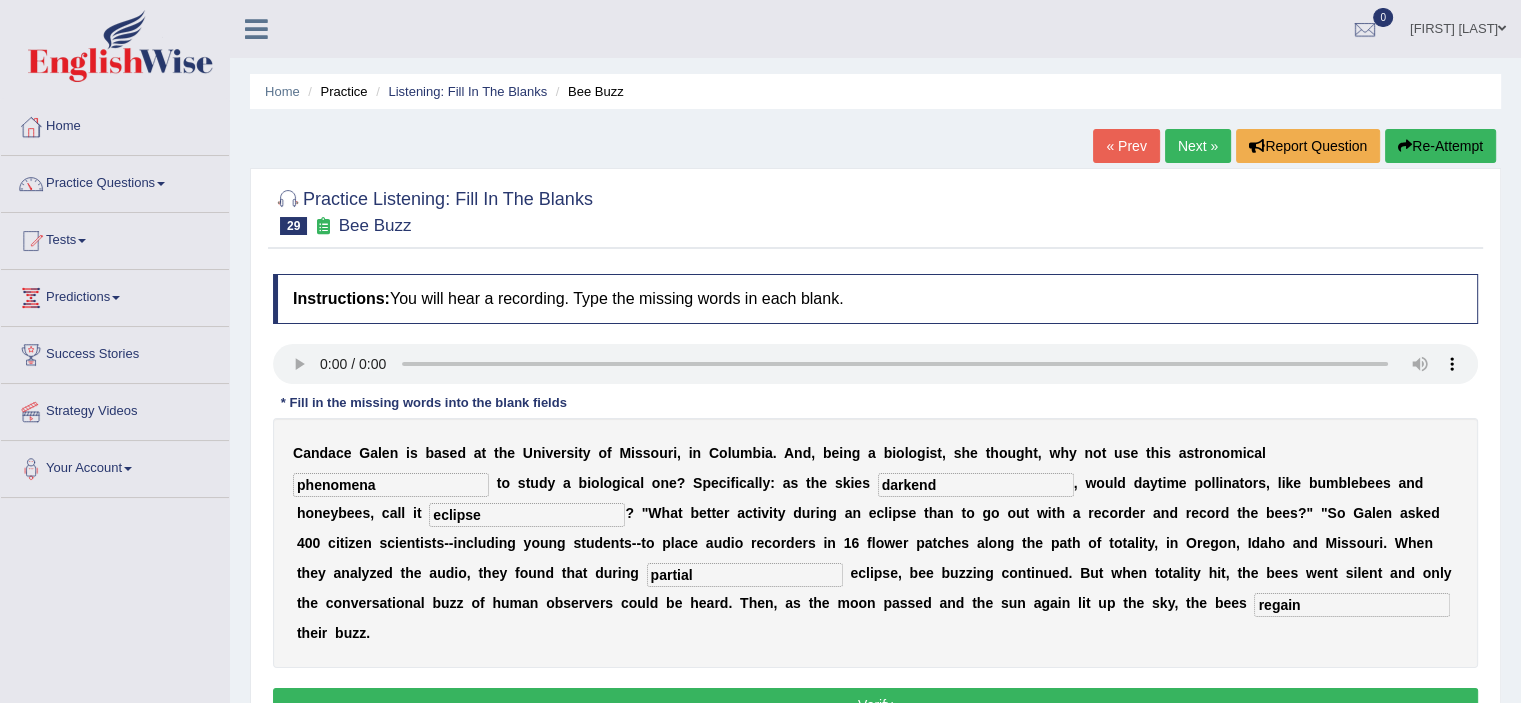 type on "regain" 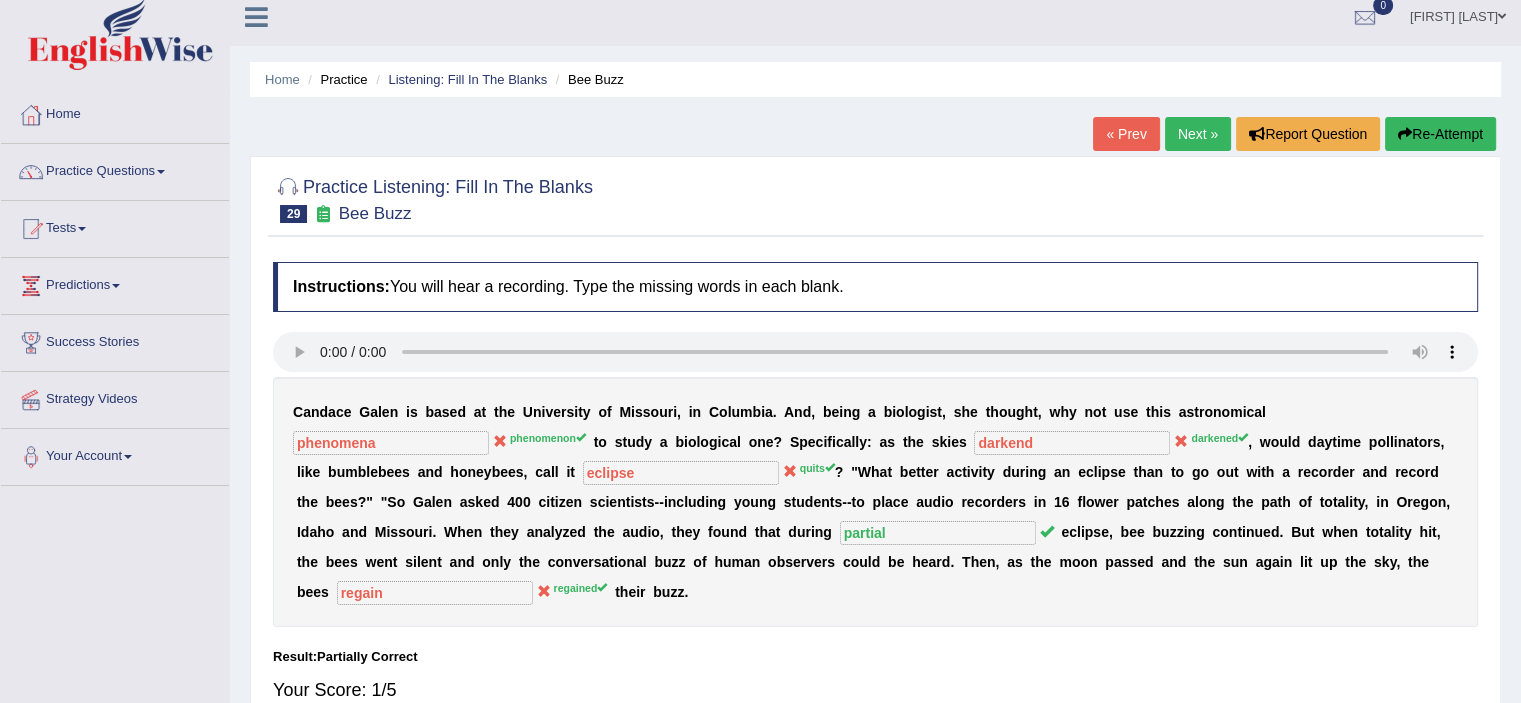 scroll, scrollTop: 0, scrollLeft: 0, axis: both 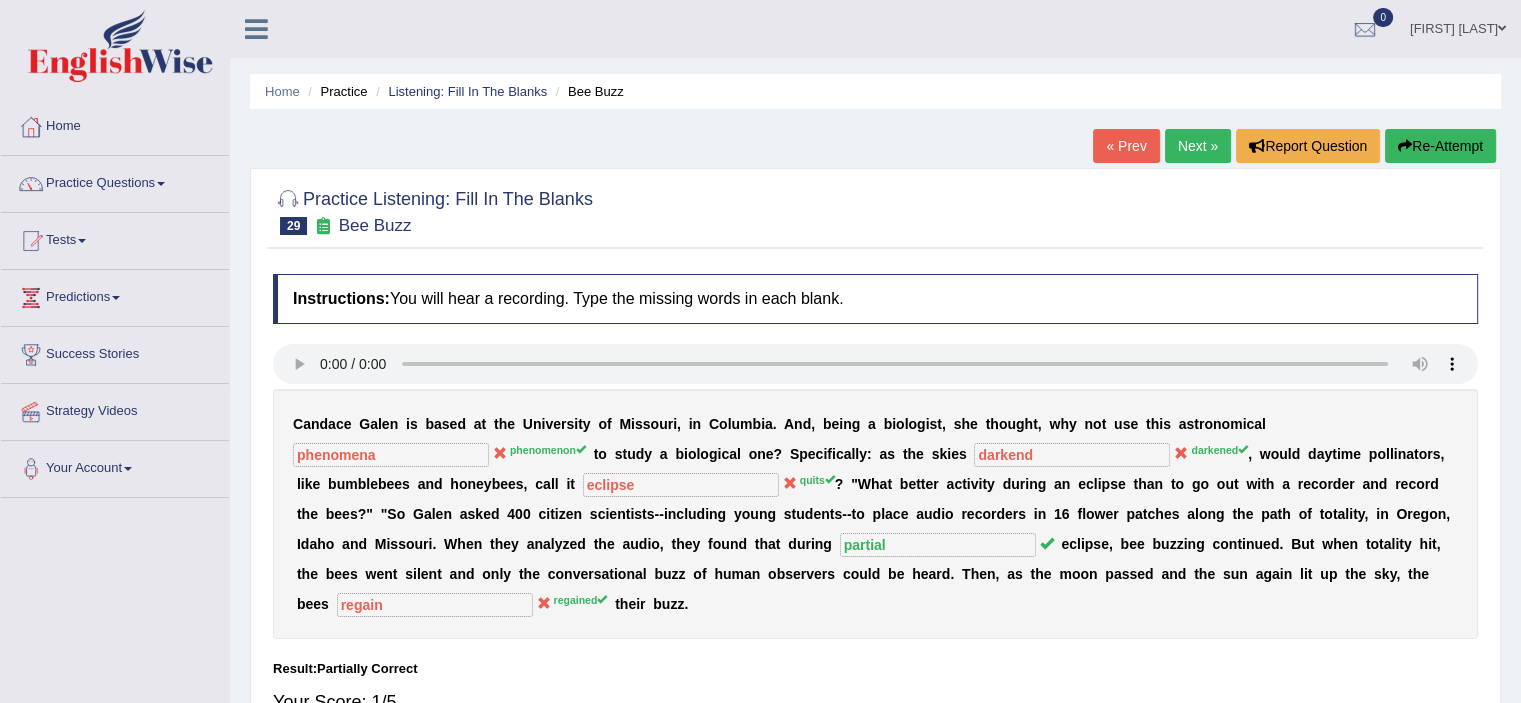 click on "Next »" at bounding box center (1198, 146) 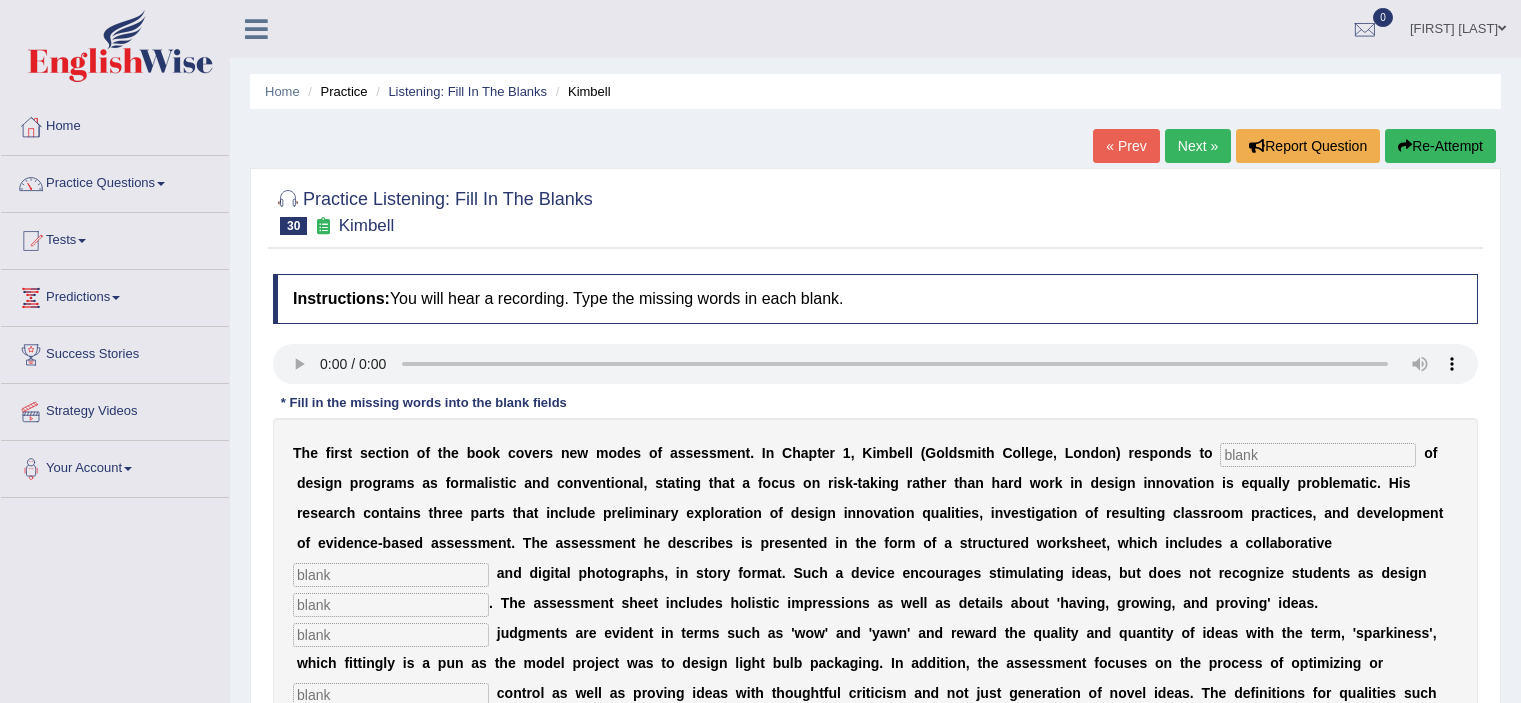 scroll, scrollTop: 0, scrollLeft: 0, axis: both 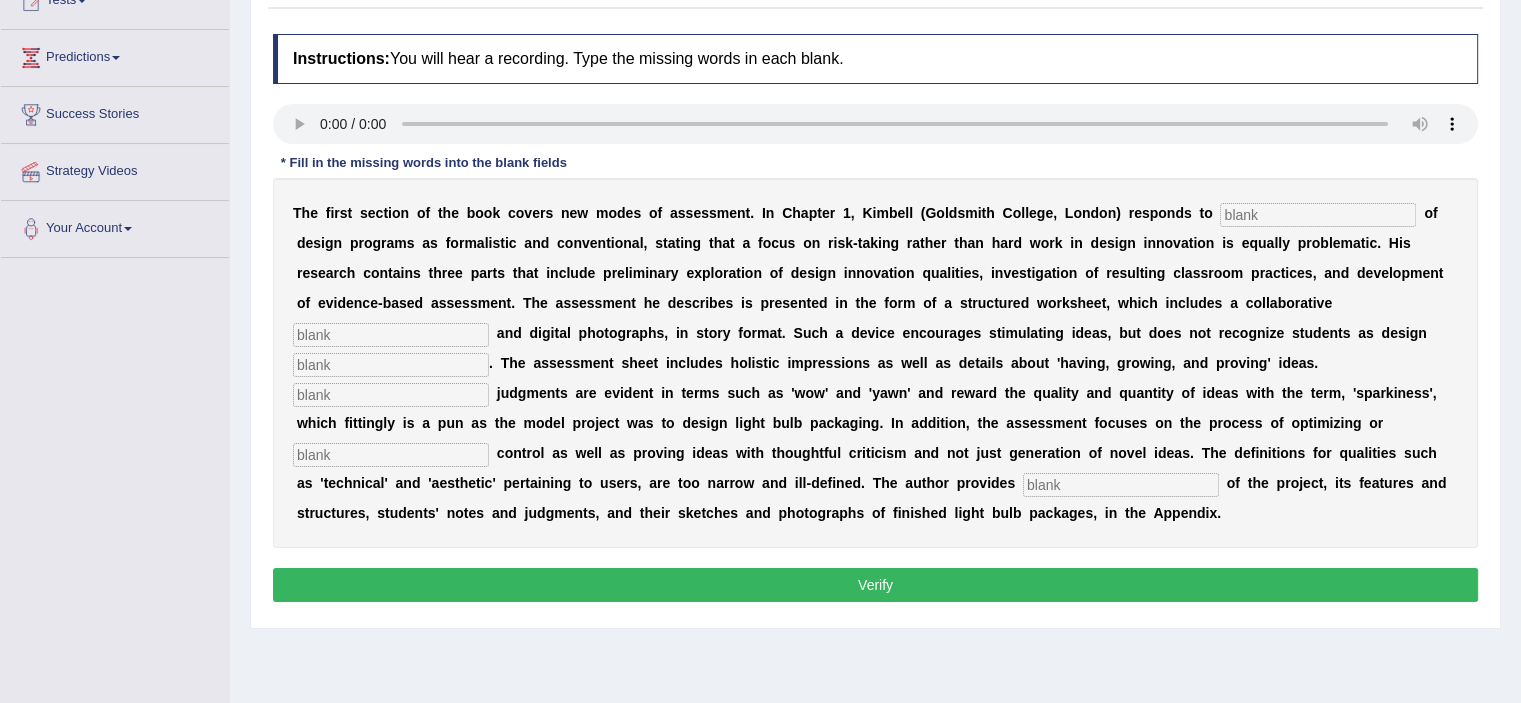 click at bounding box center [1318, 215] 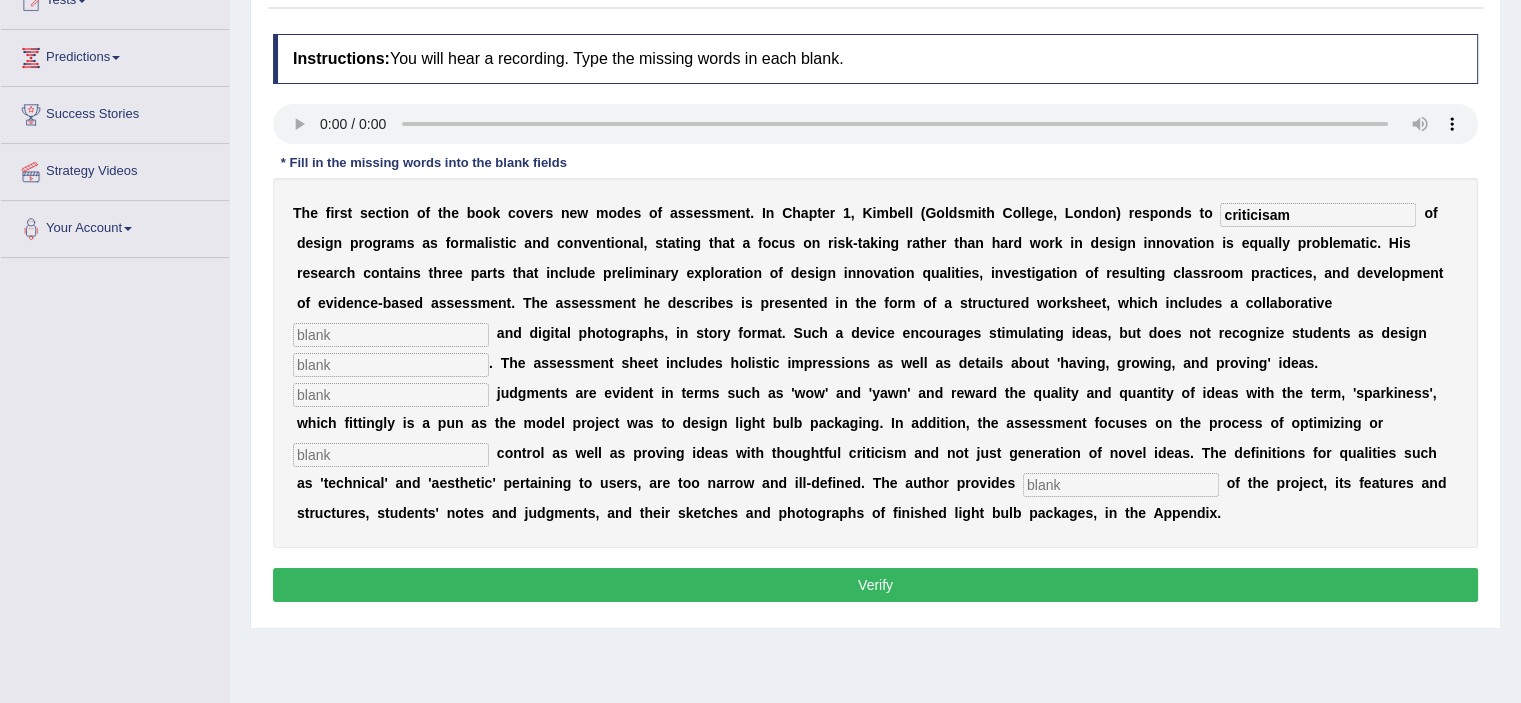 type on "criticisam" 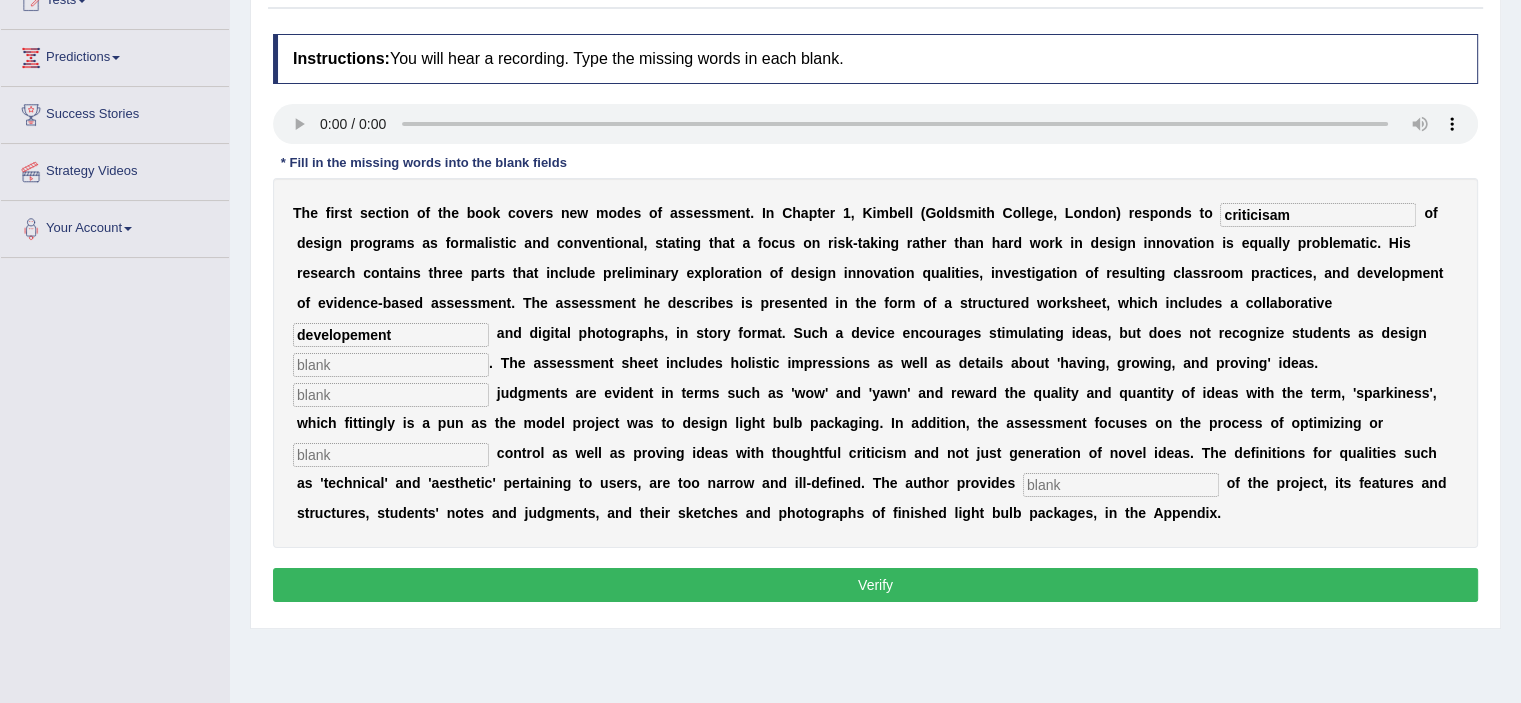 click on "developement" at bounding box center (391, 335) 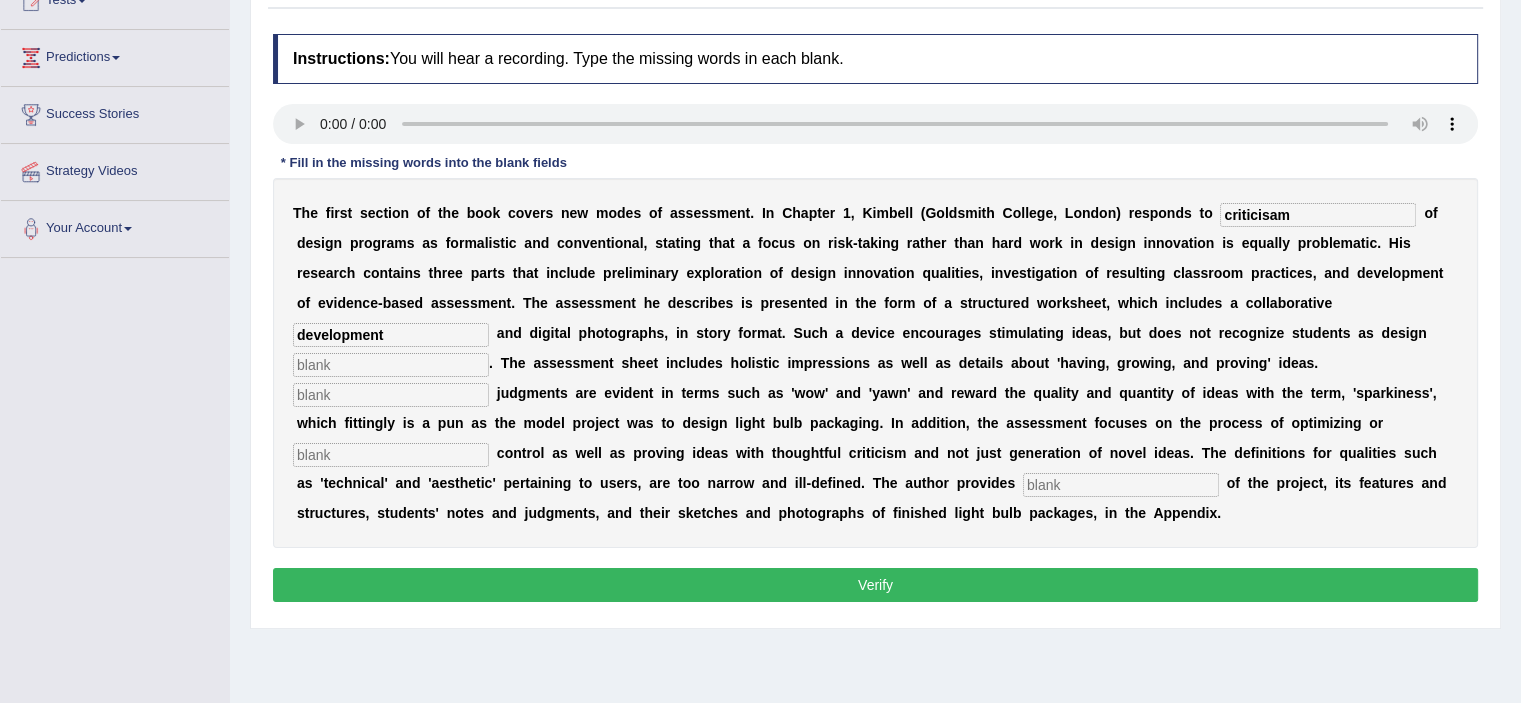 type on "development" 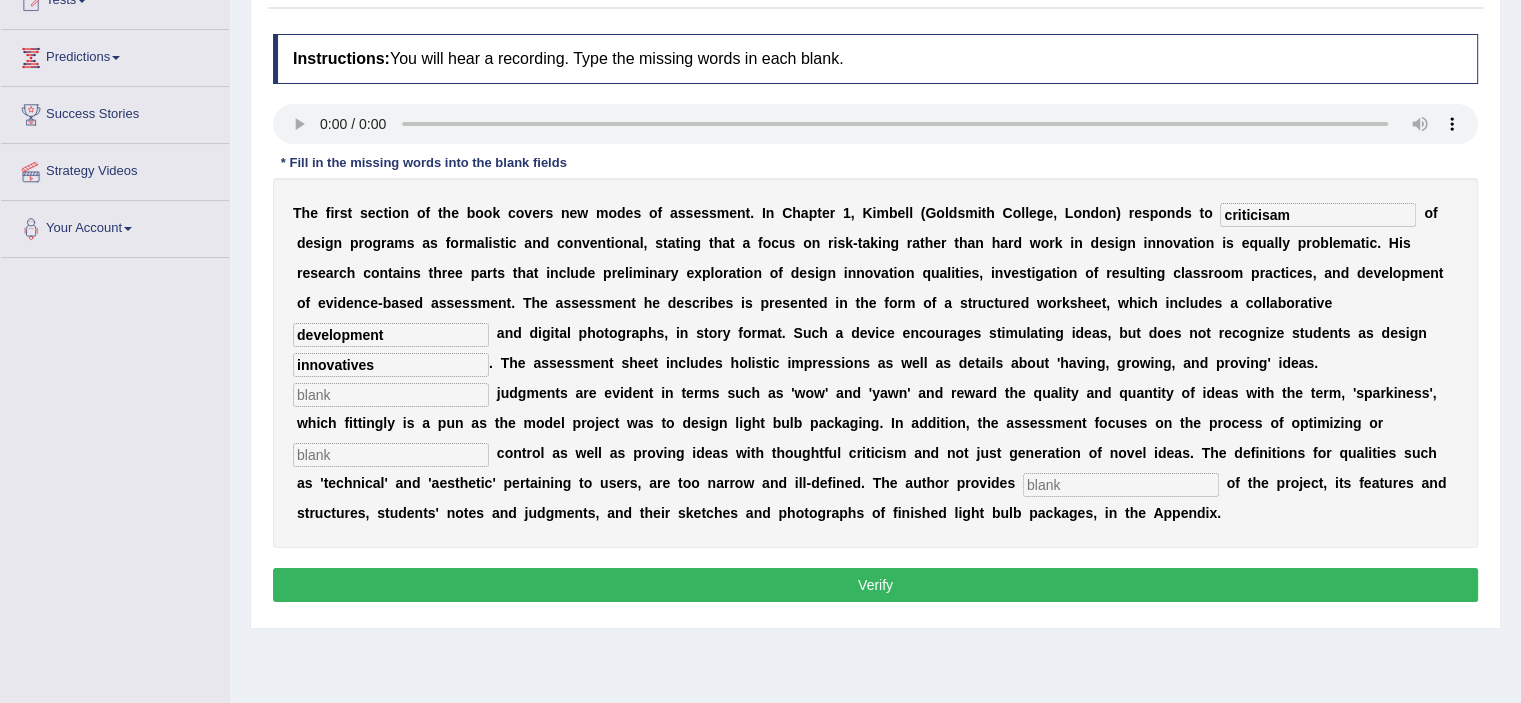 type on "innovatives" 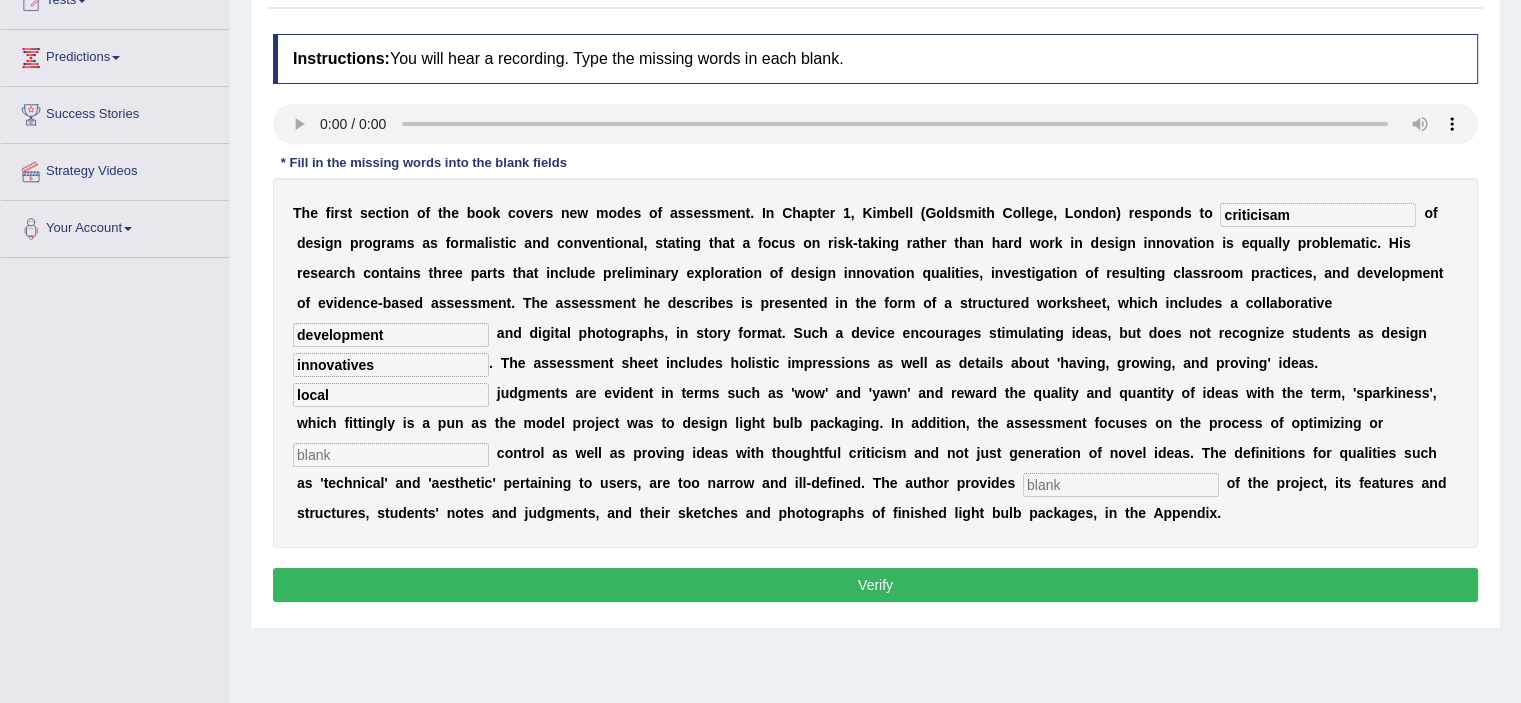 type on "local" 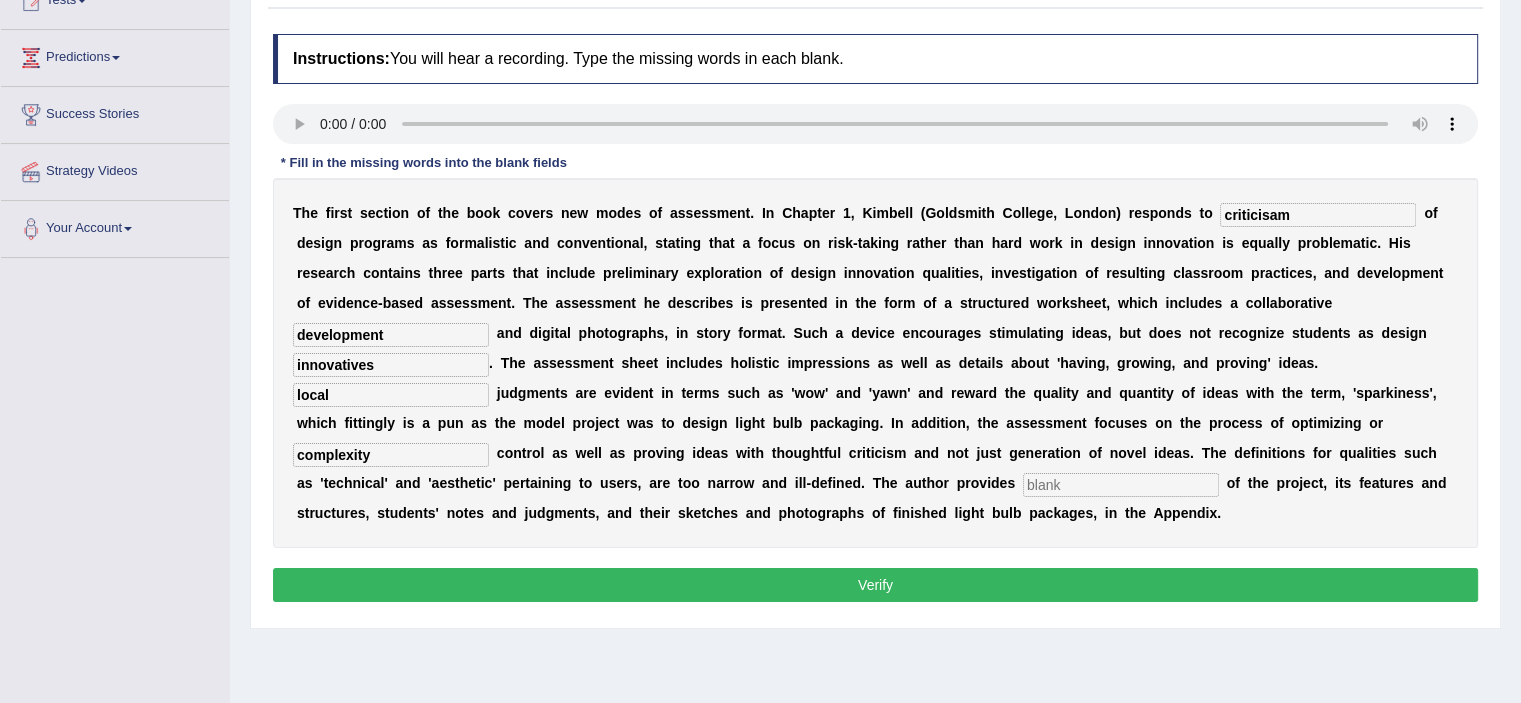 type on "complexity" 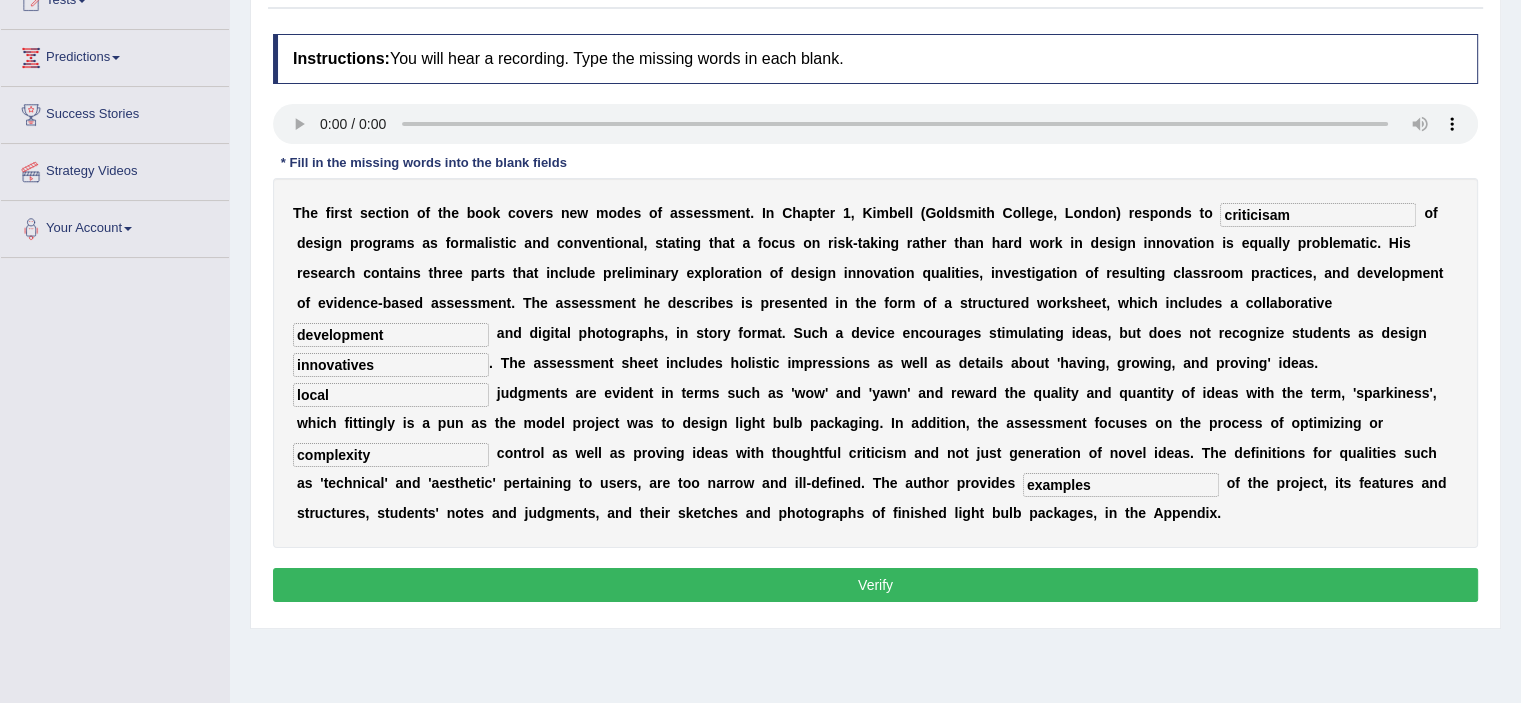 type on "examples" 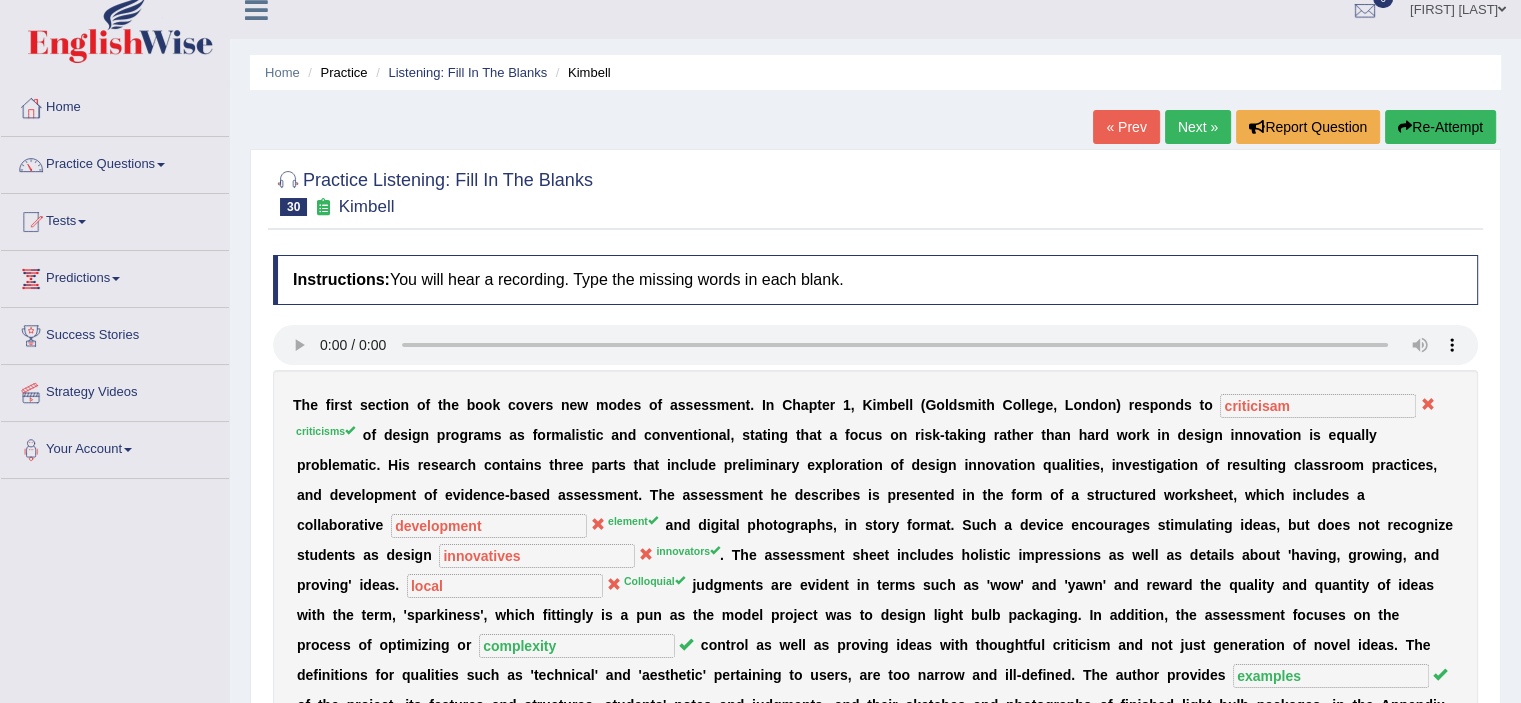 scroll, scrollTop: 0, scrollLeft: 0, axis: both 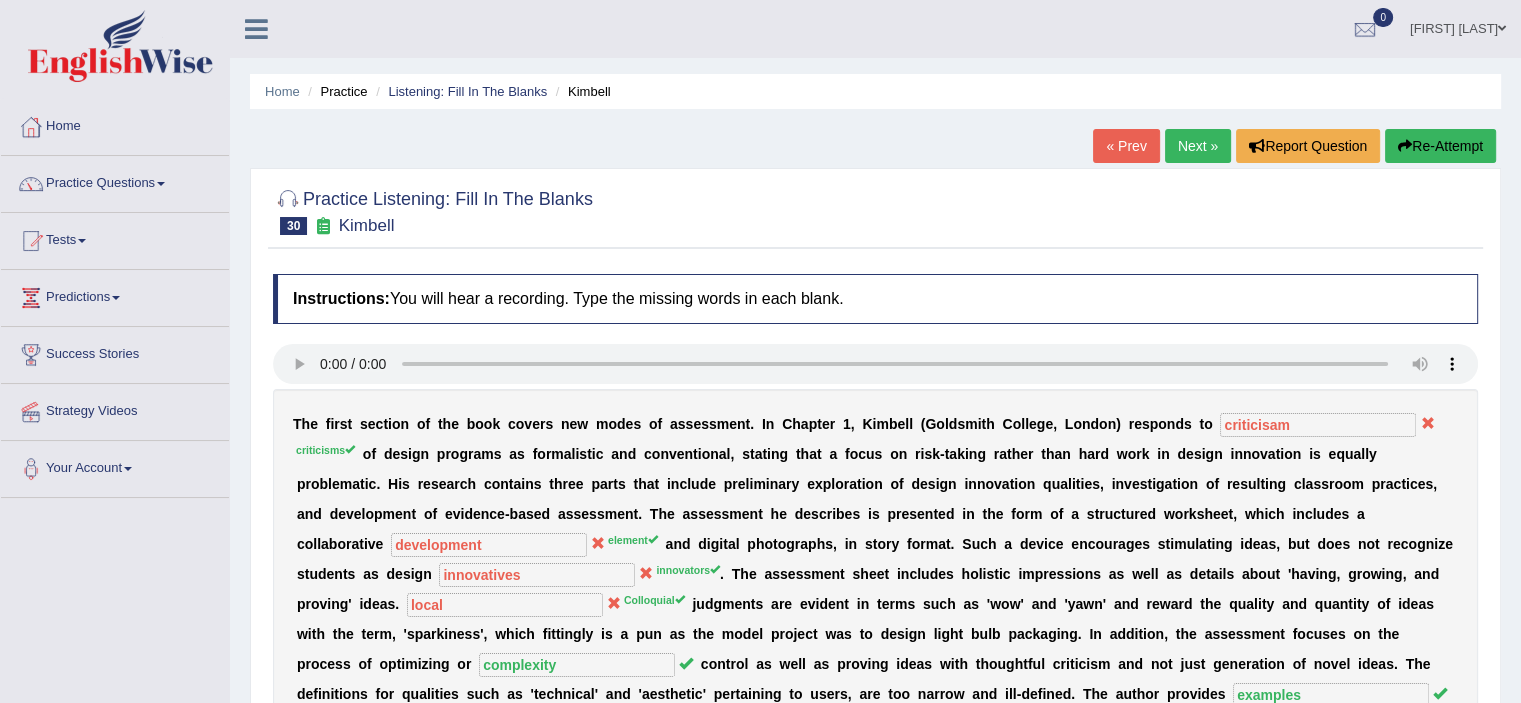 click on "Next »" at bounding box center [1198, 146] 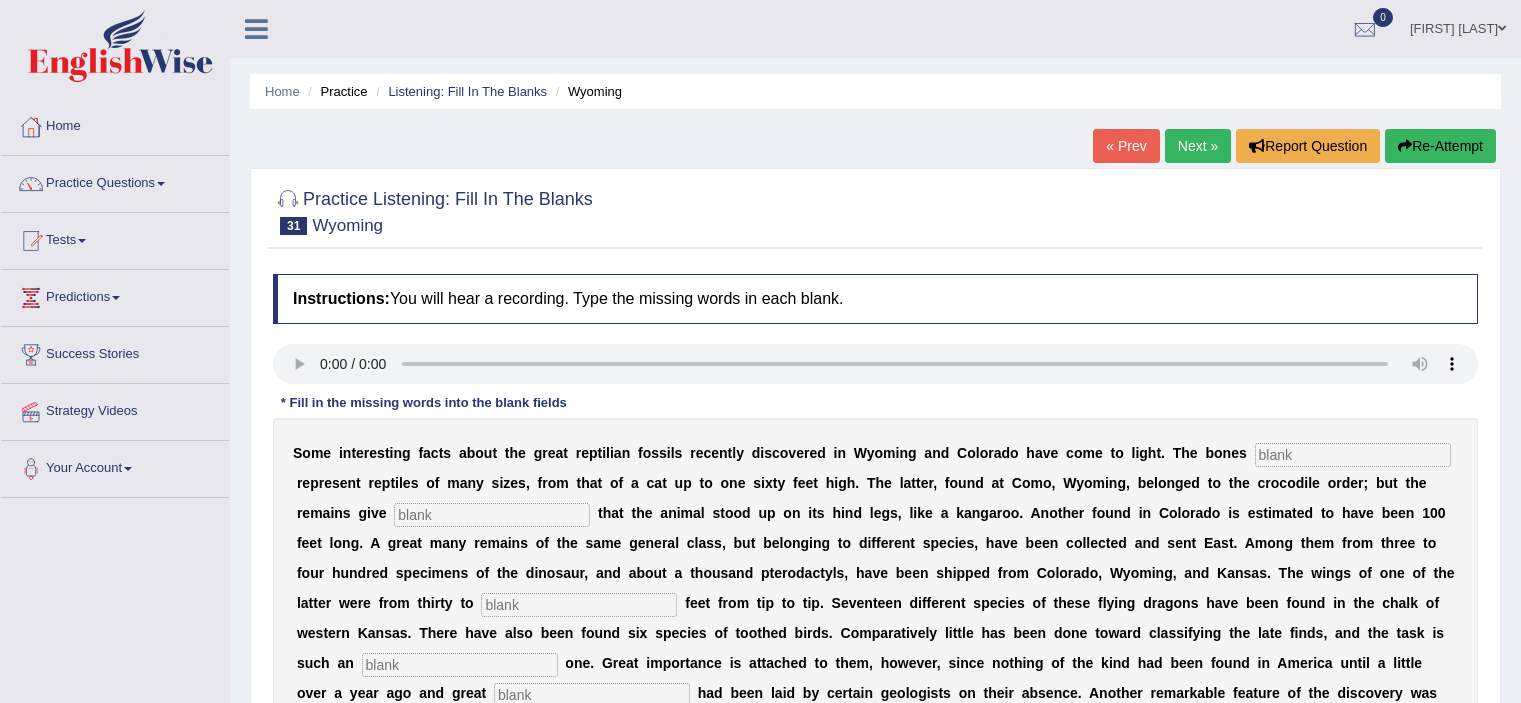 scroll, scrollTop: 0, scrollLeft: 0, axis: both 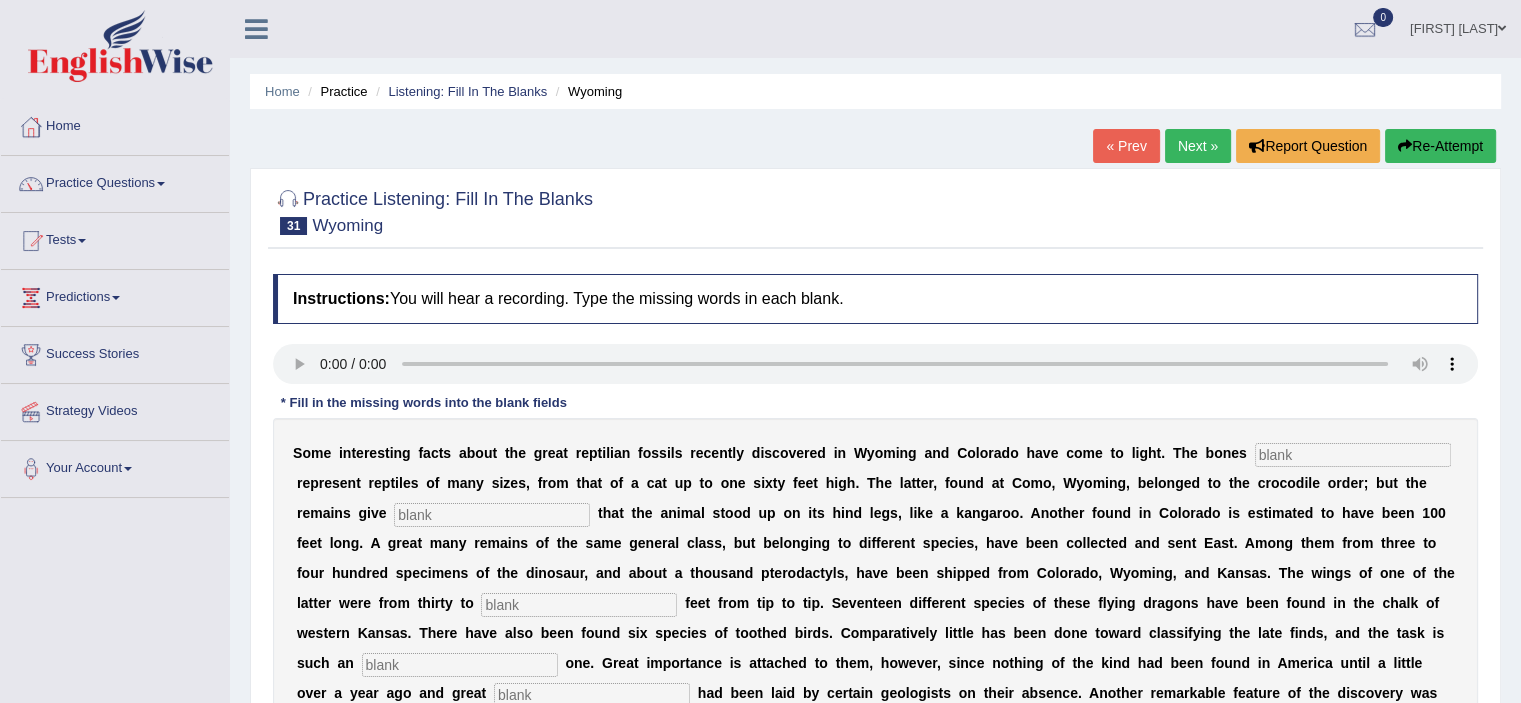 click on "S o m e   i n t e r e s t i n g   f a c t s   a b o u t   t h e   g r e a t   r e p t i l i a n   f o s s i l s   r e c e n t l y   d i s c o v e r e d   i n   [STATE]   a n d   [STATE]   h a v e   c o m e   t o   l i g h t .   T h e   b o n e s   r e p r e s e n t   r e p t i l e s   o f   m a n y   s i z e s ,   f r o m   t h a t   o f   a   c a t   u p   t o   o n e   s i x t y   f e e t   h i g h .   T h e   l a t t e r ,   f o u n d   a t   [CITY],   [STATE],   b e l o n g e d   t o   t h e   c r o c o d i l e   o r d e r ;   b u t   t h e   r e m a i n s   g i v e   t h a t   t h e   a n i m a l   s t o o d   u p   o n   i t s   h i n d   l e g s ,   l i k e   a   k a n g a r o o .   A n o t h e r   f o u n d   i n   [STATE]   i s   e s t i m a t e d   t o   h a v e   b e e n   1 0 0   f e e t   l o n g .   A   g r" at bounding box center [875, 603] 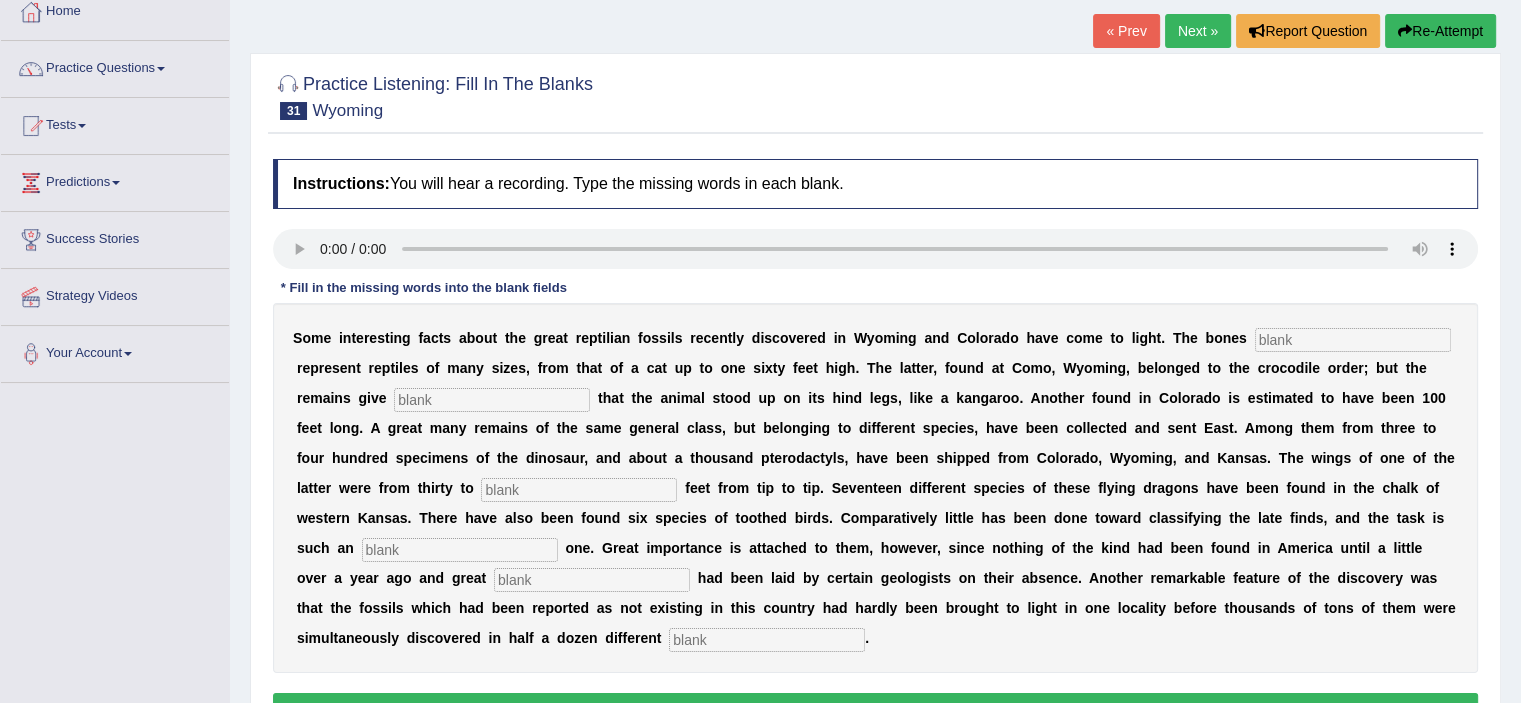 scroll, scrollTop: 120, scrollLeft: 0, axis: vertical 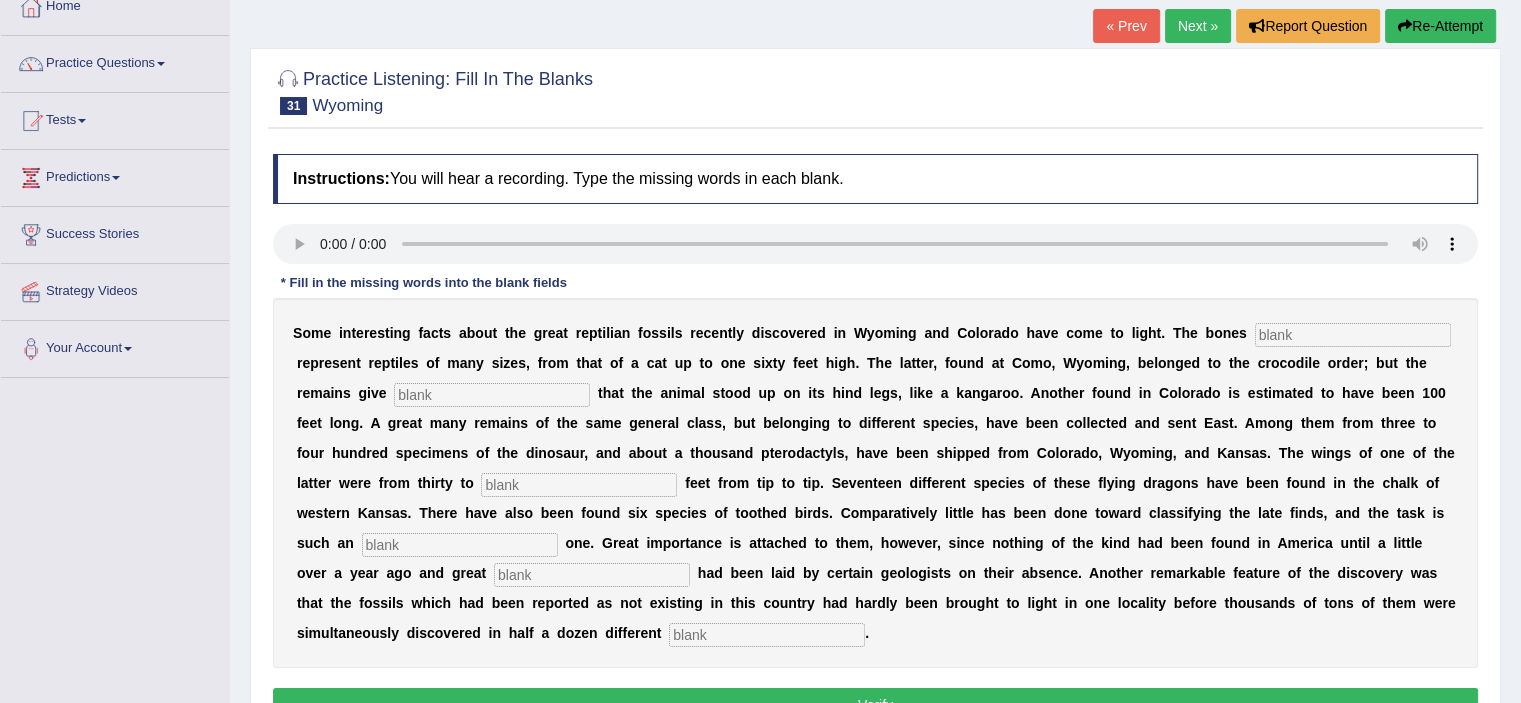 click at bounding box center (1353, 335) 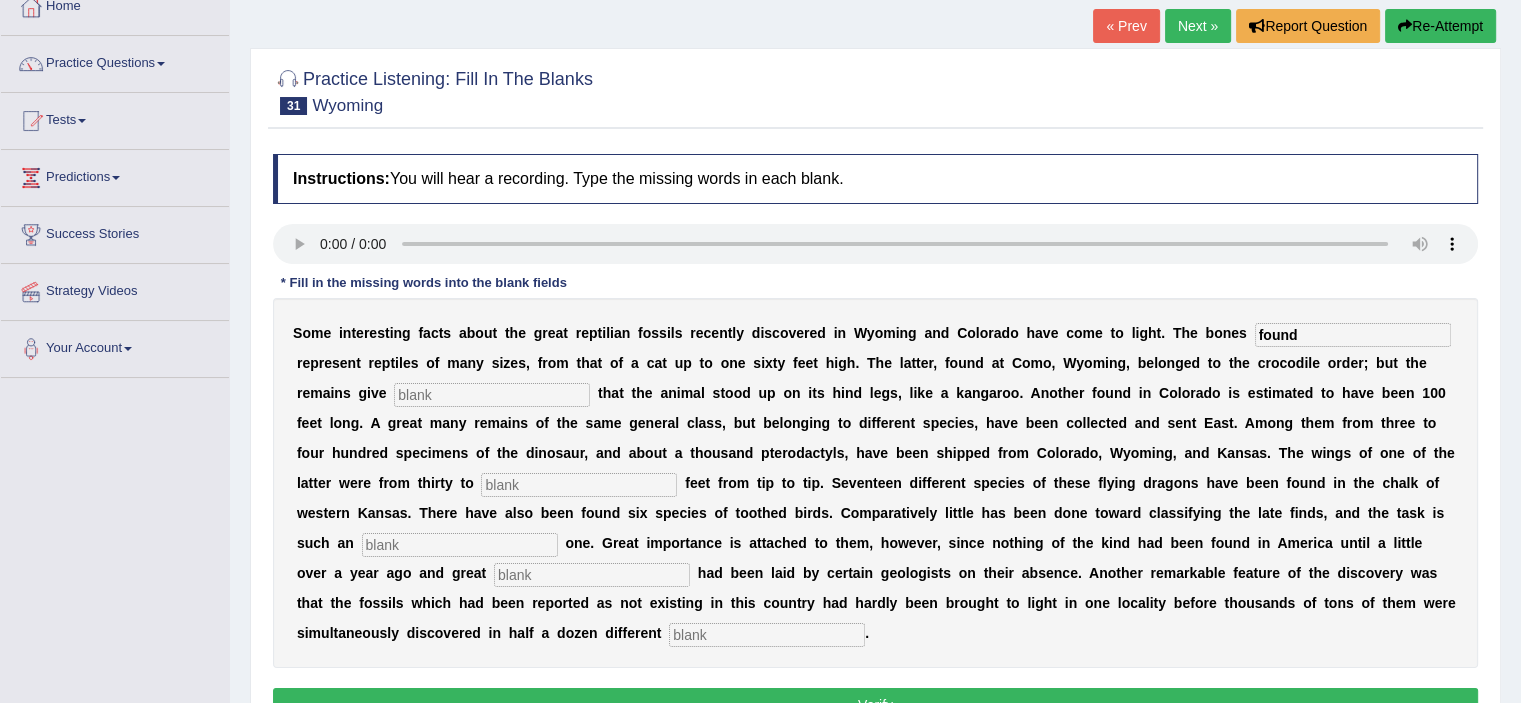 type on "found" 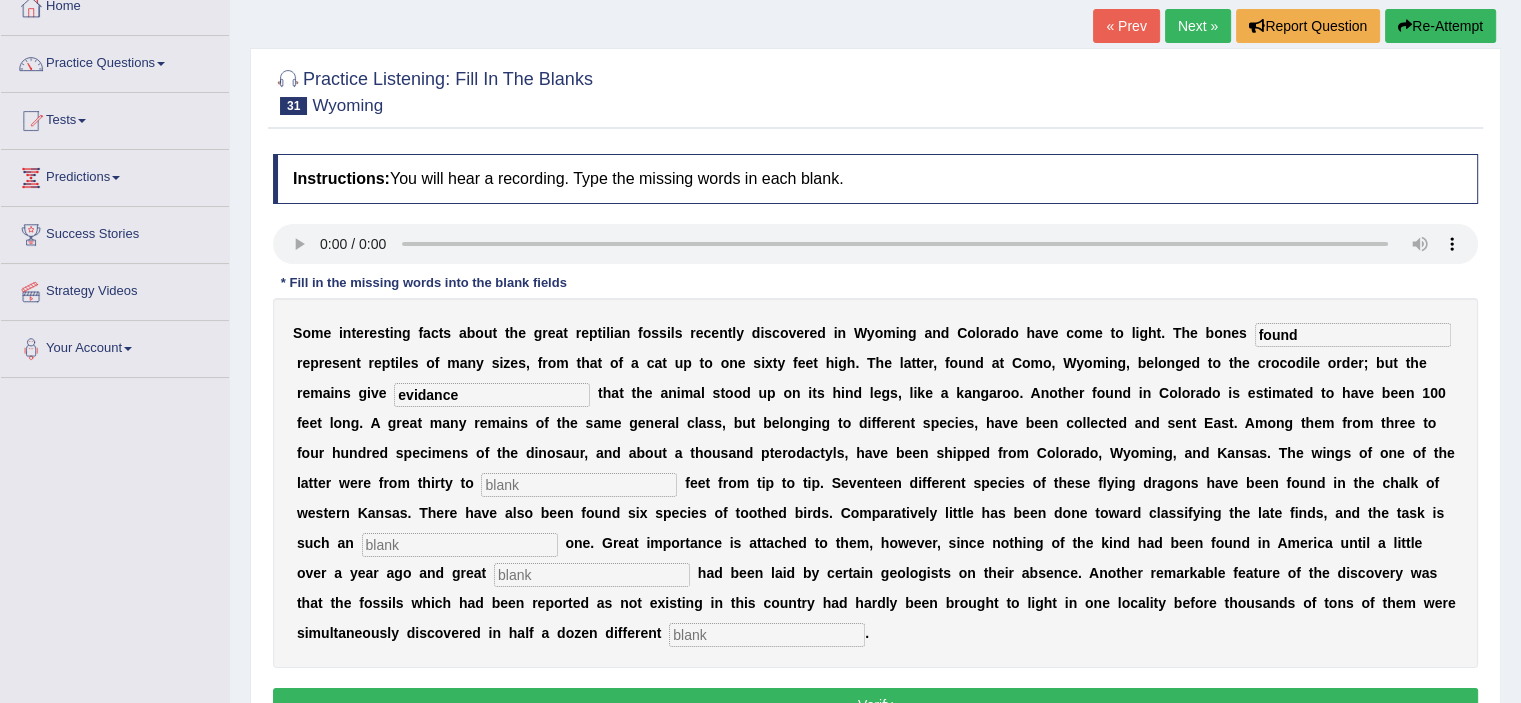 type on "evidance" 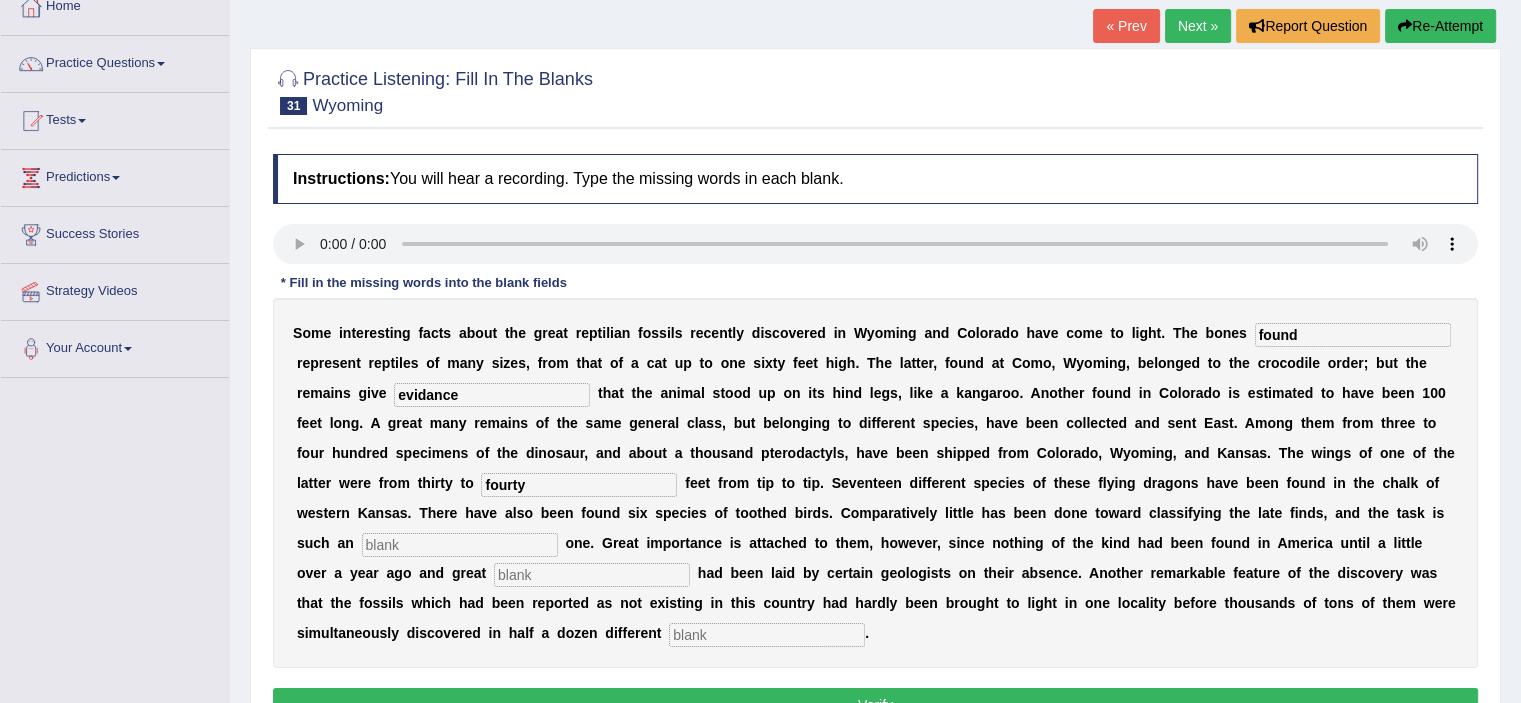 type on "fourty" 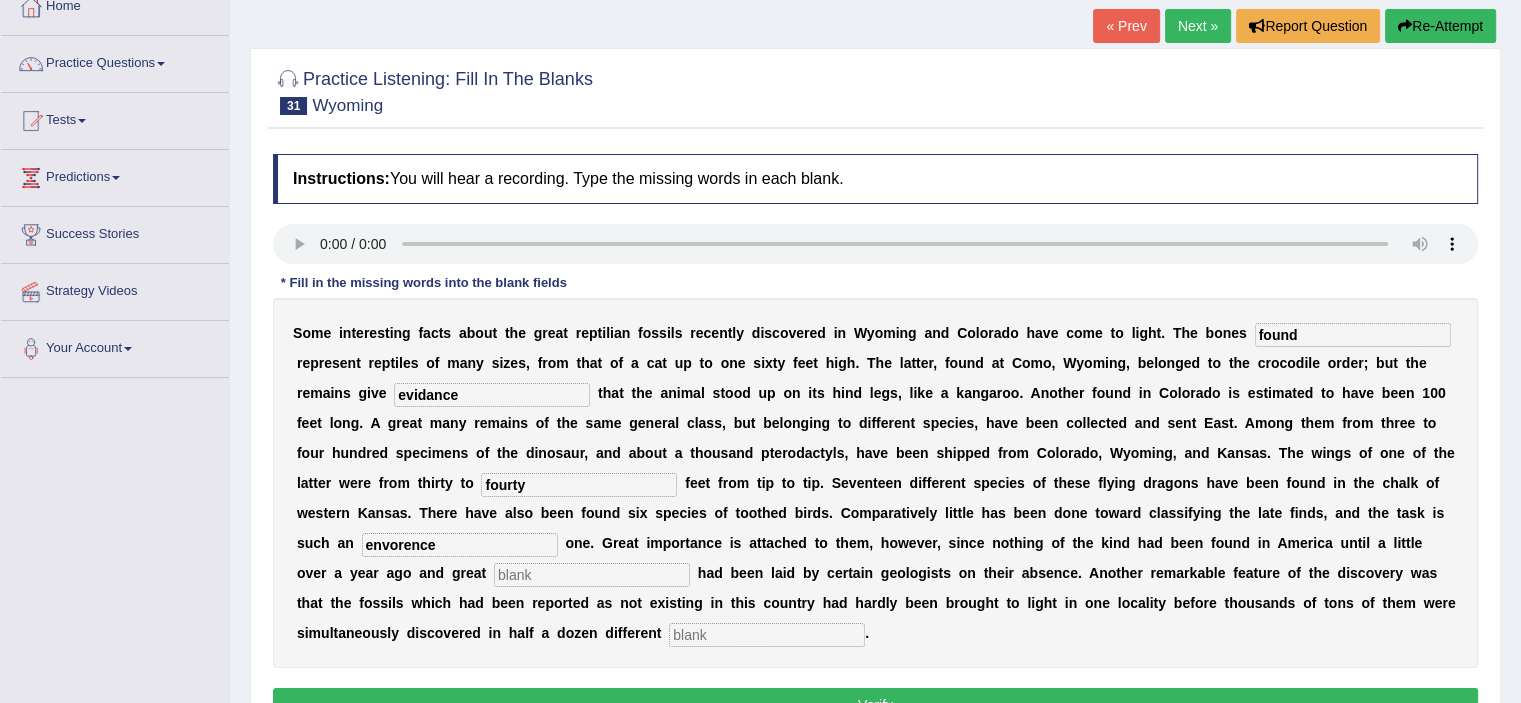 type on "envorence" 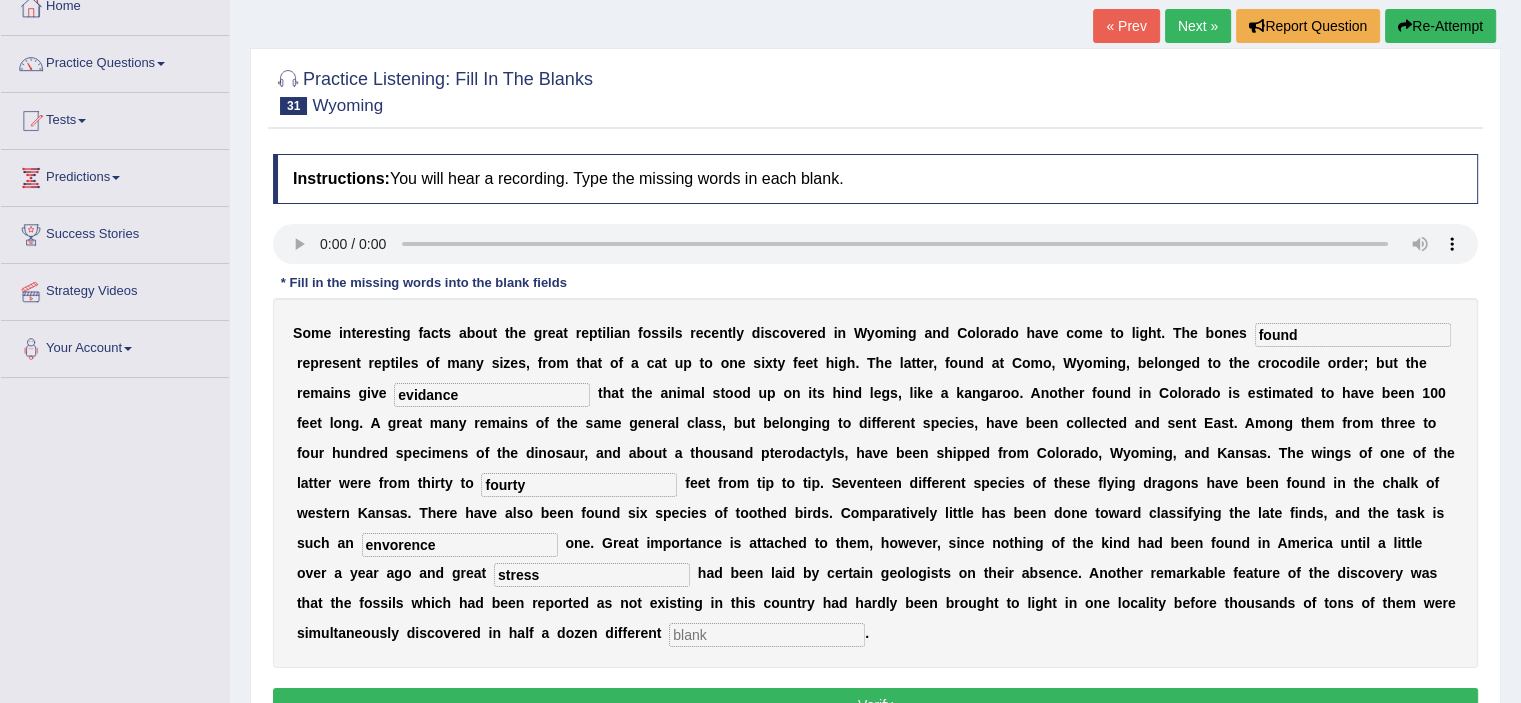 type on "stress" 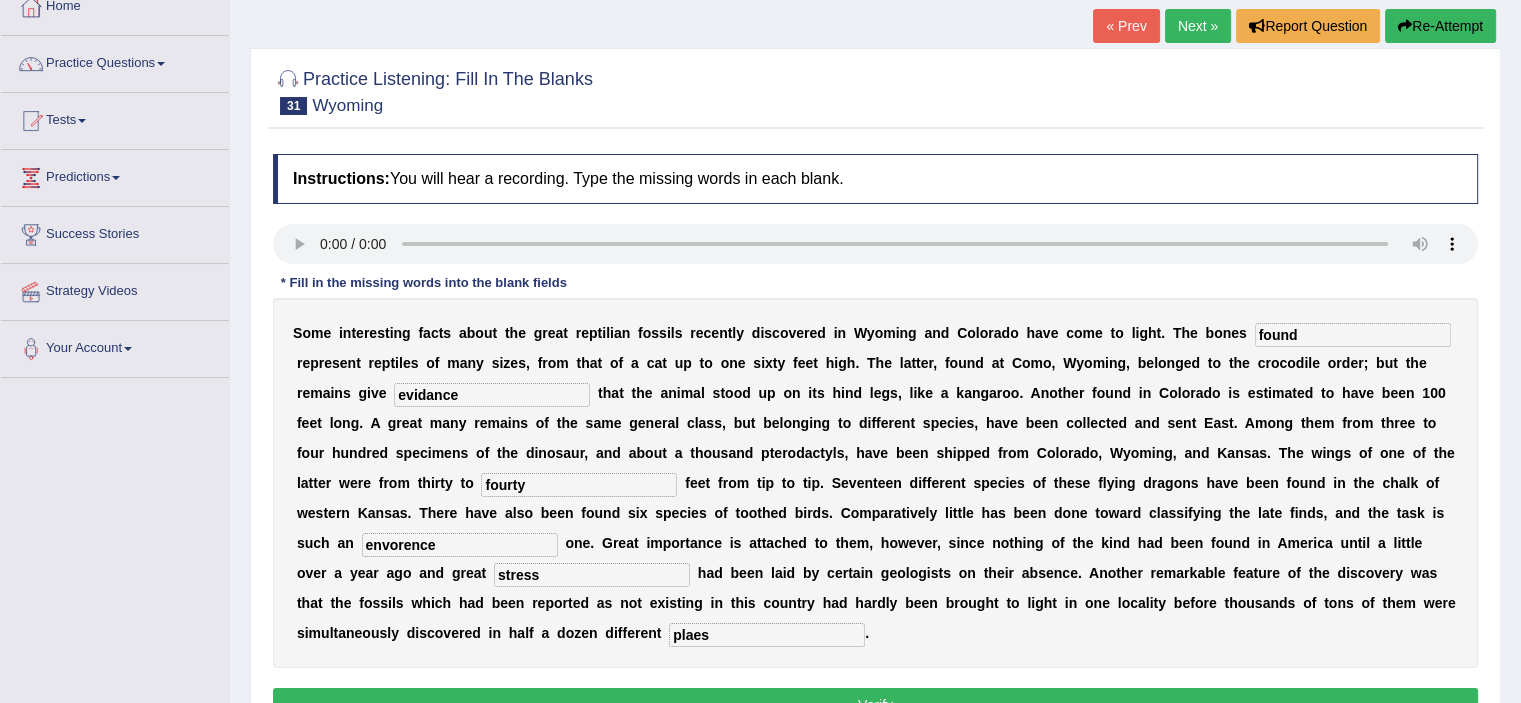 click on "plaes" at bounding box center (767, 635) 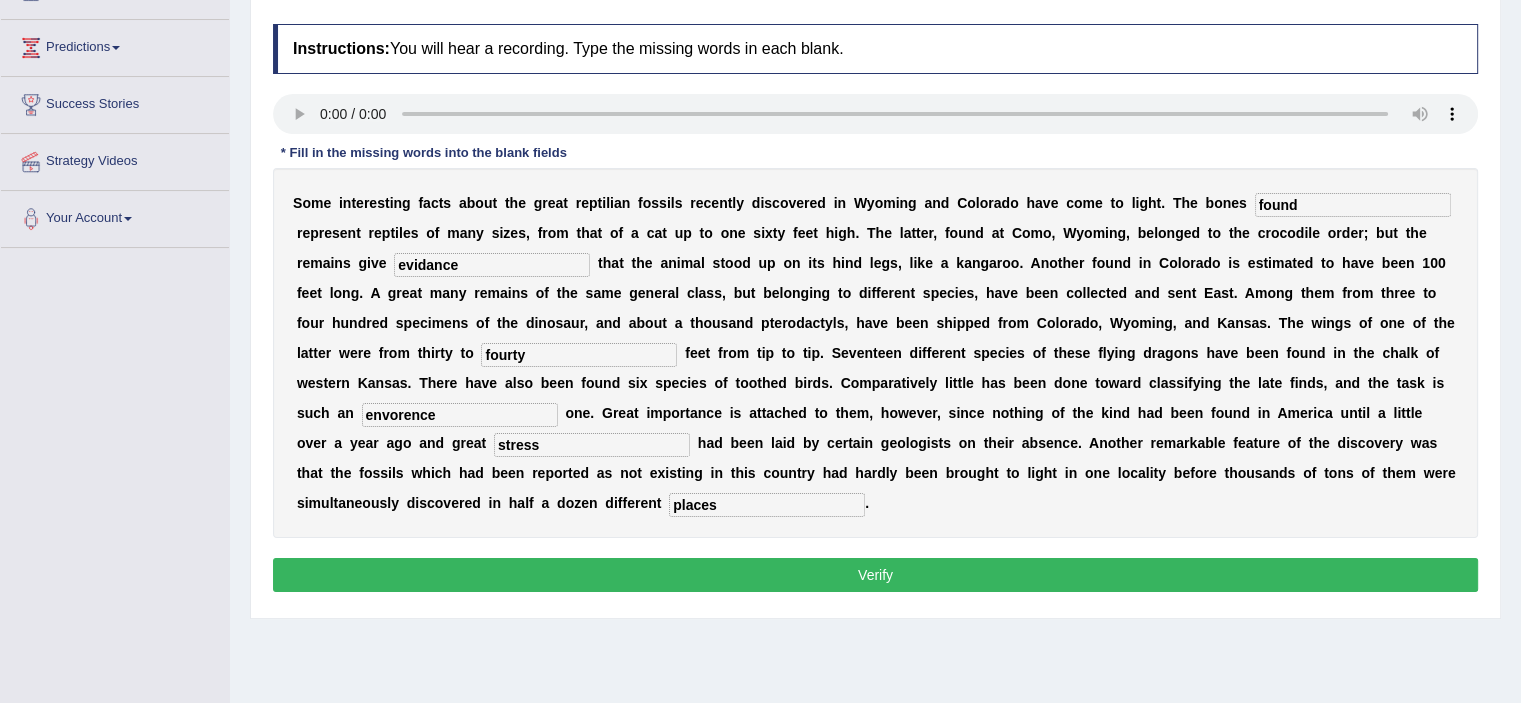 scroll, scrollTop: 259, scrollLeft: 0, axis: vertical 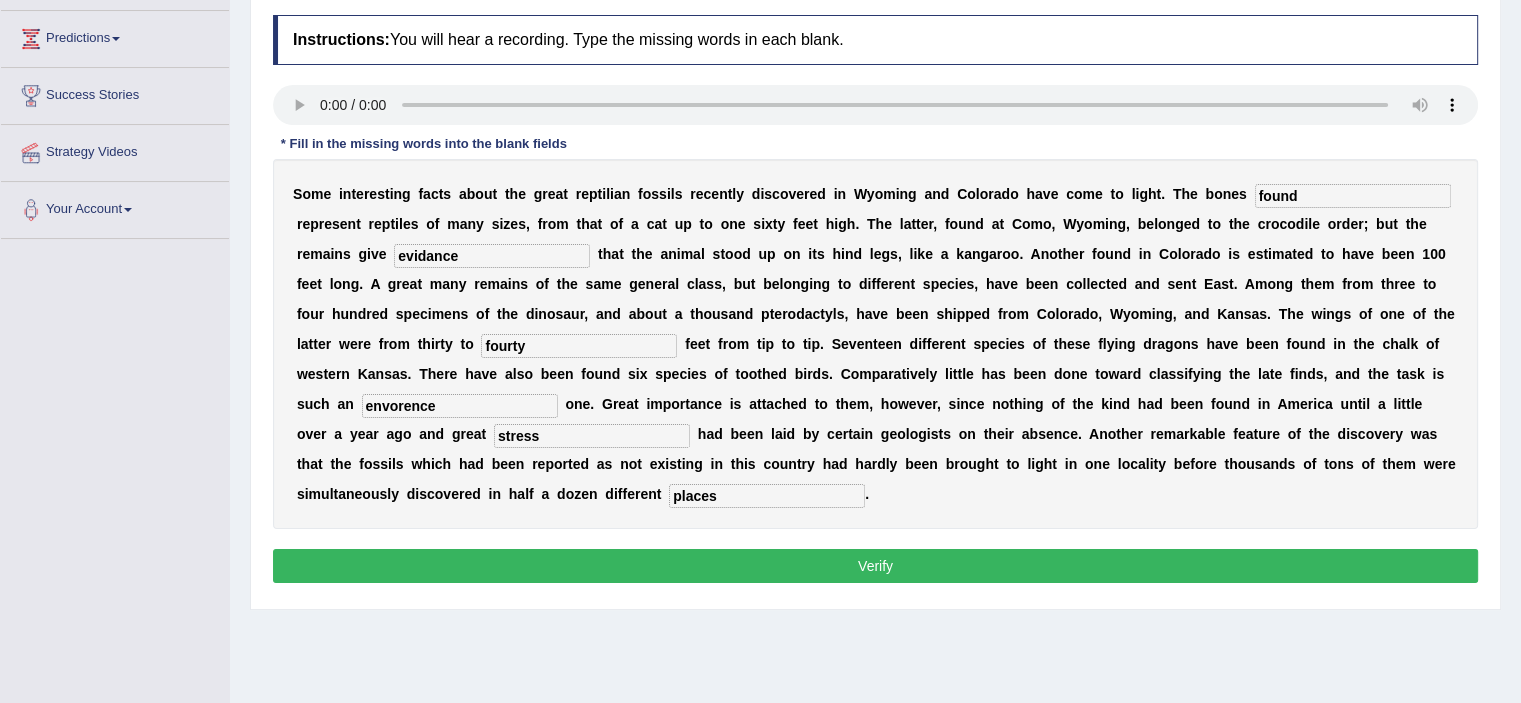 type on "places" 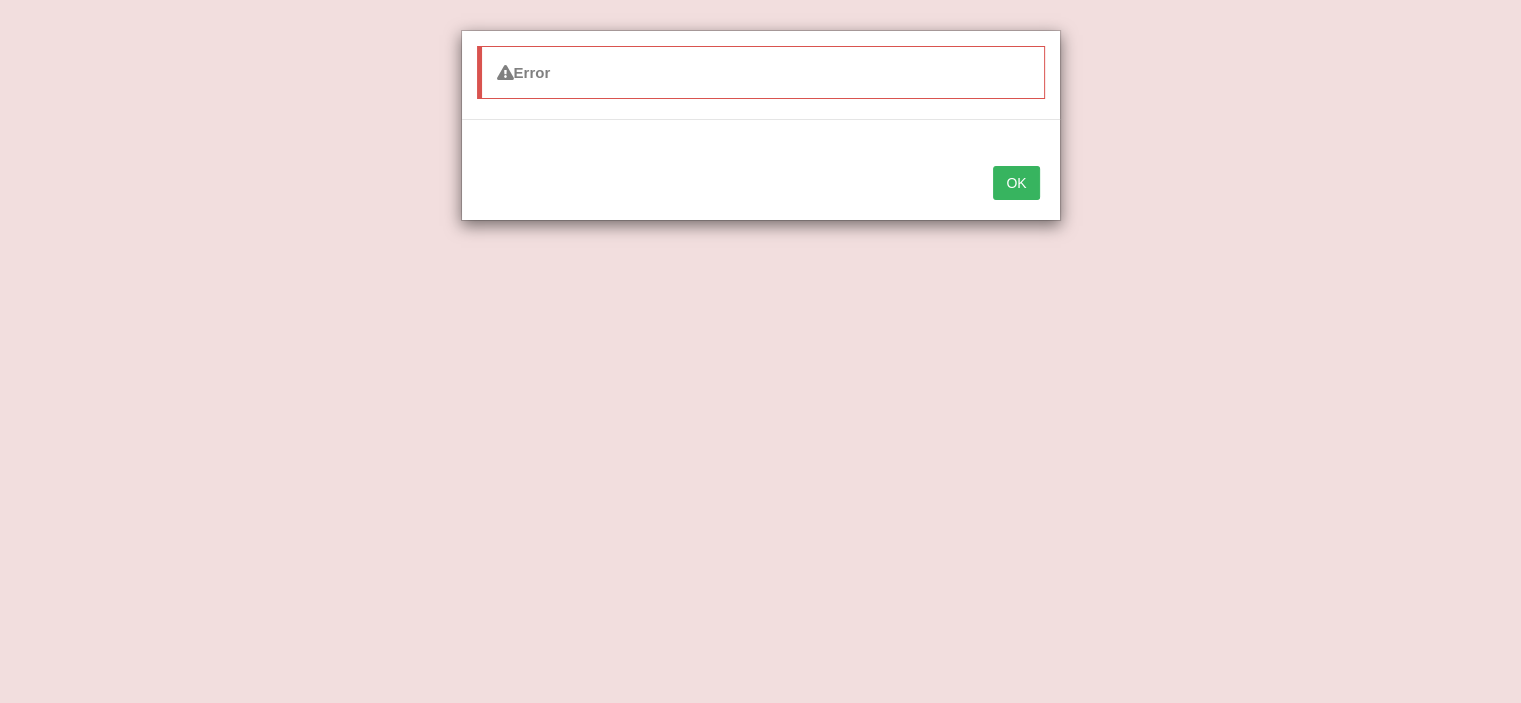 click on "OK" at bounding box center [1016, 183] 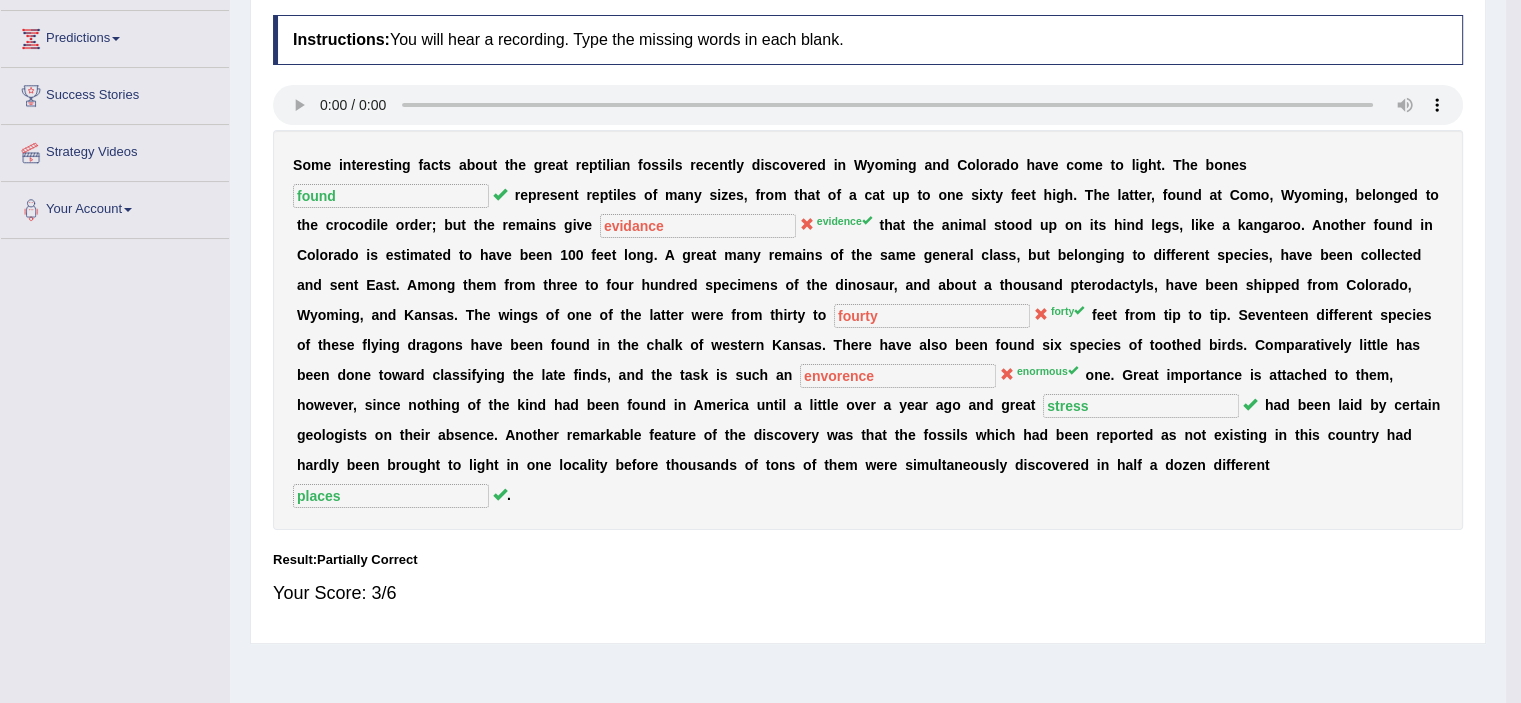 scroll, scrollTop: 33, scrollLeft: 0, axis: vertical 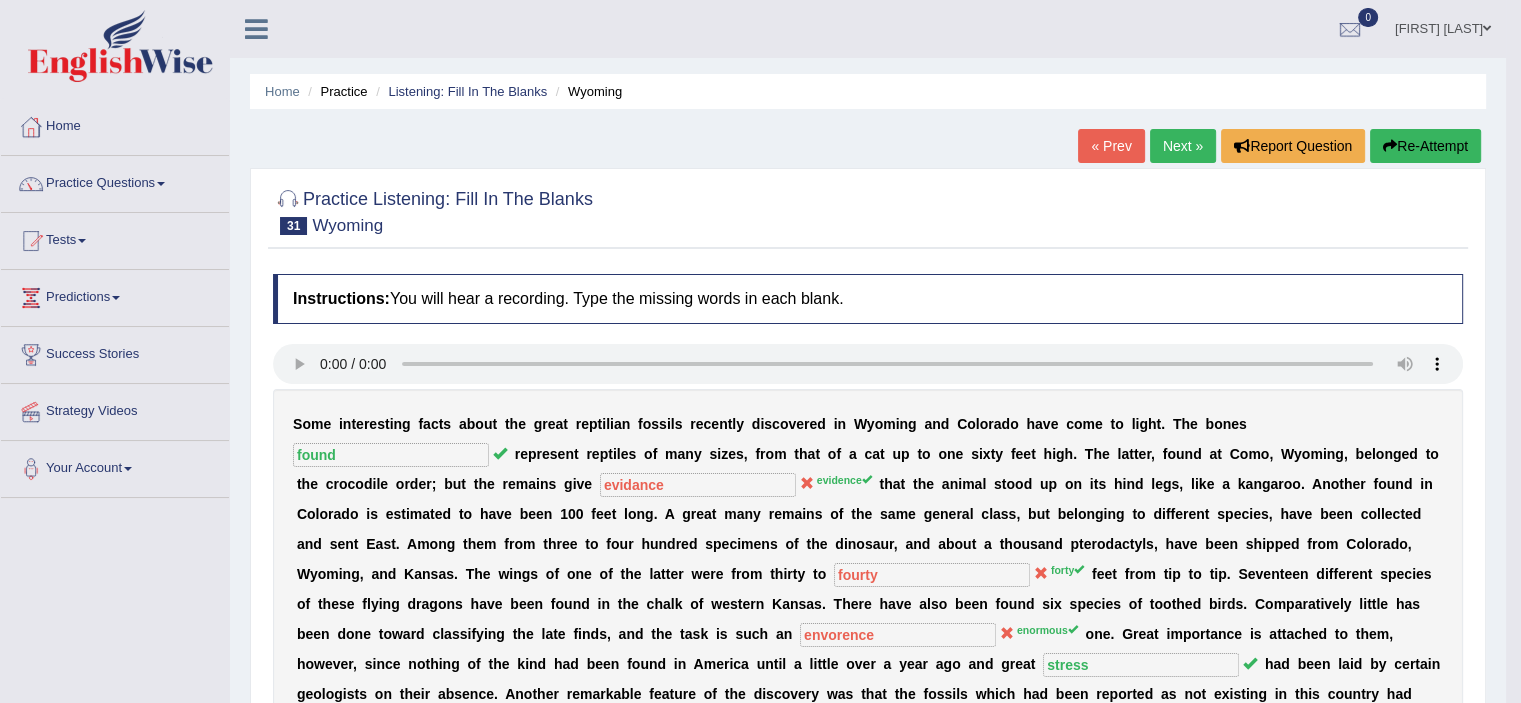 click on "Next »" at bounding box center [1183, 146] 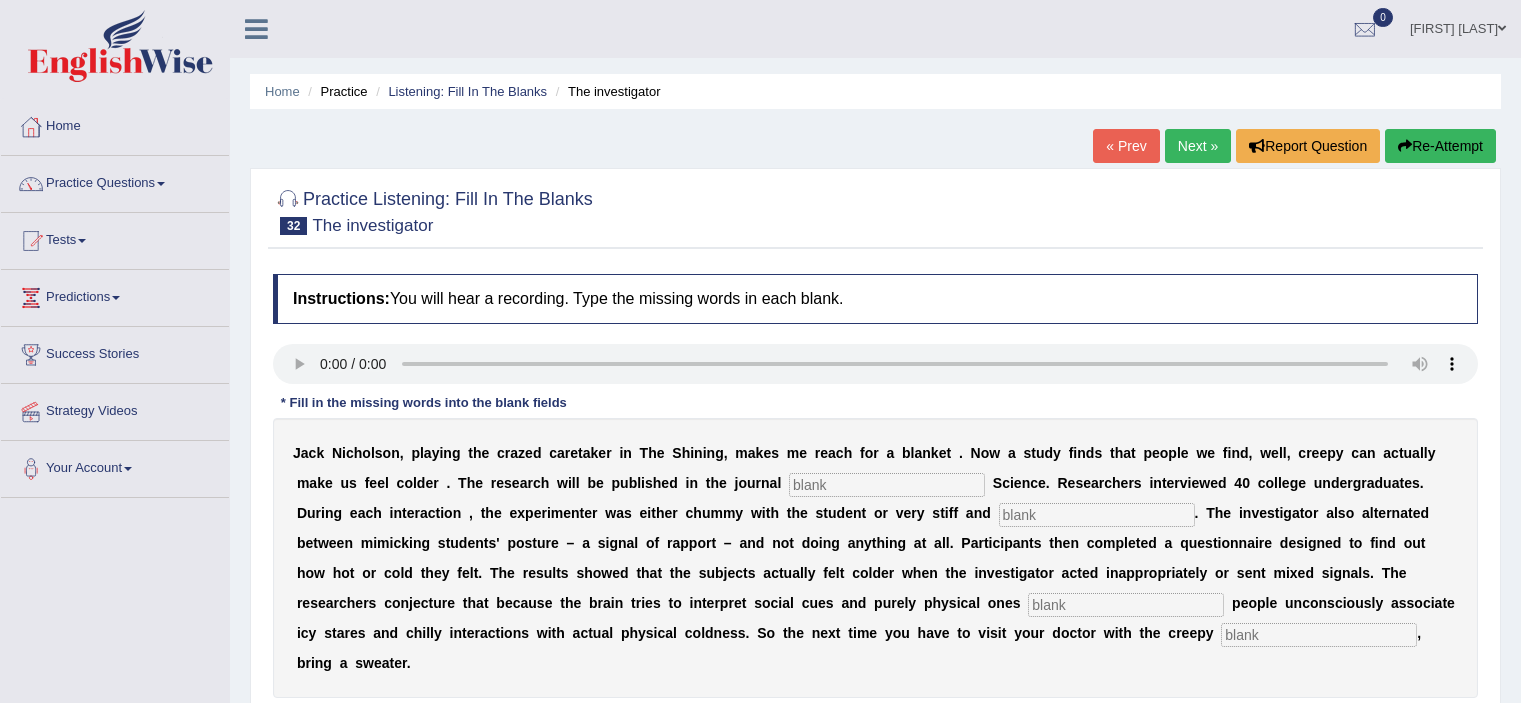 scroll, scrollTop: 0, scrollLeft: 0, axis: both 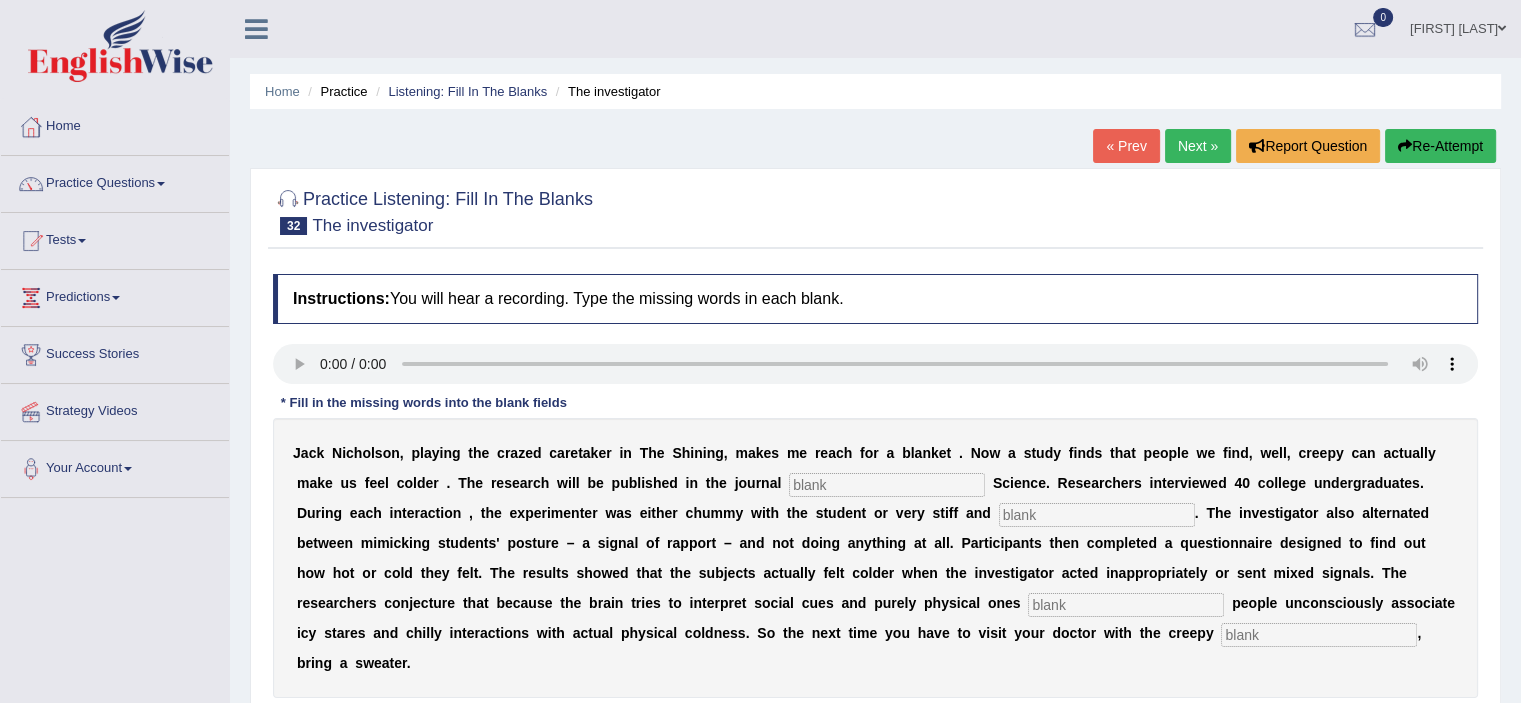 click at bounding box center (887, 485) 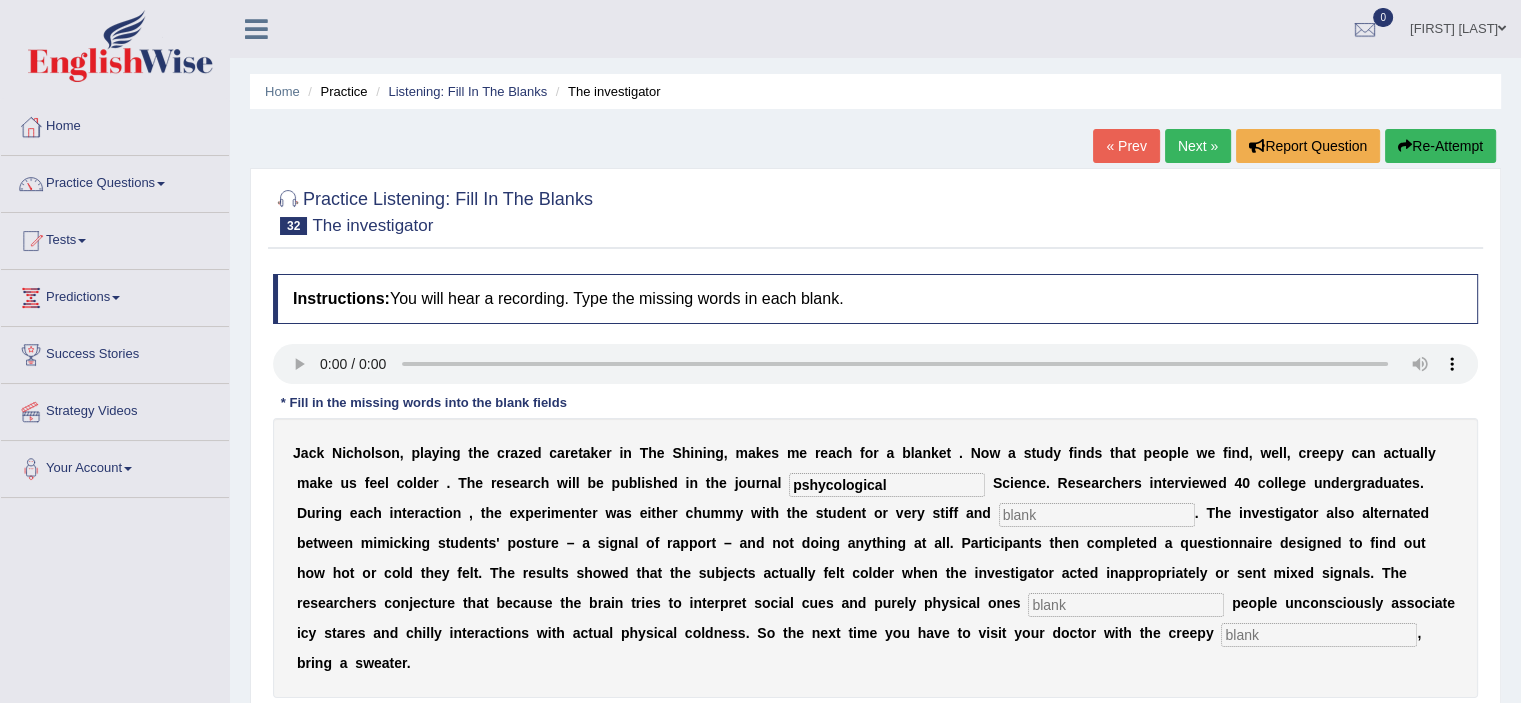 type on "pshycological" 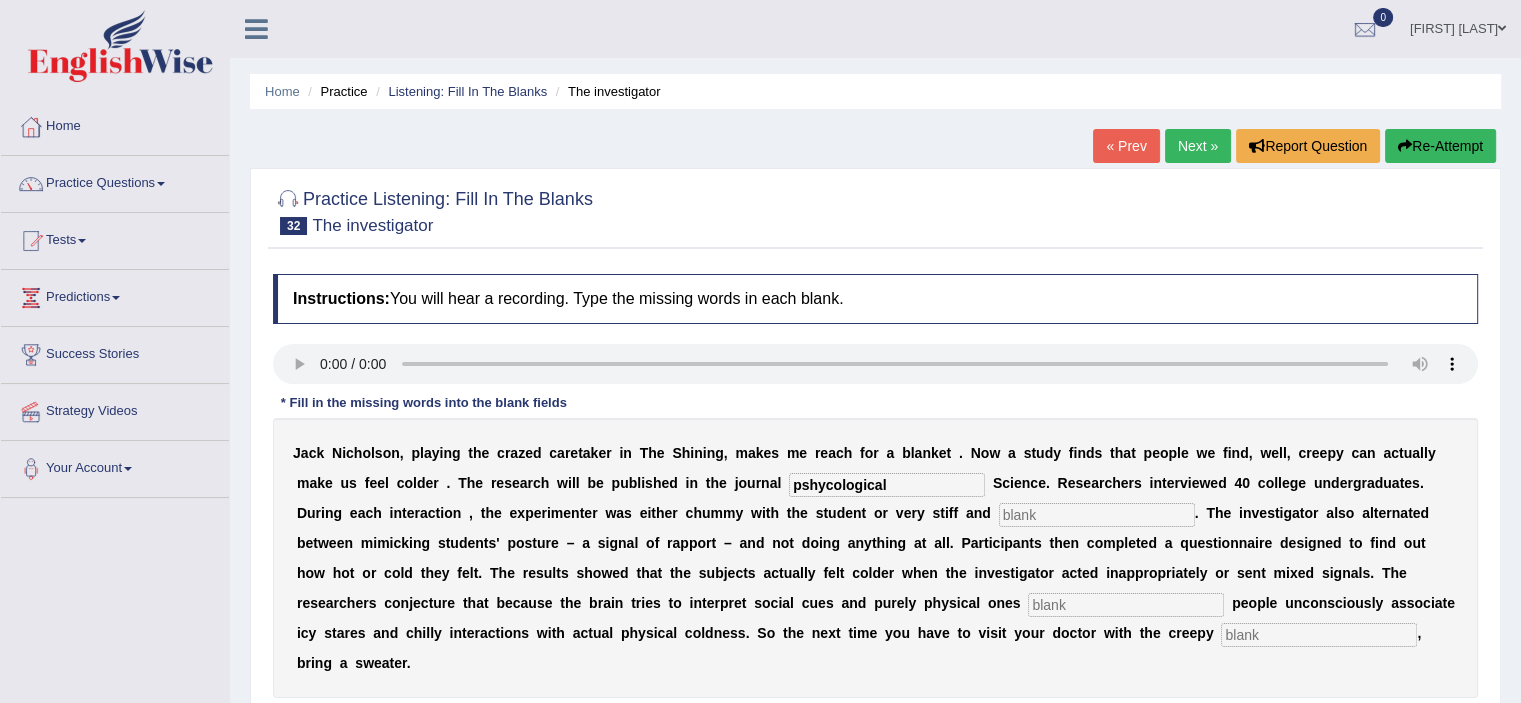 click at bounding box center (1097, 515) 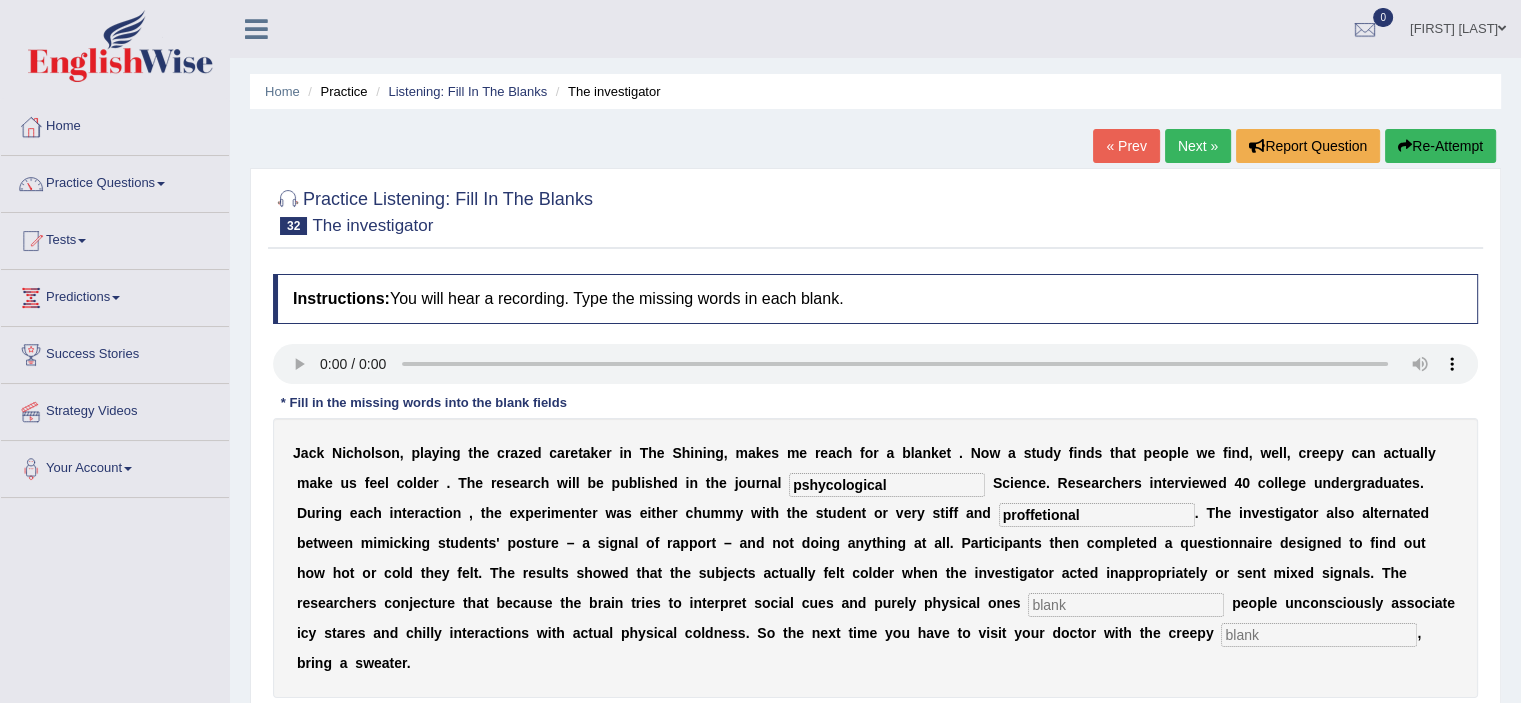 type on "proffetional" 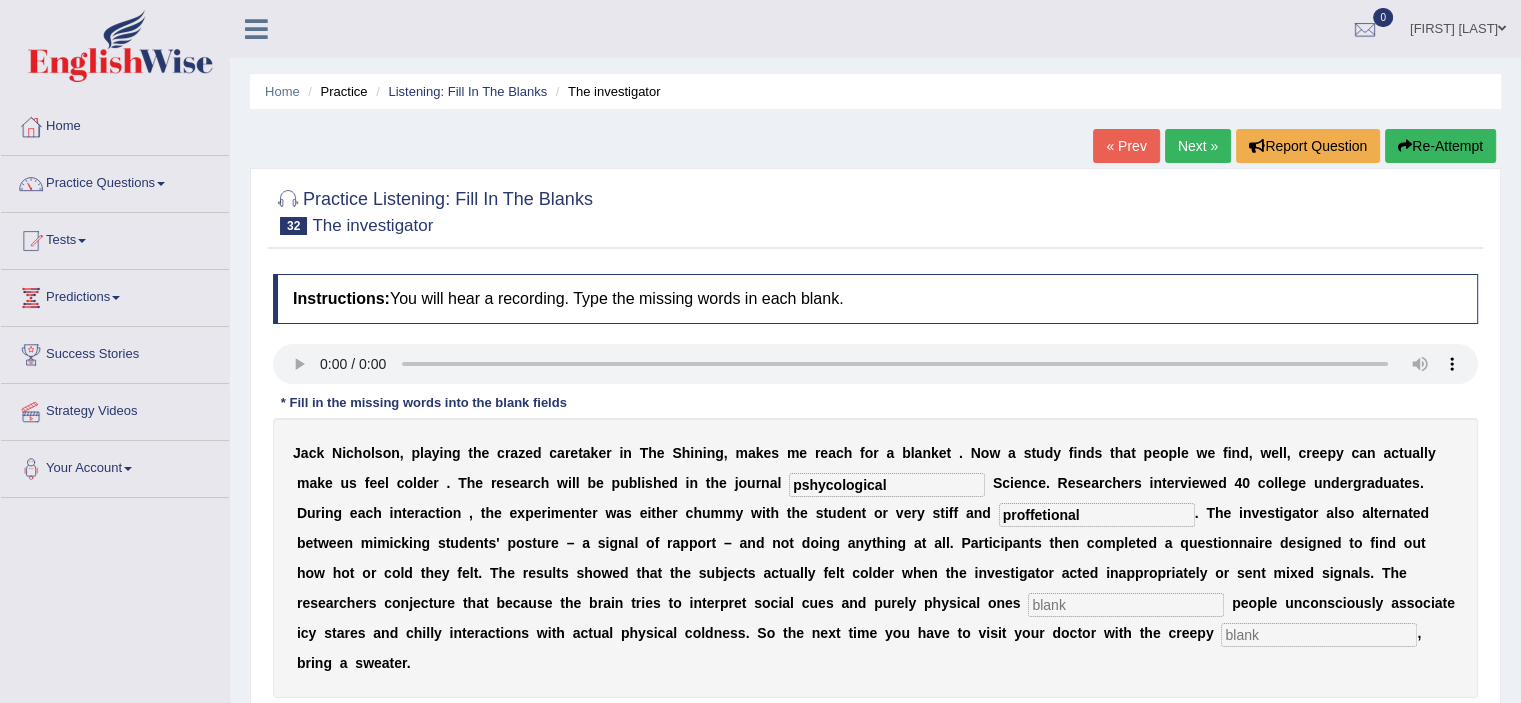 click at bounding box center (1126, 605) 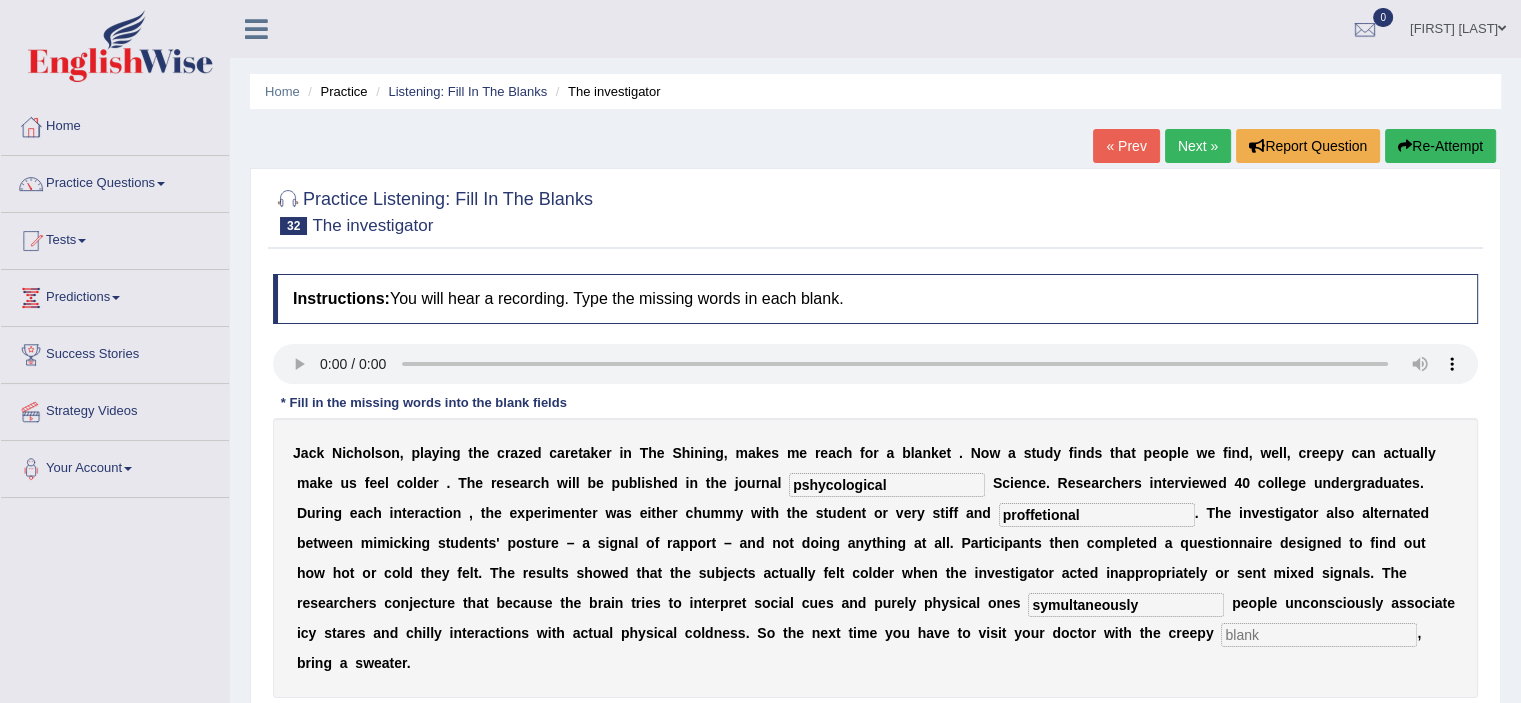 type on "symultaneously" 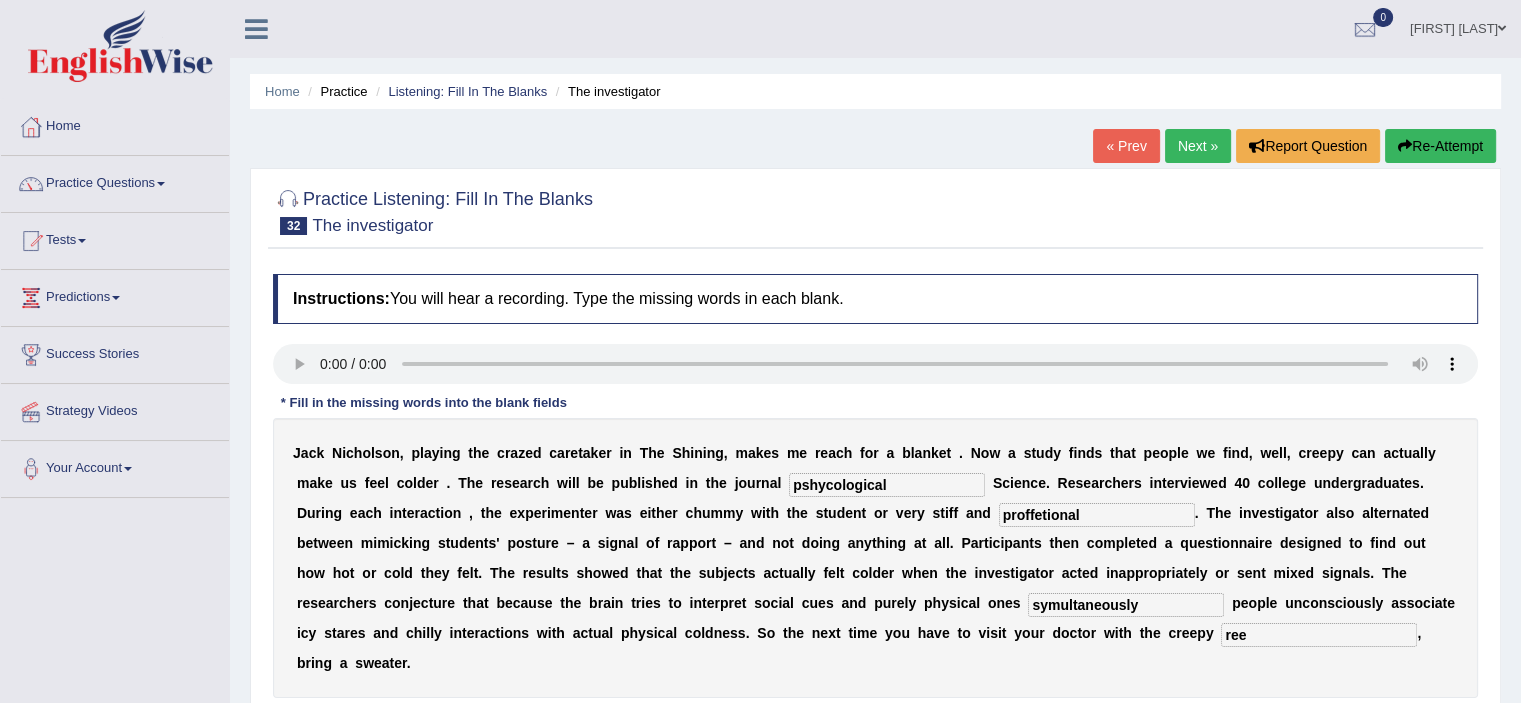 click on "ree" at bounding box center [1319, 635] 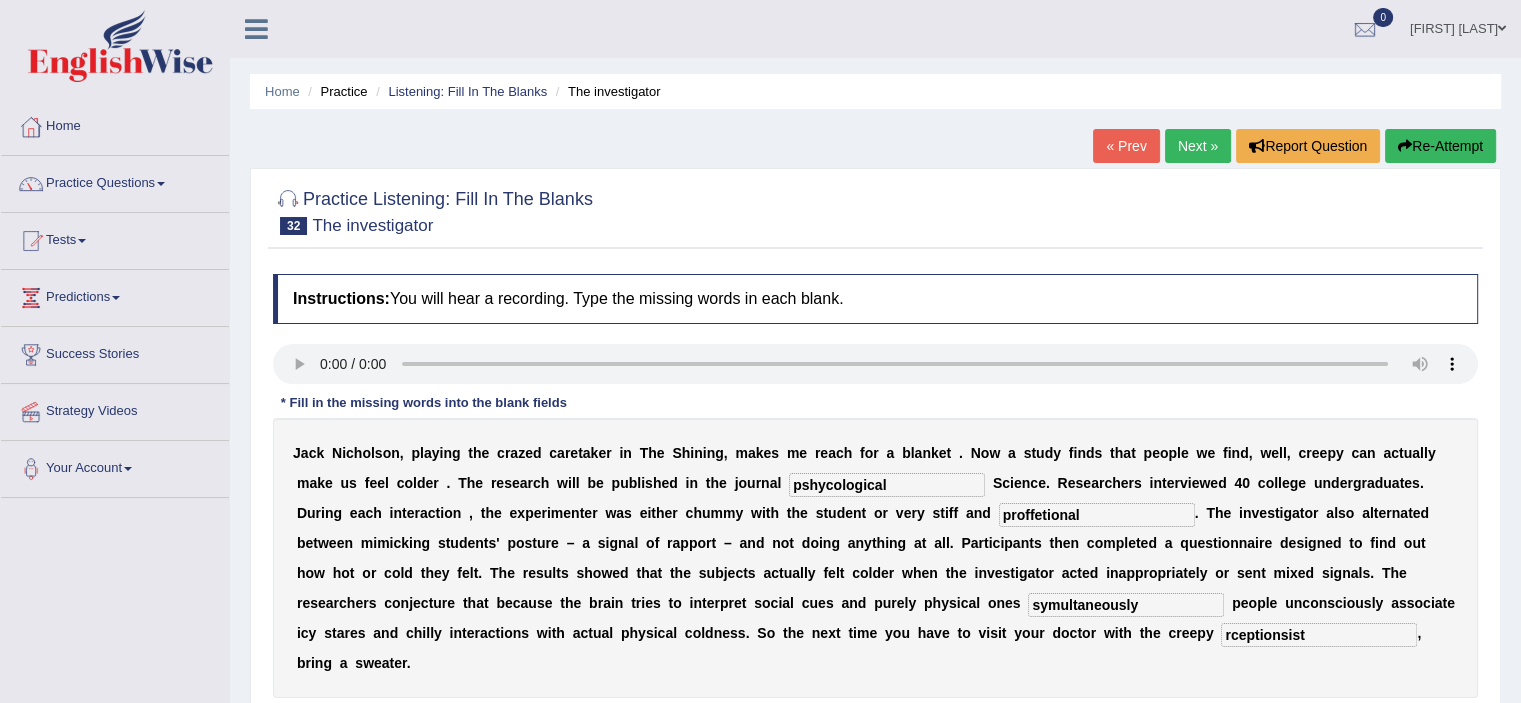 click on "rceptionsist" at bounding box center (1319, 635) 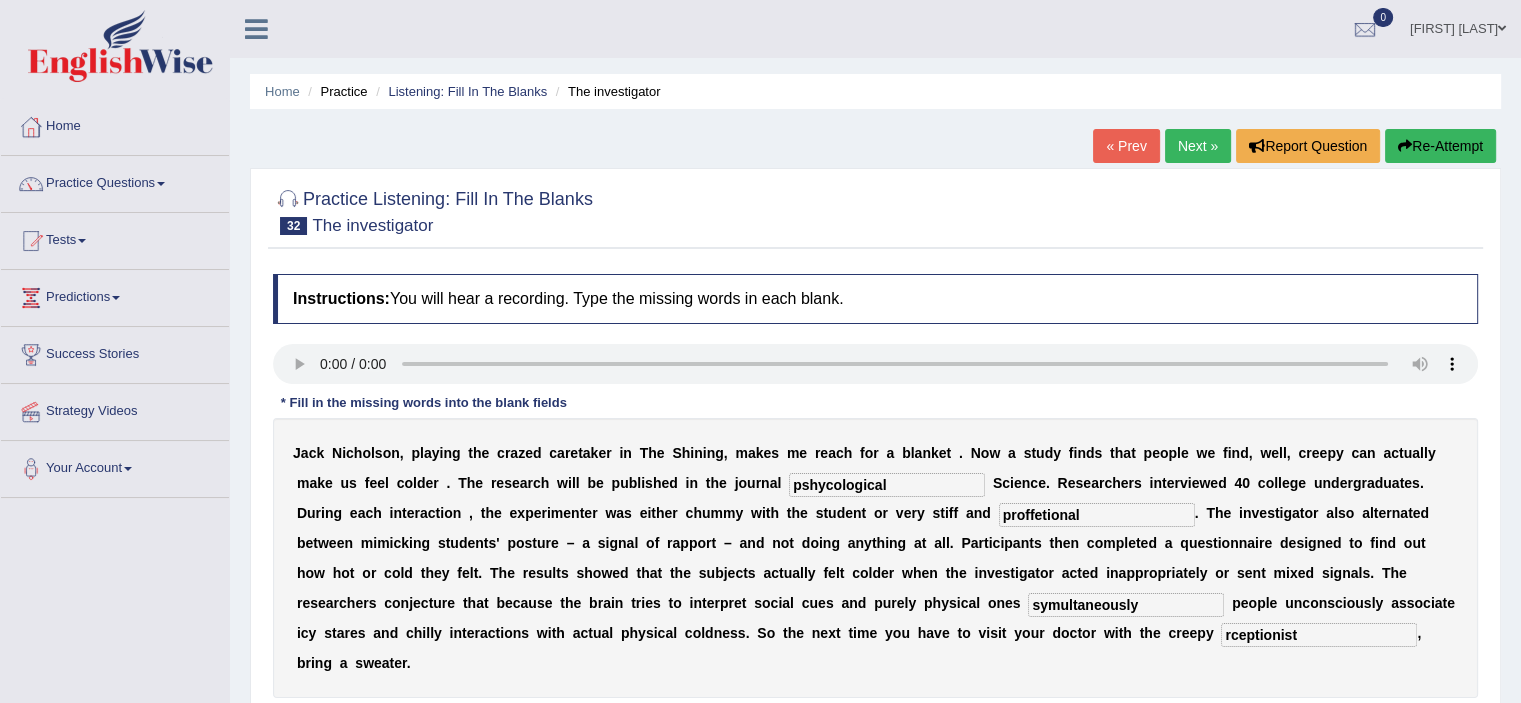 click on "rceptionist" at bounding box center [1319, 635] 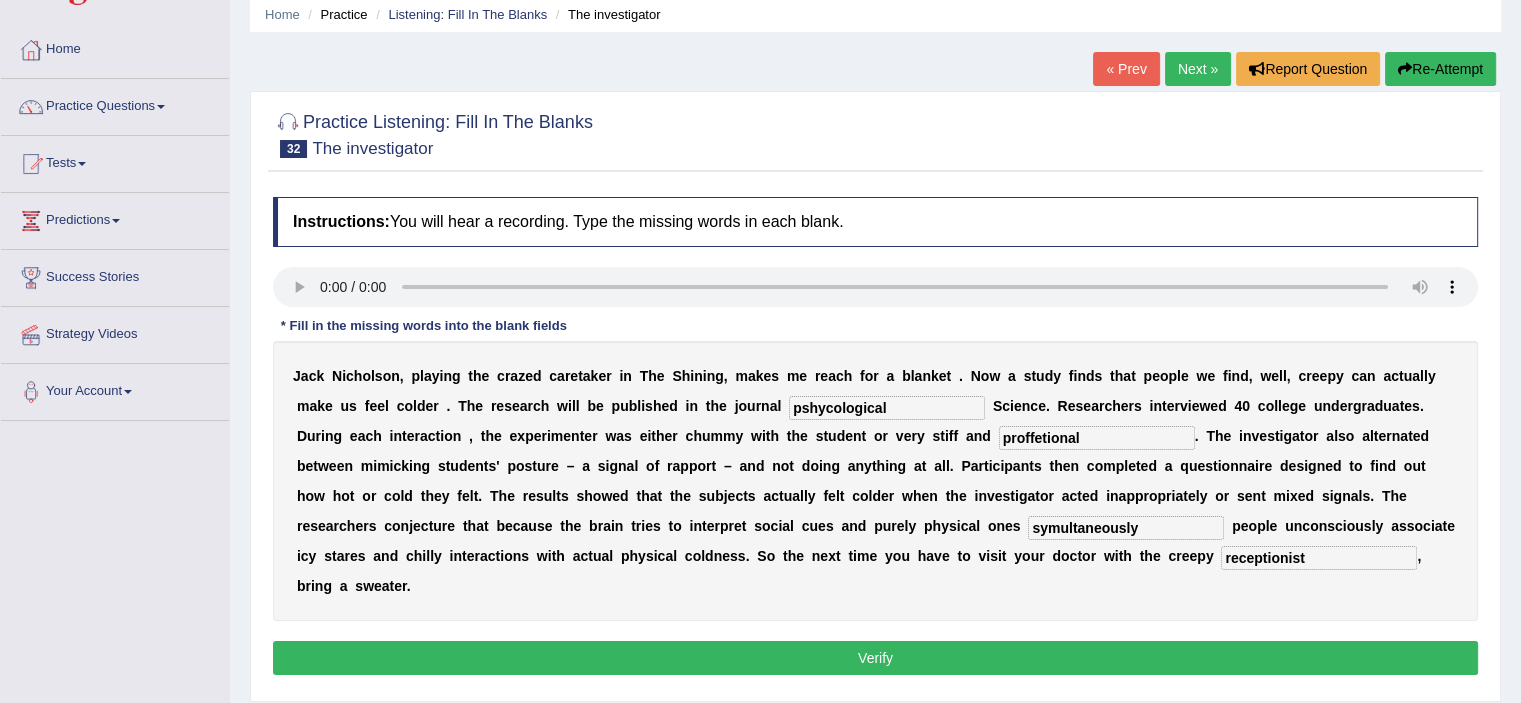 scroll, scrollTop: 80, scrollLeft: 0, axis: vertical 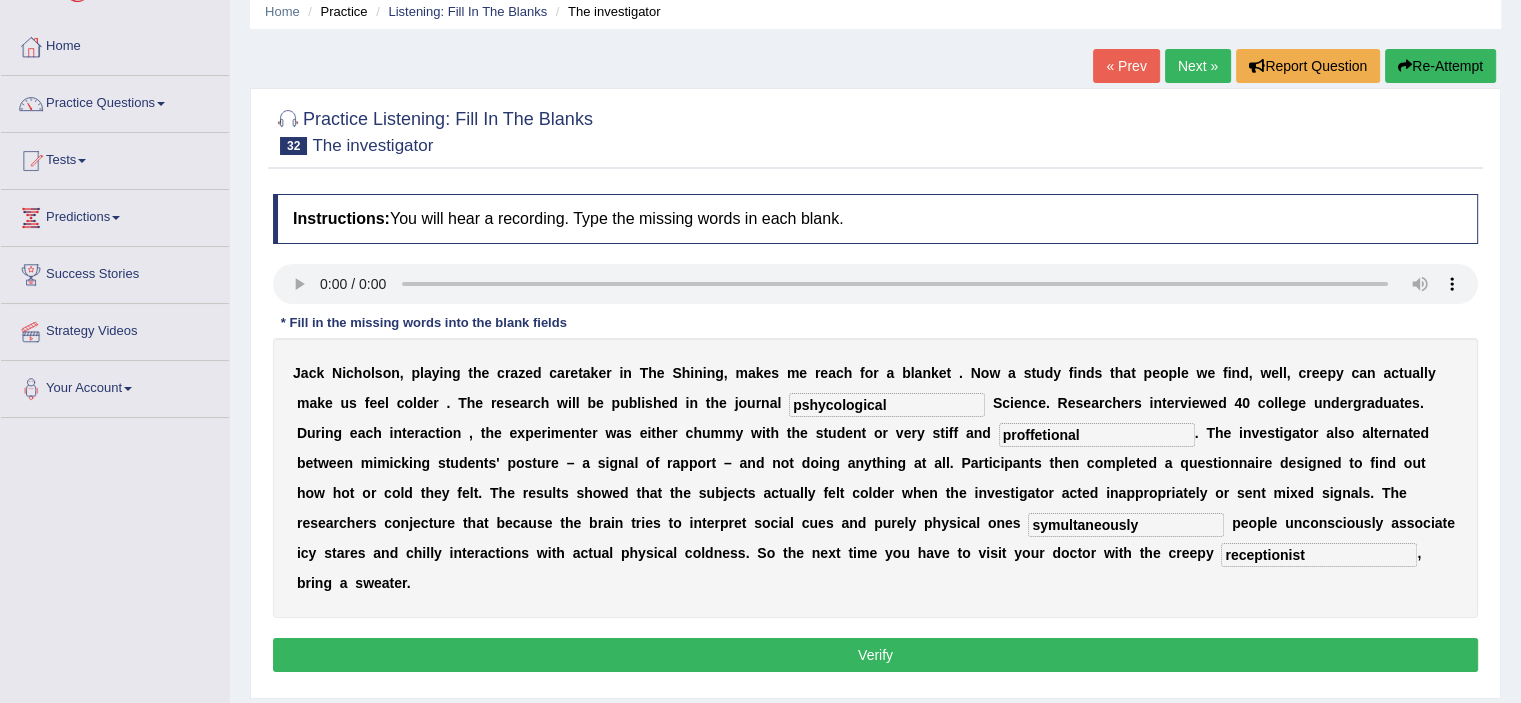 type on "receptionist" 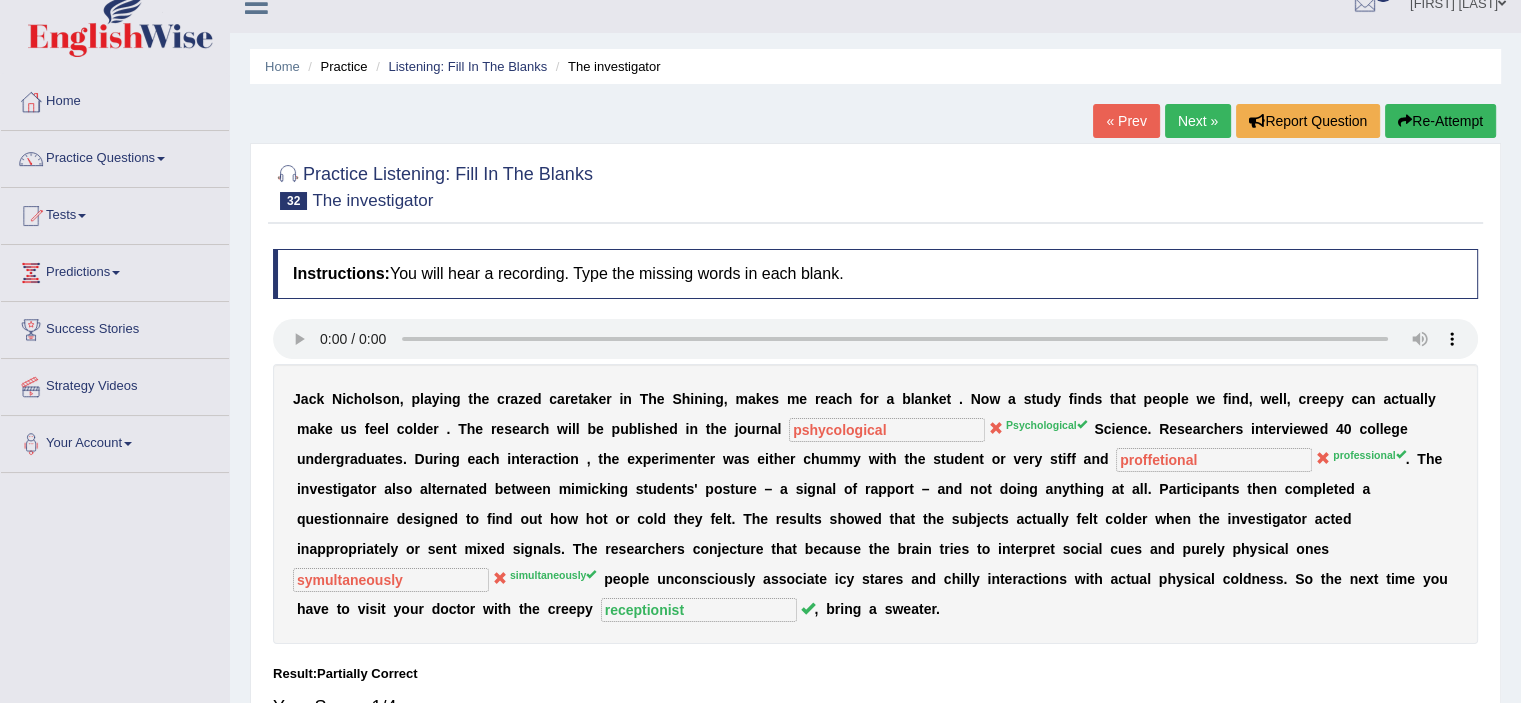 scroll, scrollTop: 19, scrollLeft: 0, axis: vertical 